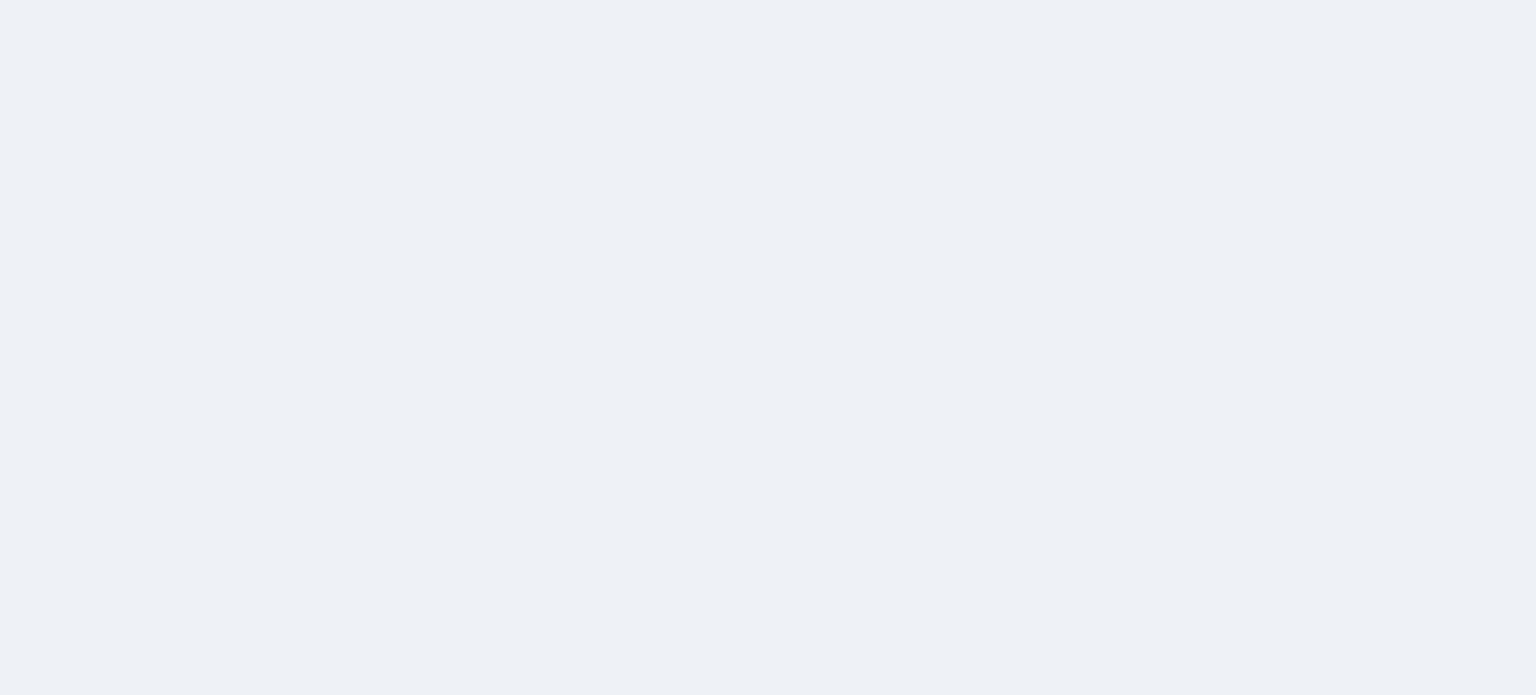 scroll, scrollTop: 0, scrollLeft: 0, axis: both 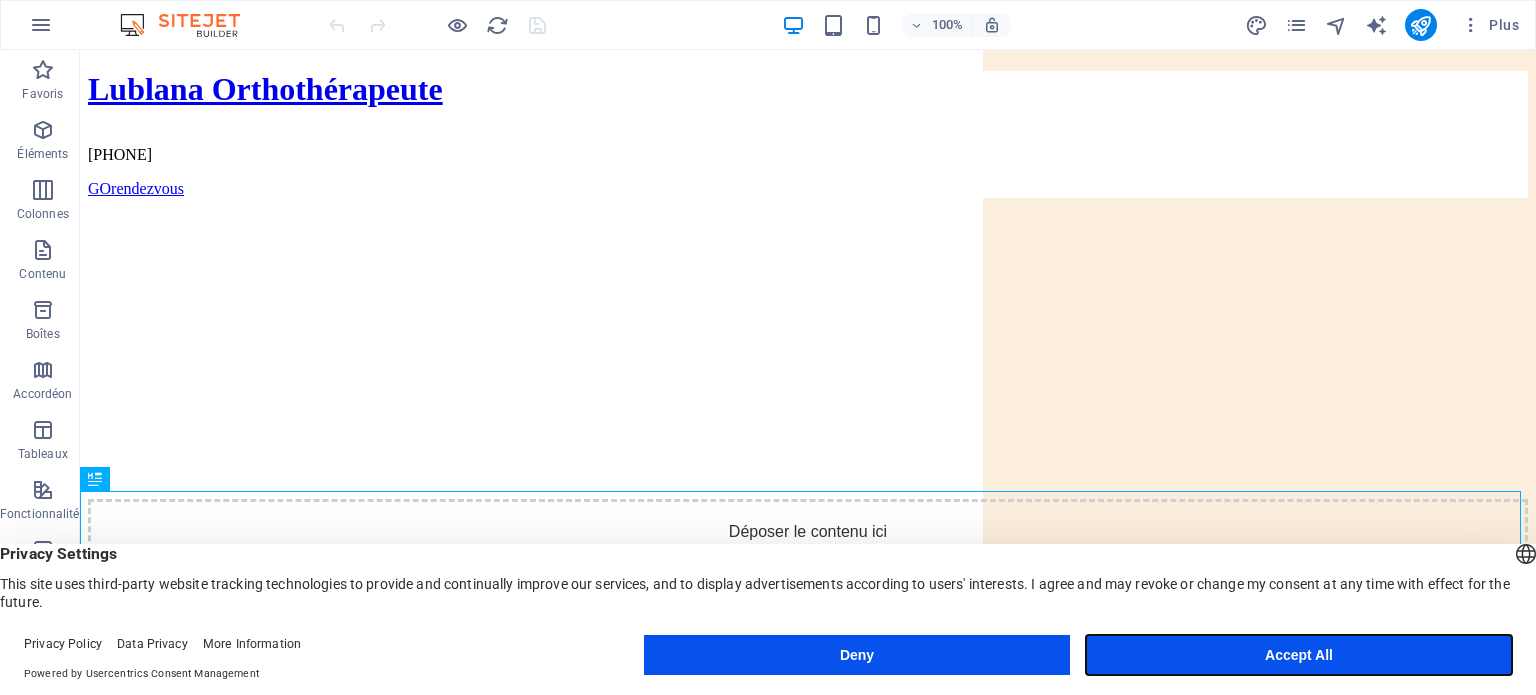click on "Accept All" at bounding box center (1299, 655) 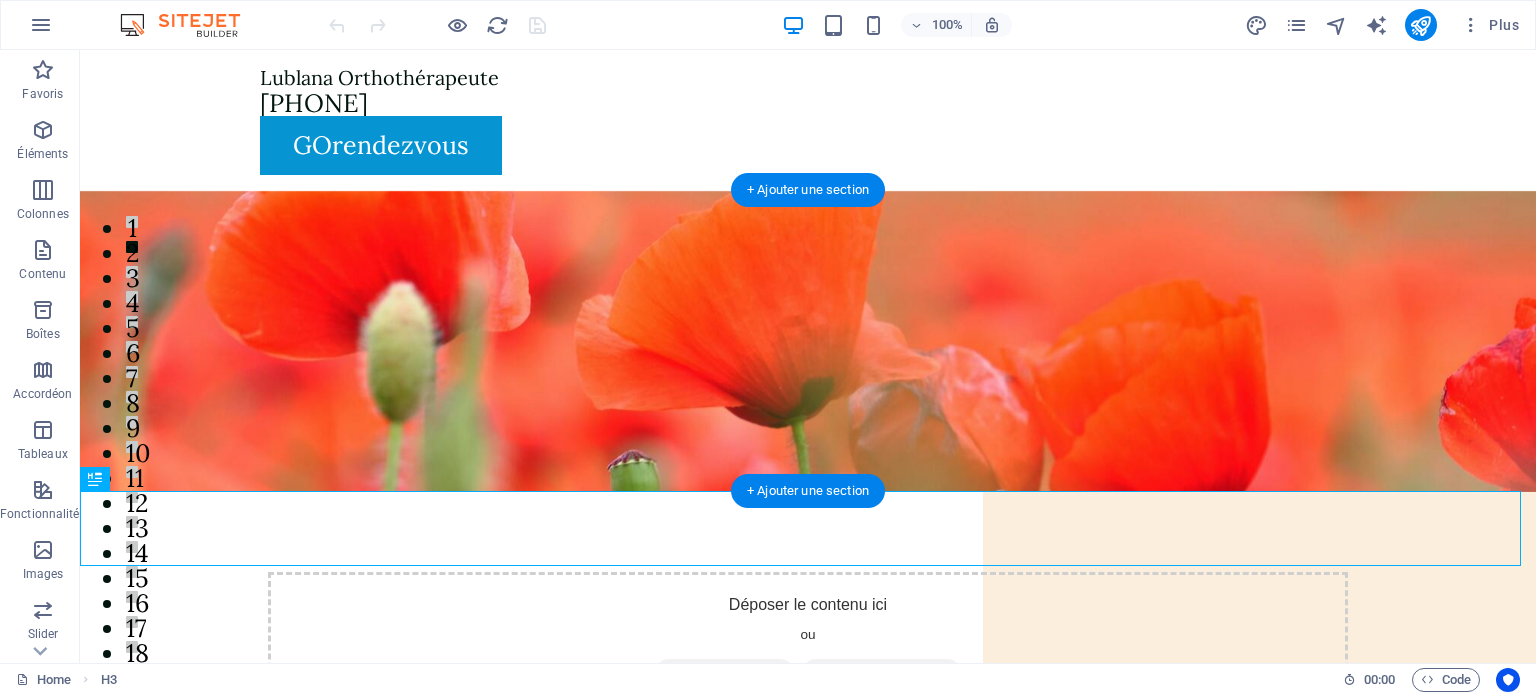 click at bounding box center [808, 341] 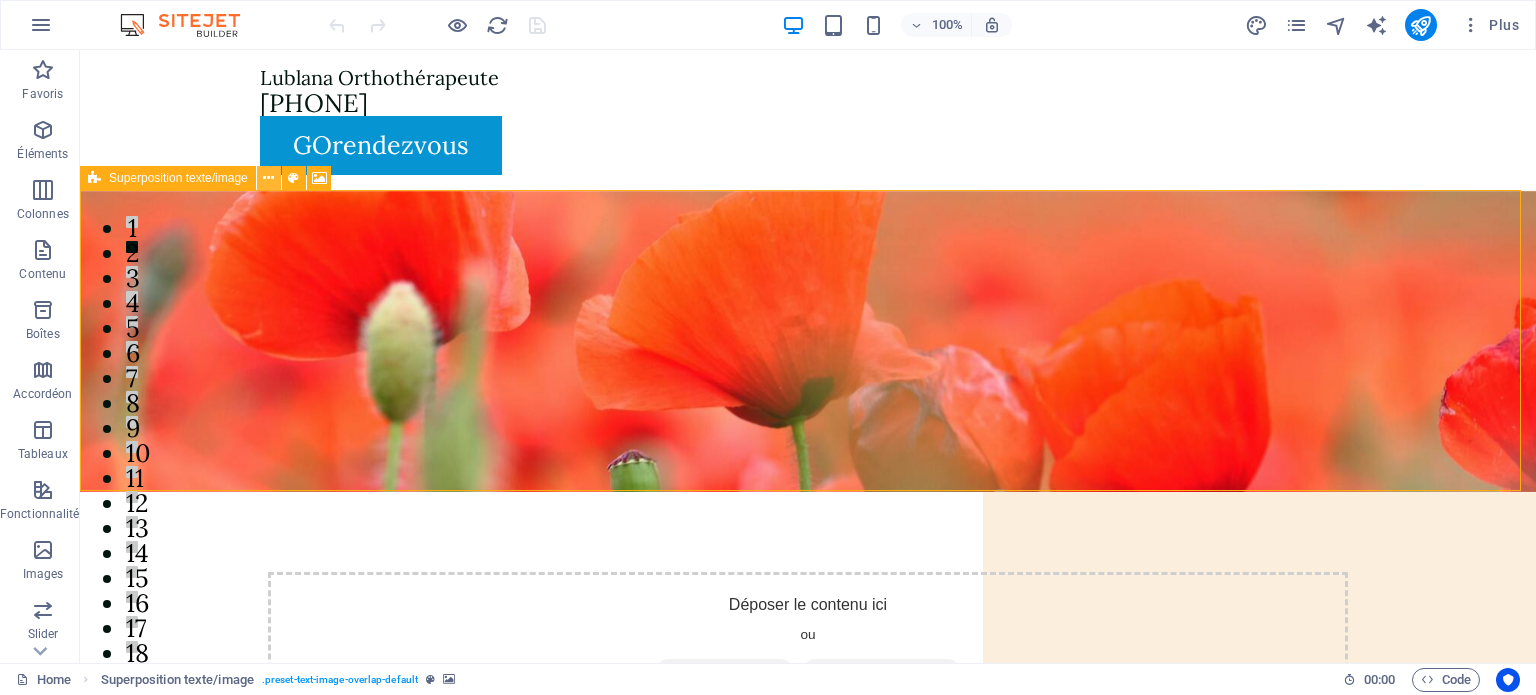 click at bounding box center (268, 178) 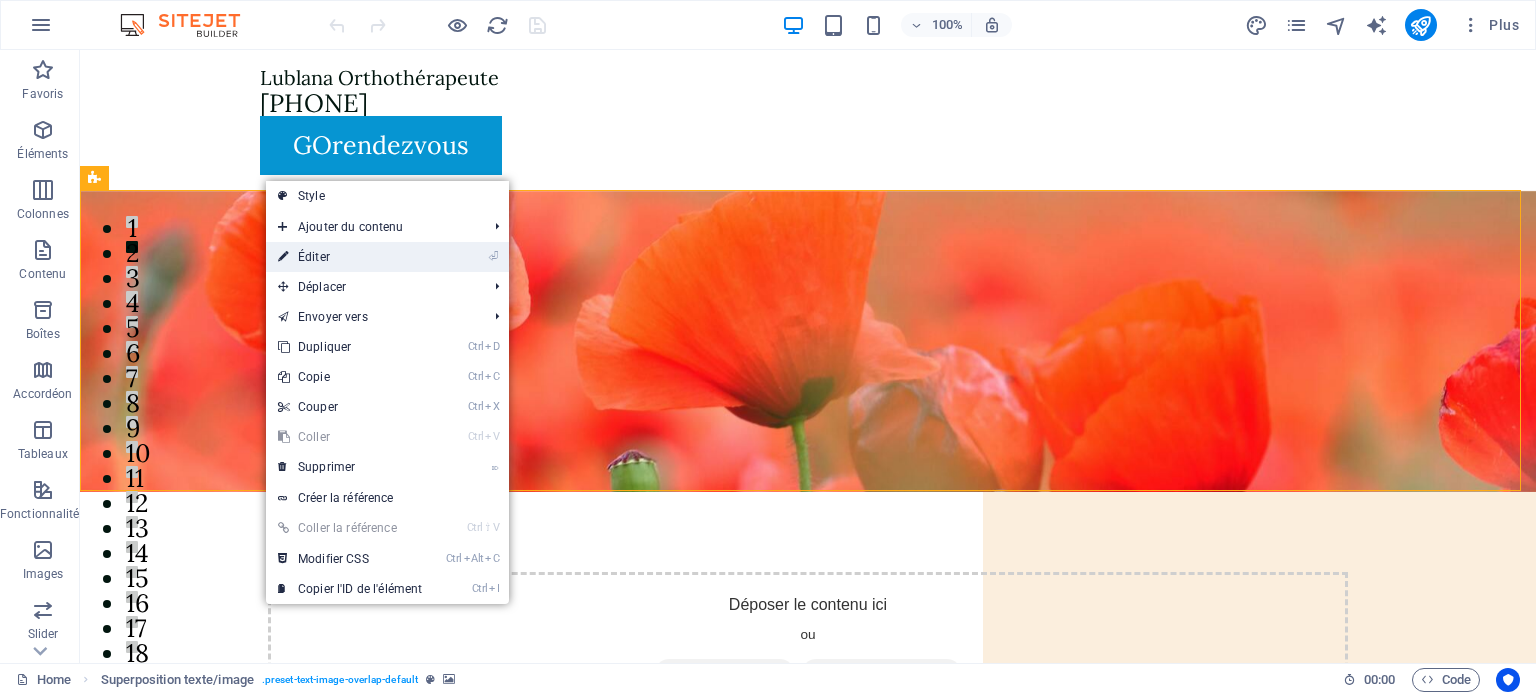 click on "⏎  Éditer" at bounding box center (350, 257) 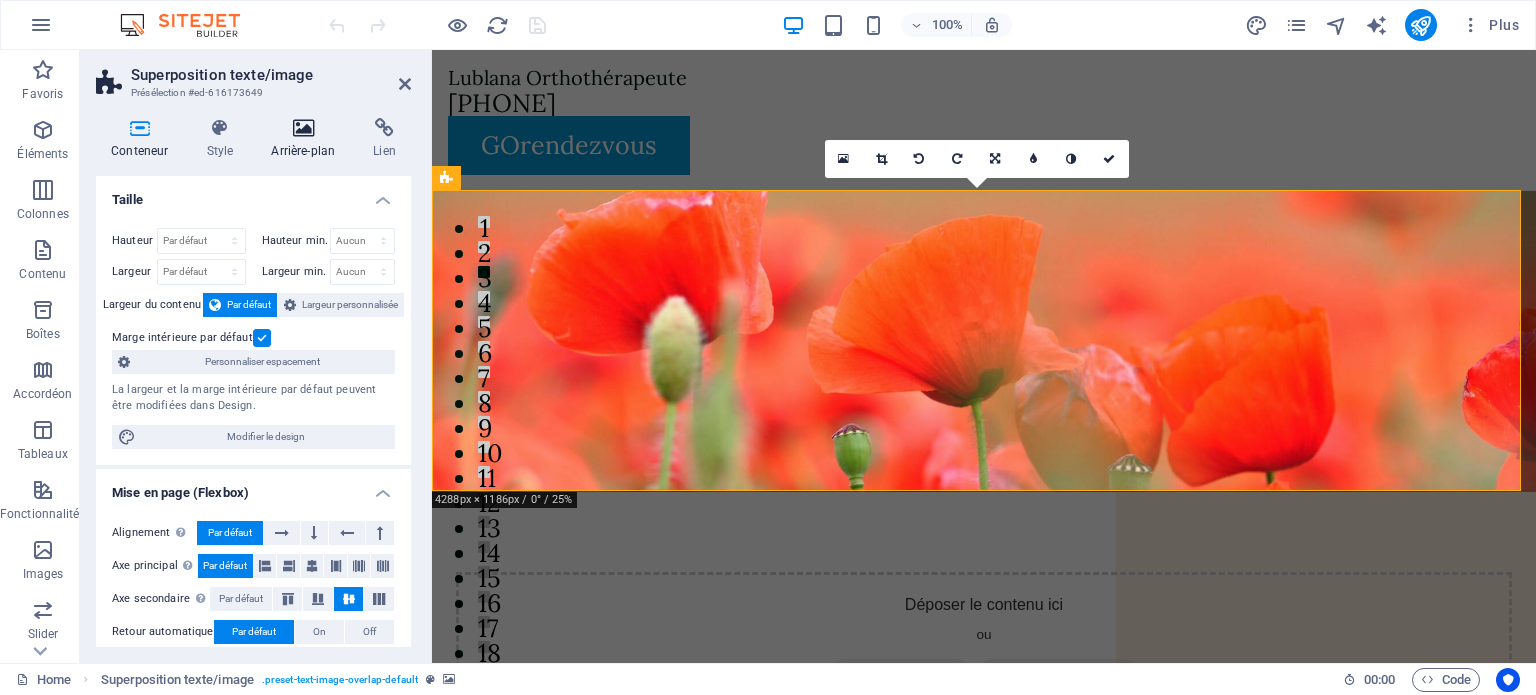 click at bounding box center [303, 128] 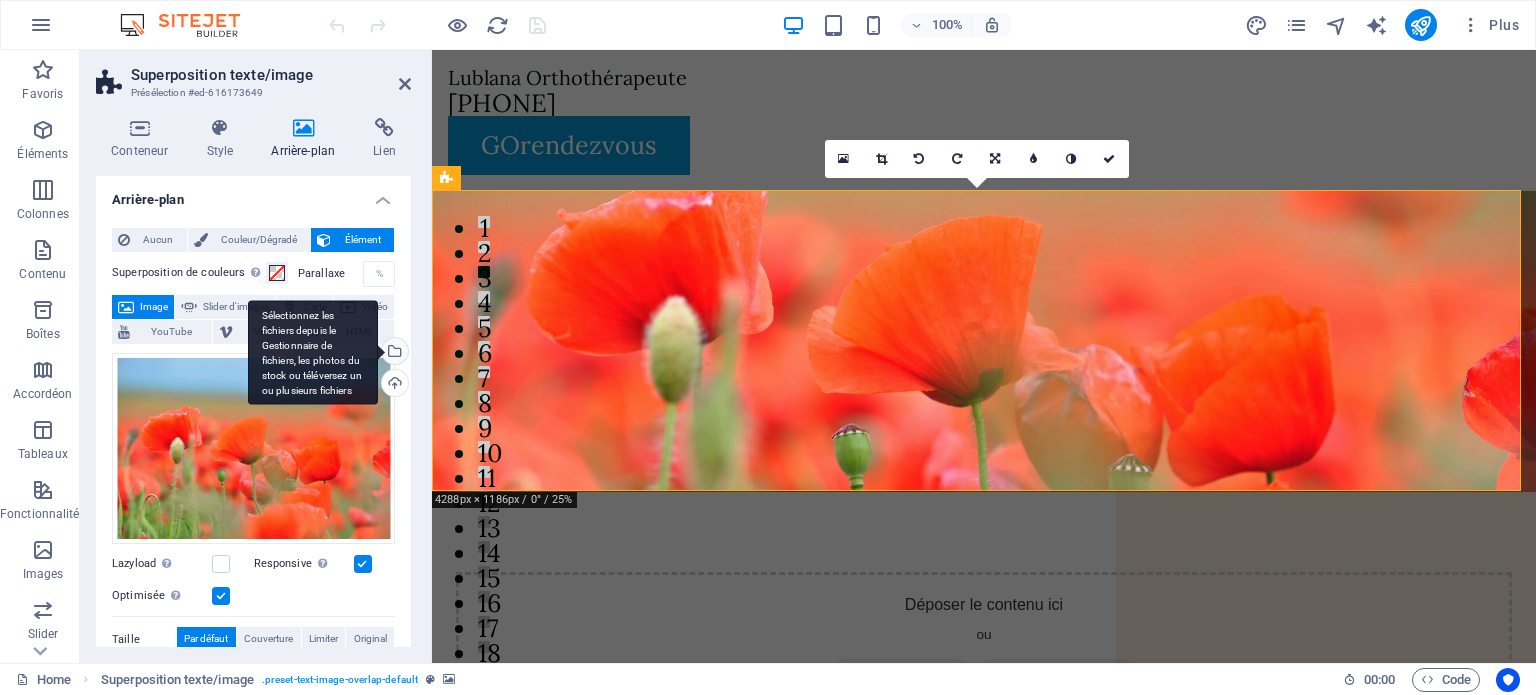 click on "Sélectionnez les fichiers depuis le Gestionnaire de fichiers, les photos du stock ou téléversez un ou plusieurs fichiers" at bounding box center (393, 353) 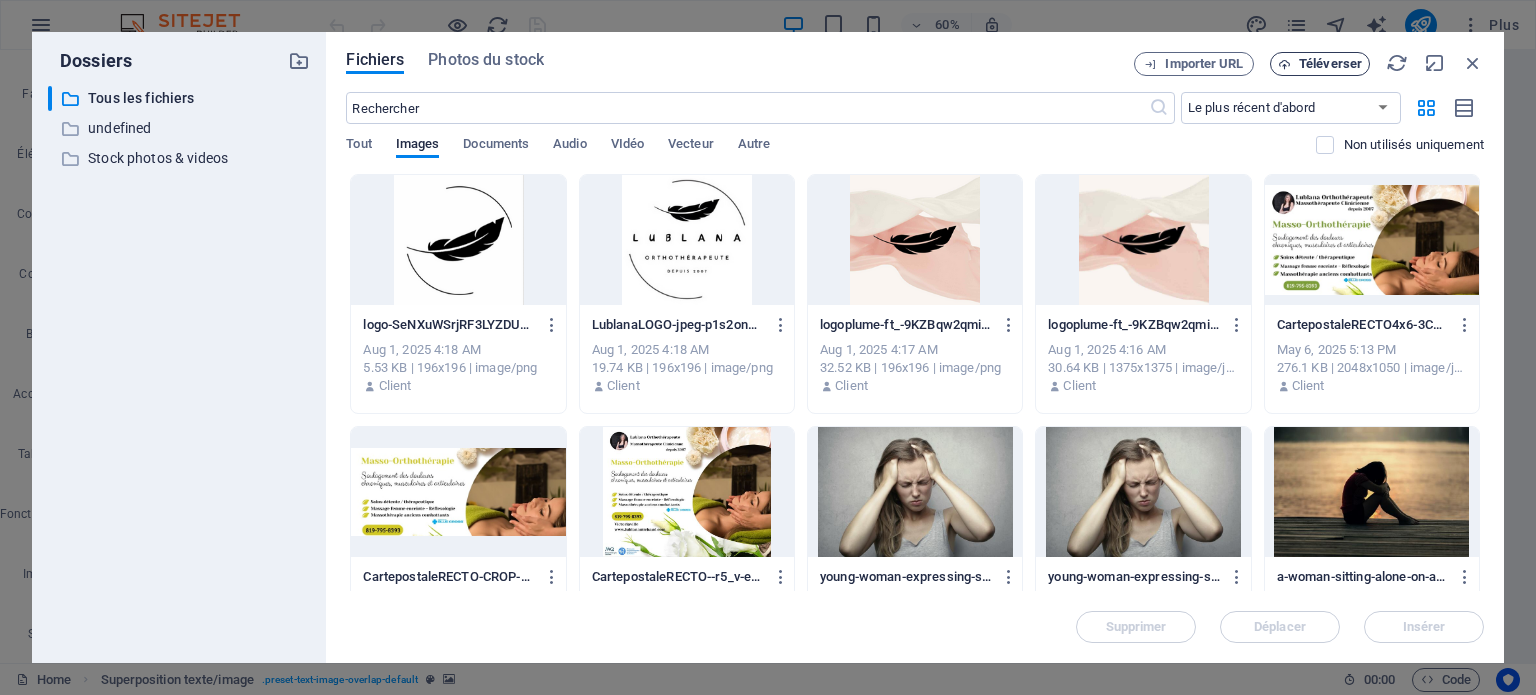 click on "Téléverser" at bounding box center [1330, 64] 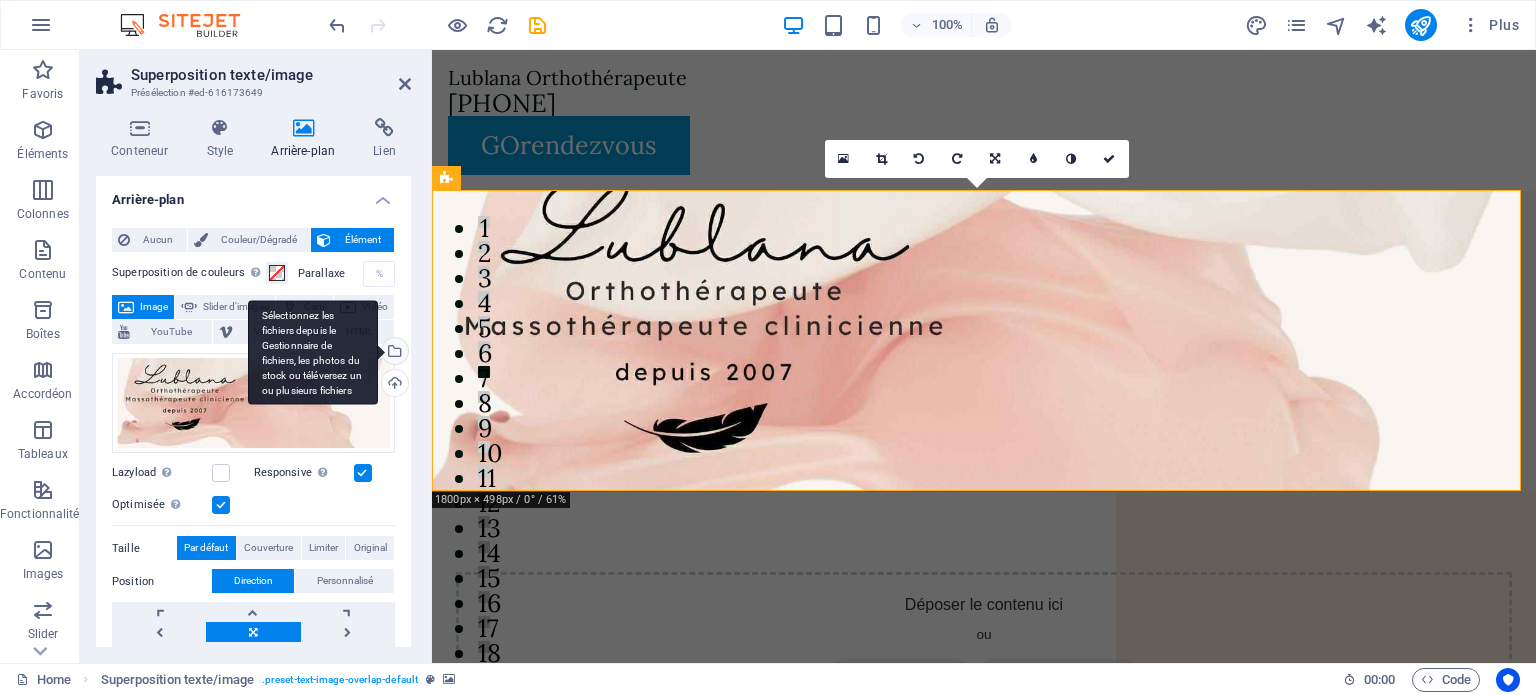 click on "Sélectionnez les fichiers depuis le Gestionnaire de fichiers, les photos du stock ou téléversez un ou plusieurs fichiers" at bounding box center (393, 353) 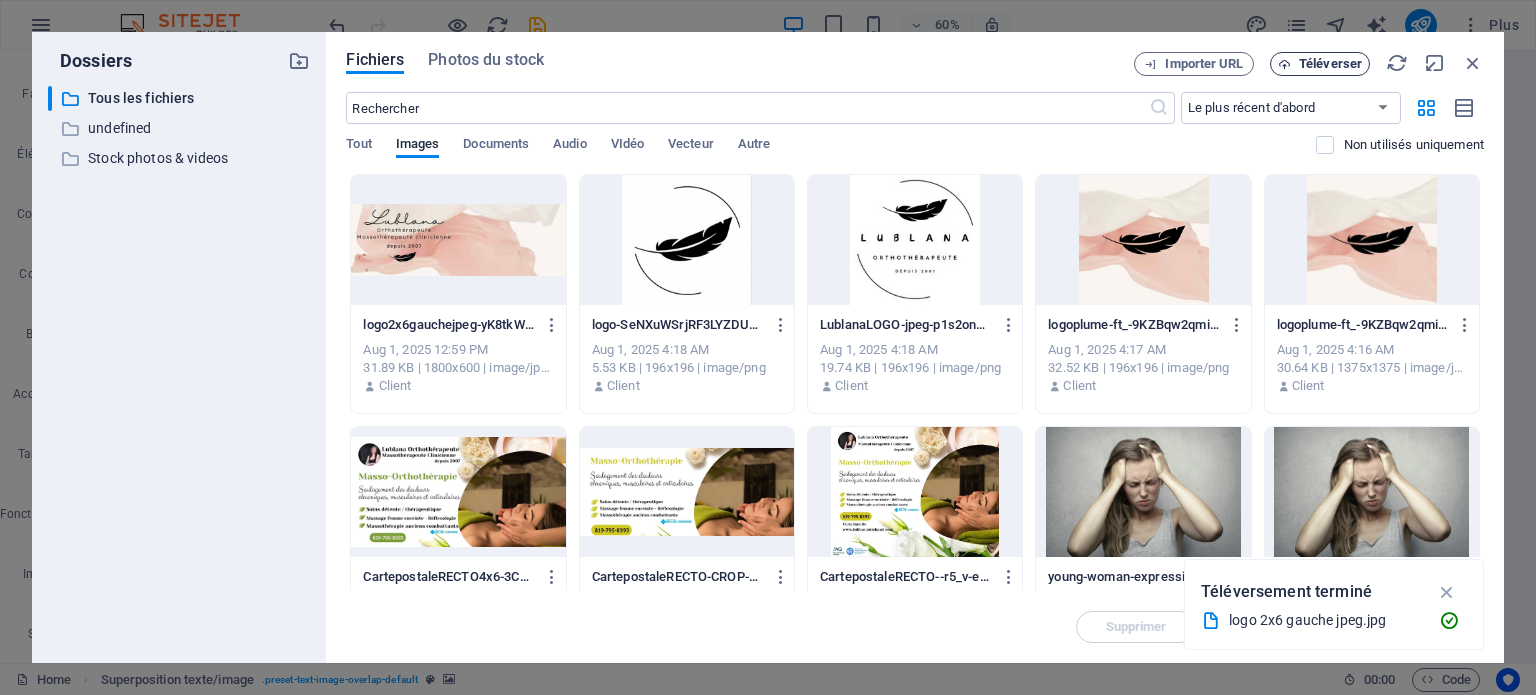 click on "Téléverser" at bounding box center (1330, 64) 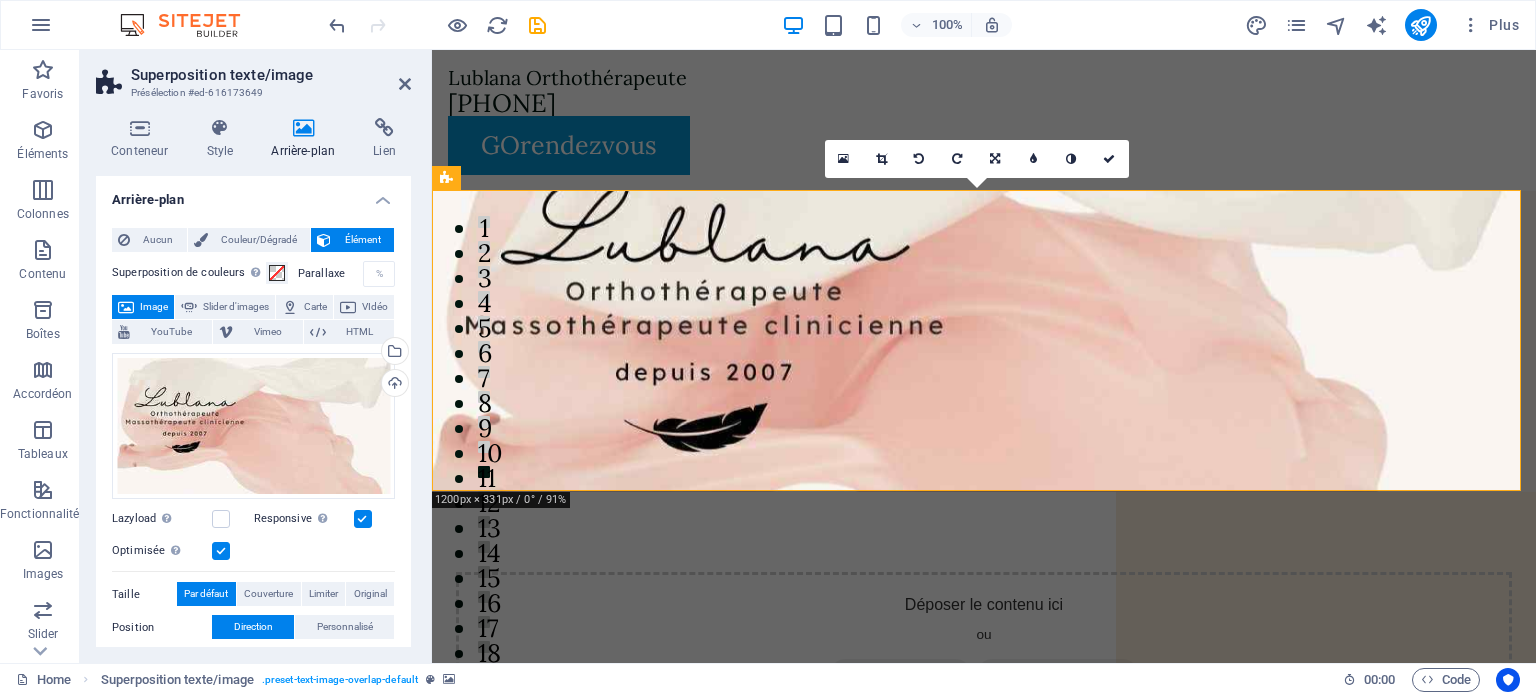drag, startPoint x: 1252, startPoint y: 199, endPoint x: 1255, endPoint y: 228, distance: 29.15476 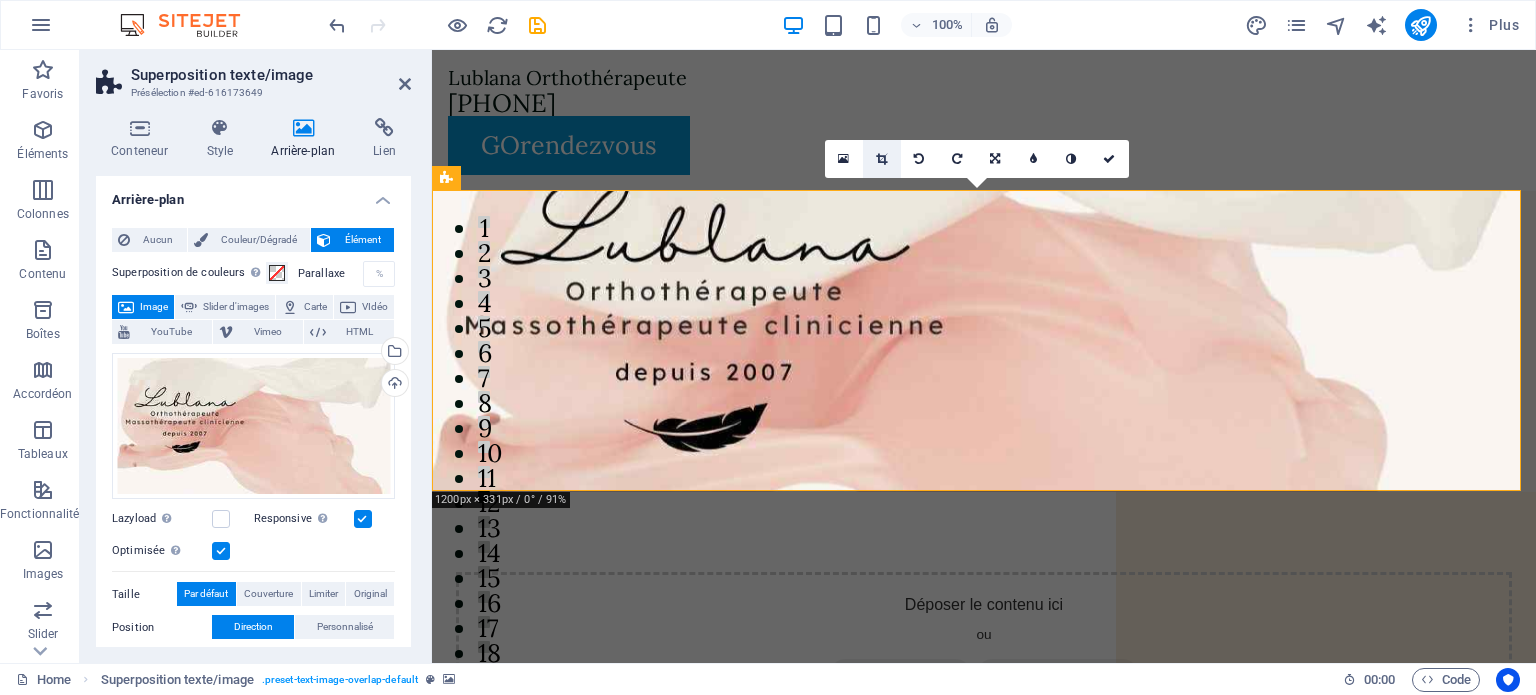 click at bounding box center (881, 159) 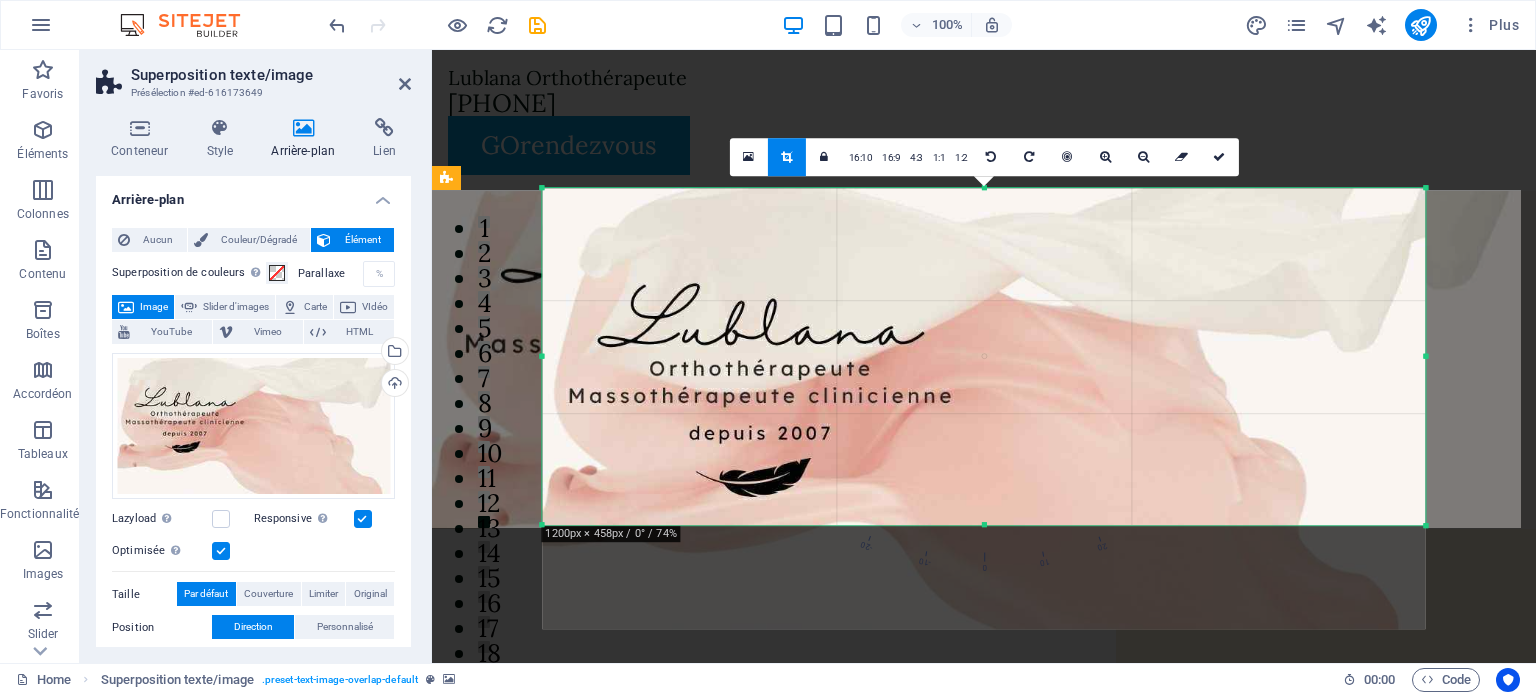 drag, startPoint x: 980, startPoint y: 574, endPoint x: 979, endPoint y: 470, distance: 104.00481 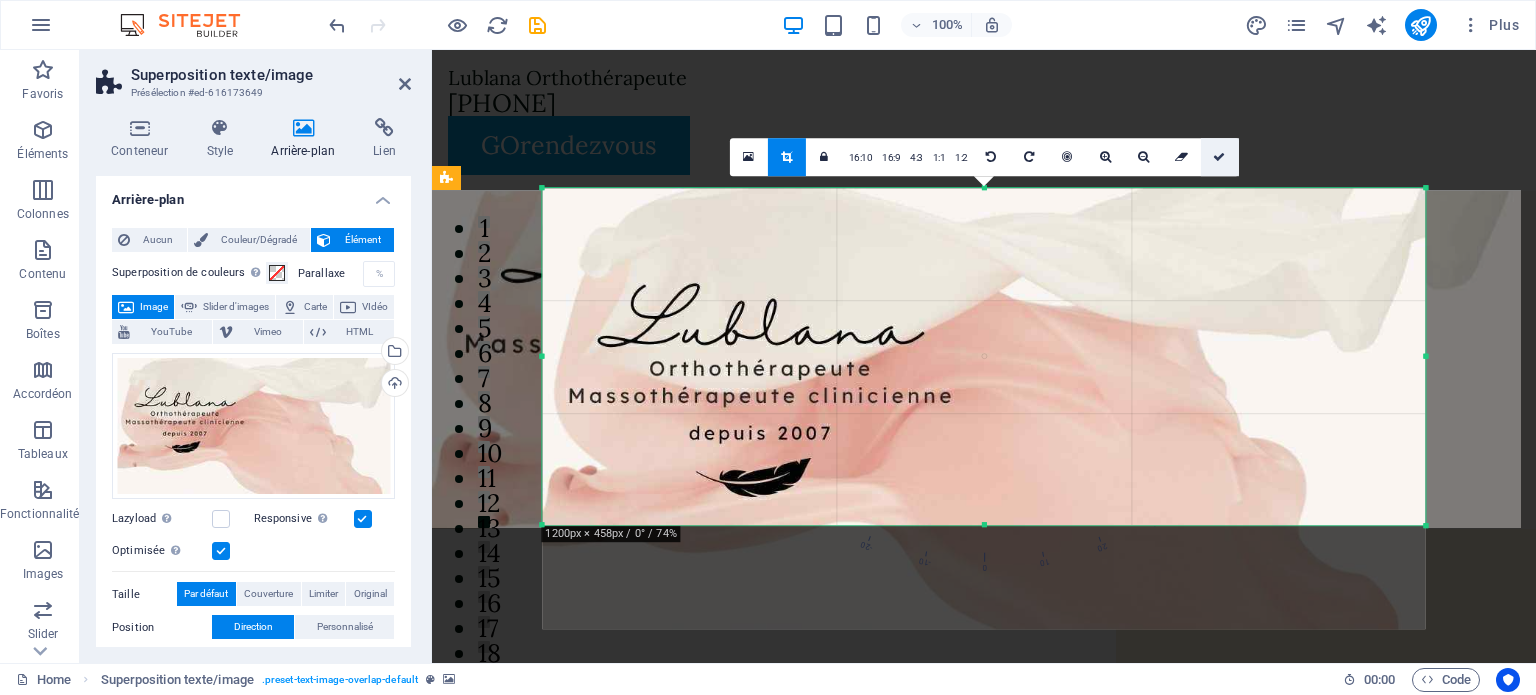 click at bounding box center (1219, 157) 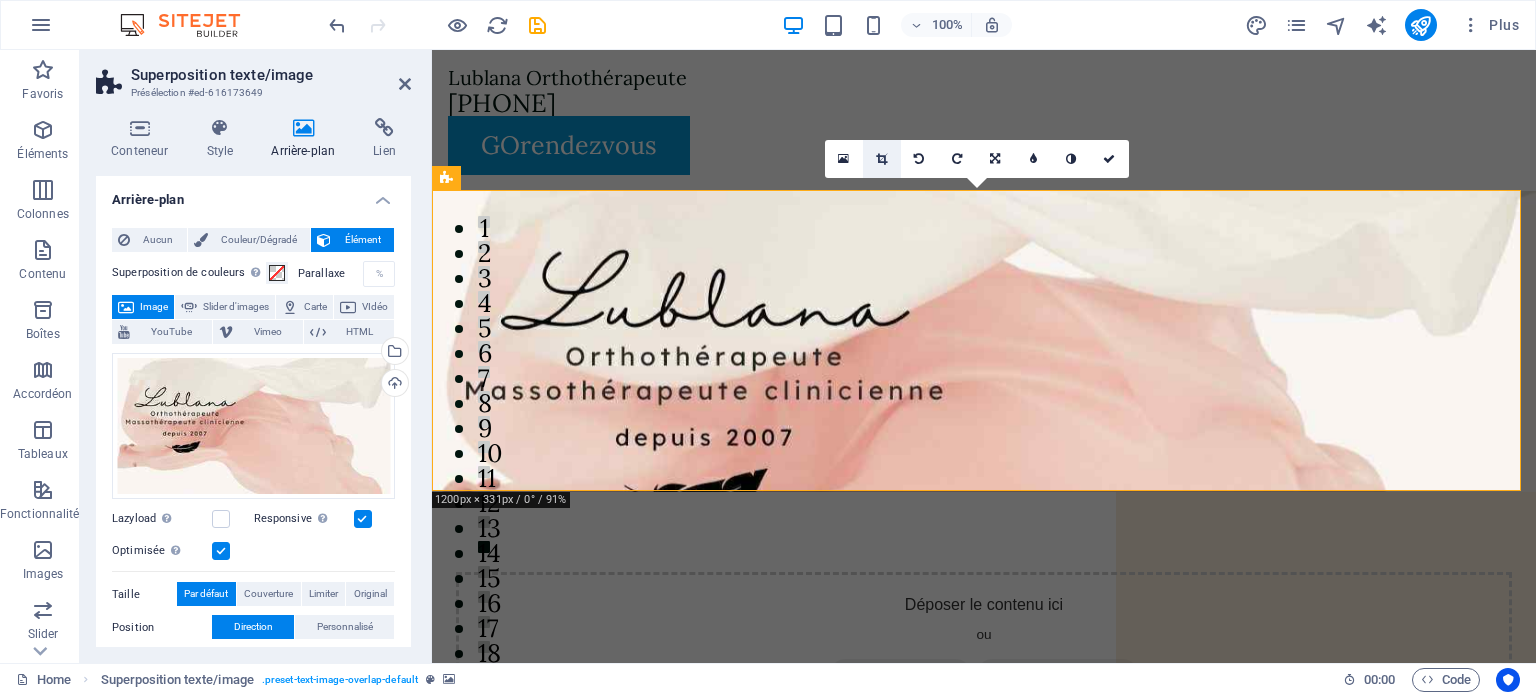 click at bounding box center [881, 159] 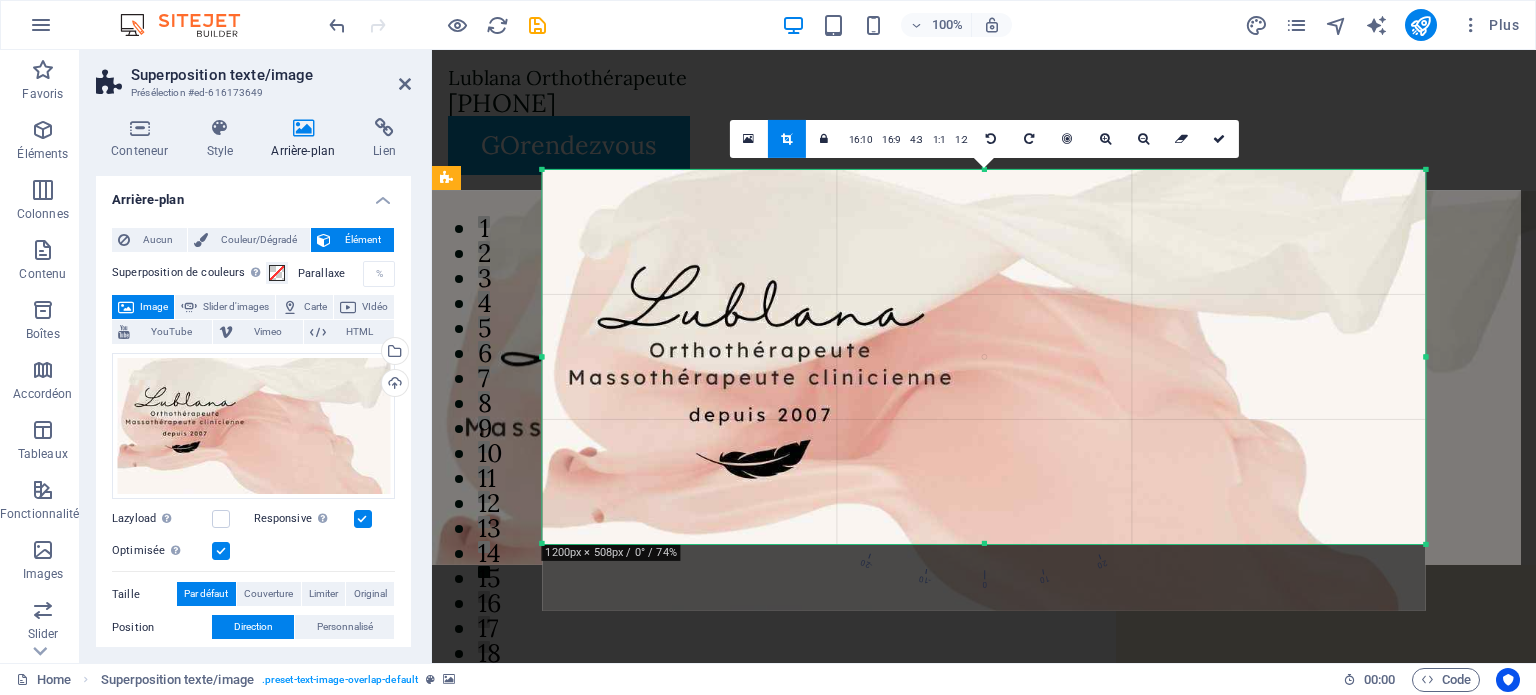 drag, startPoint x: 985, startPoint y: 526, endPoint x: 984, endPoint y: 563, distance: 37.01351 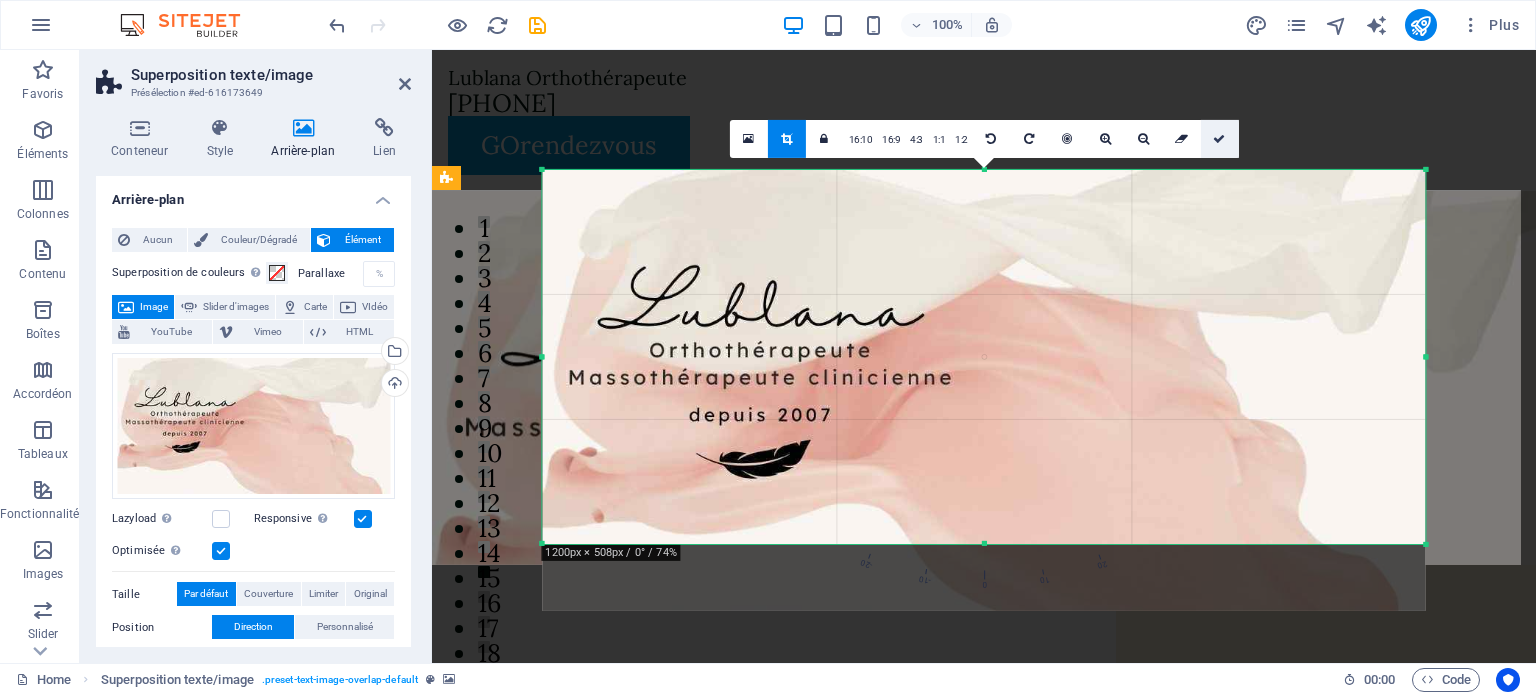 click at bounding box center [1220, 138] 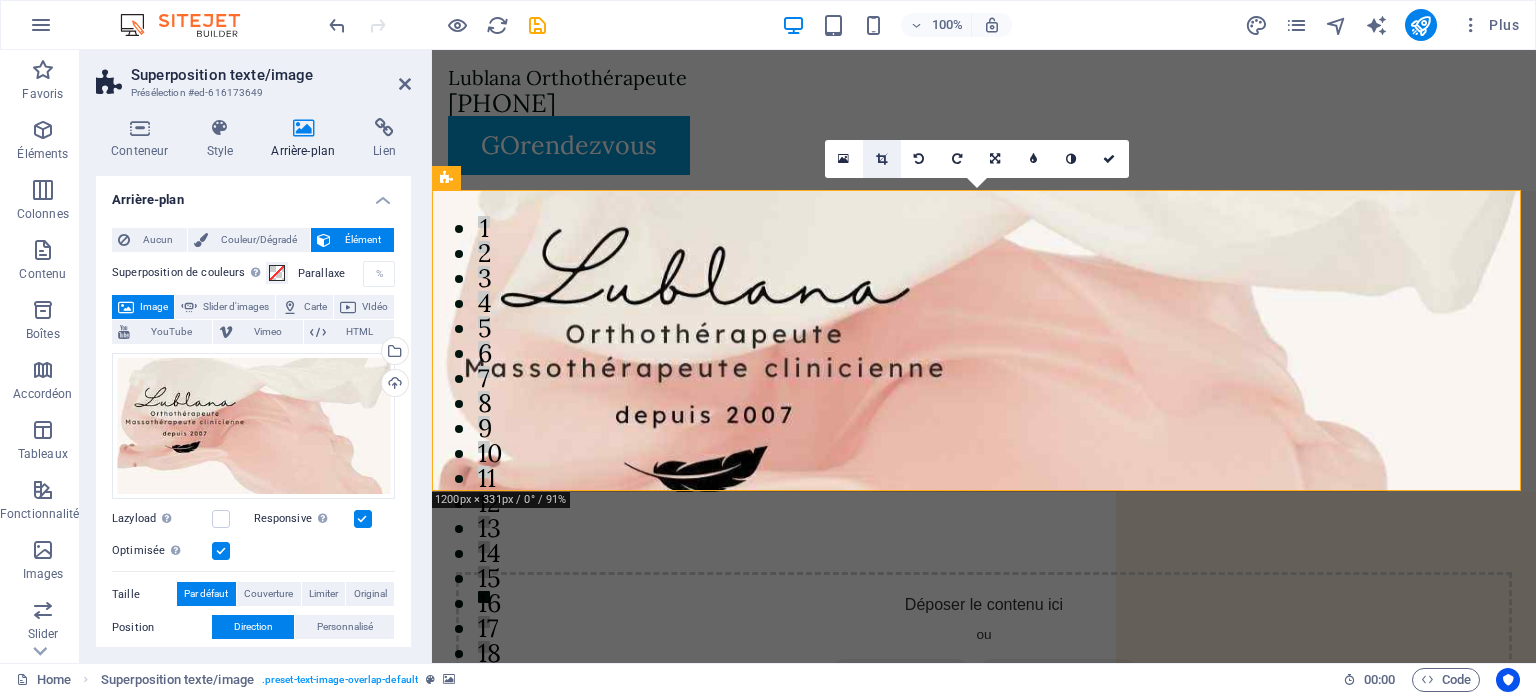 click at bounding box center [881, 159] 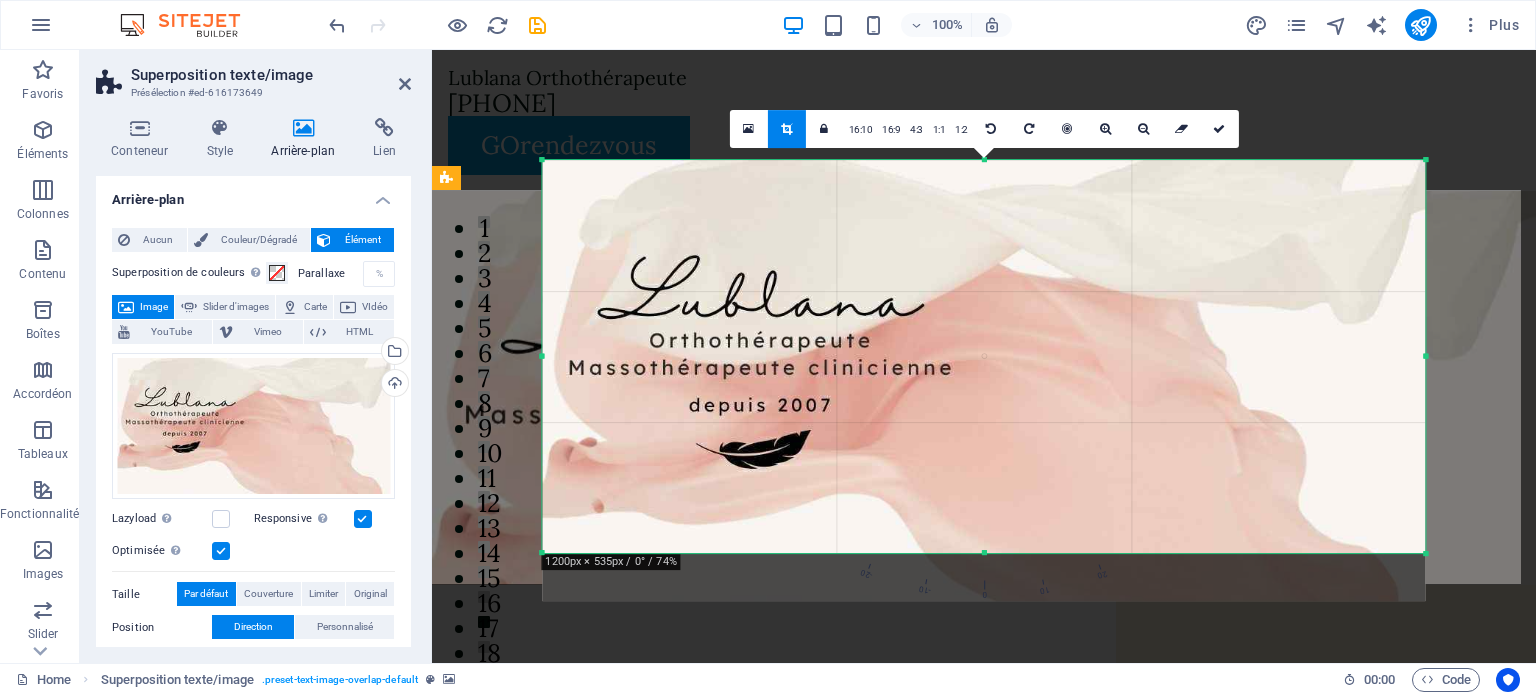 drag, startPoint x: 984, startPoint y: 543, endPoint x: 984, endPoint y: 563, distance: 20 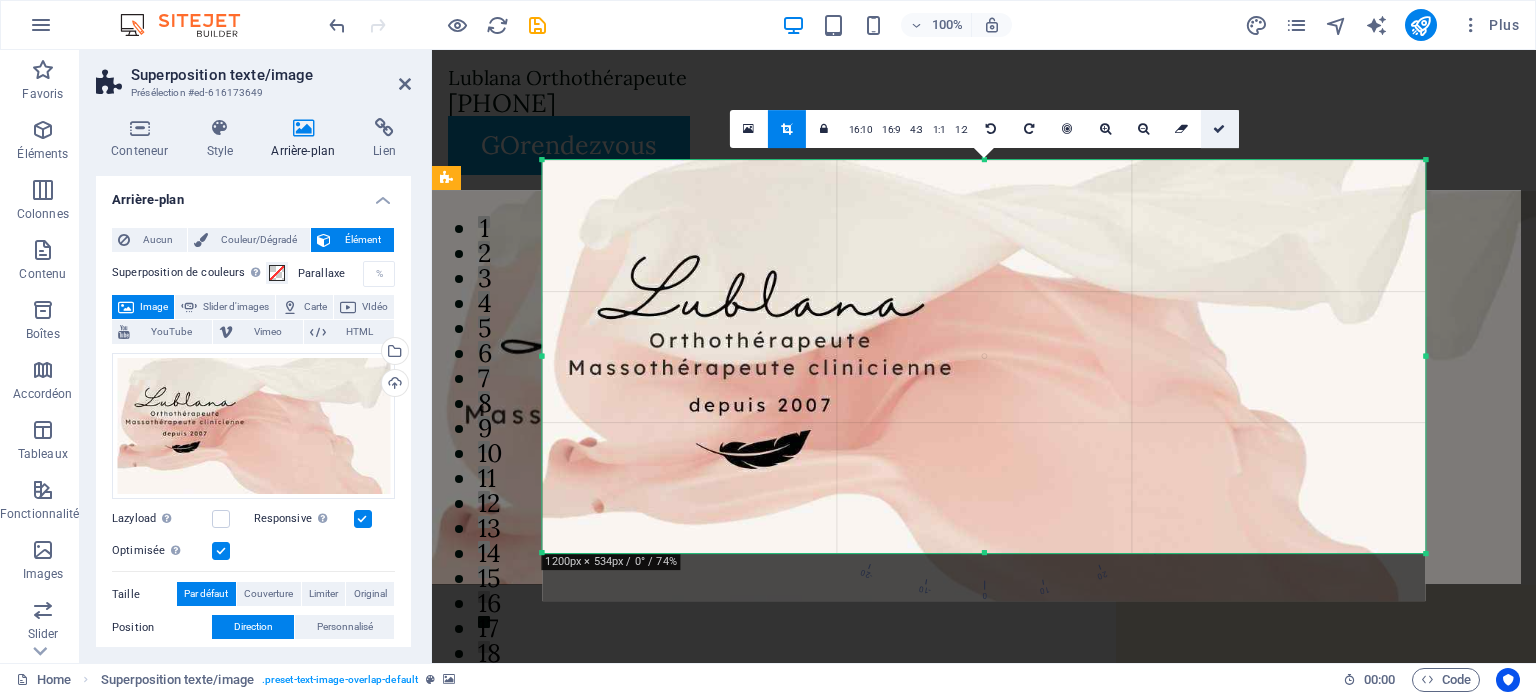 click at bounding box center (1219, 129) 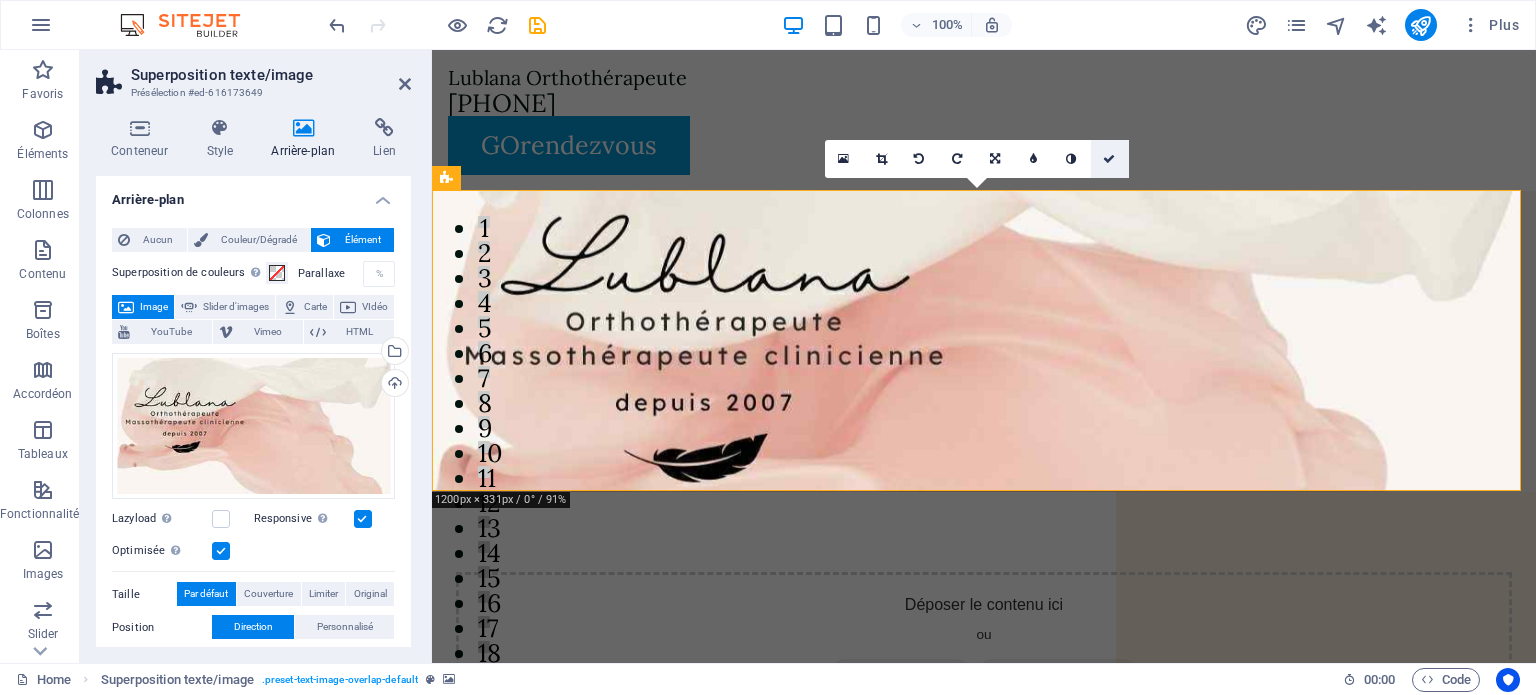 click at bounding box center (1109, 159) 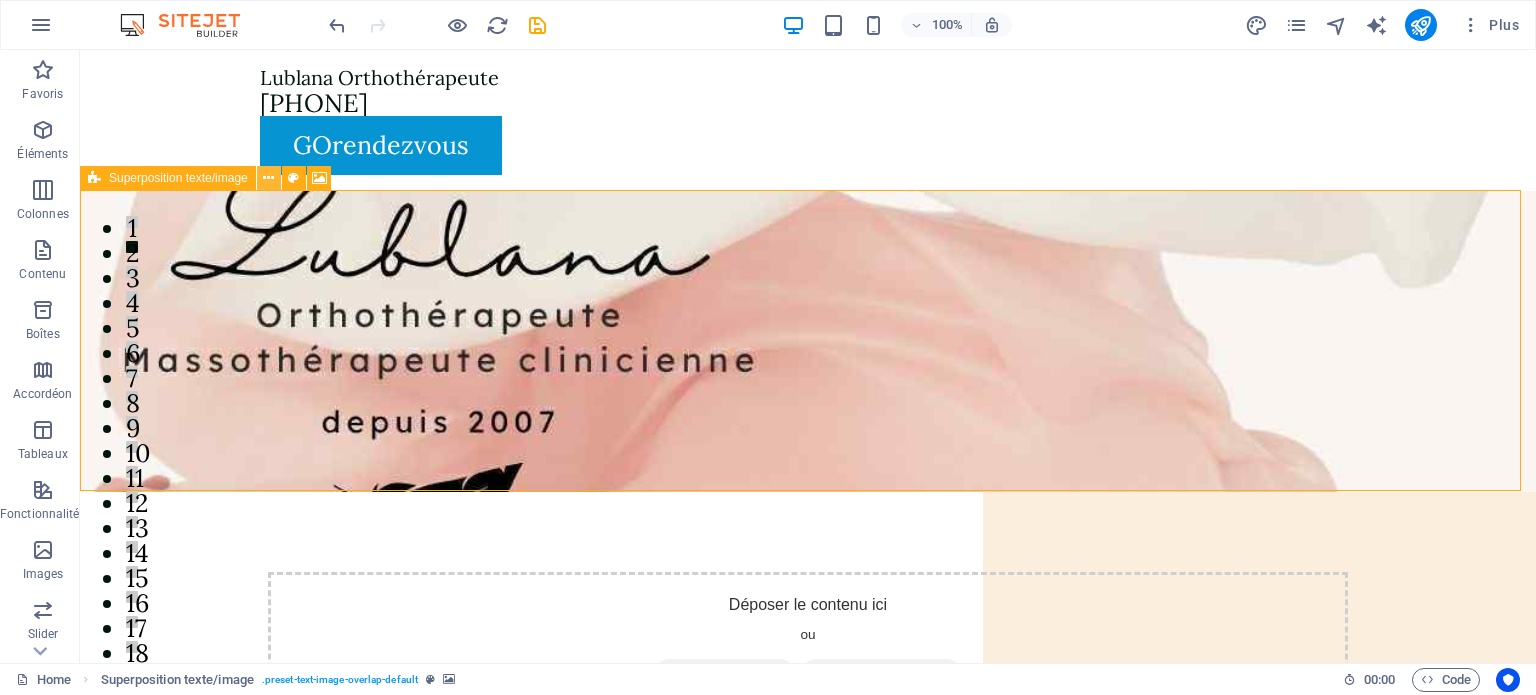 click at bounding box center (268, 178) 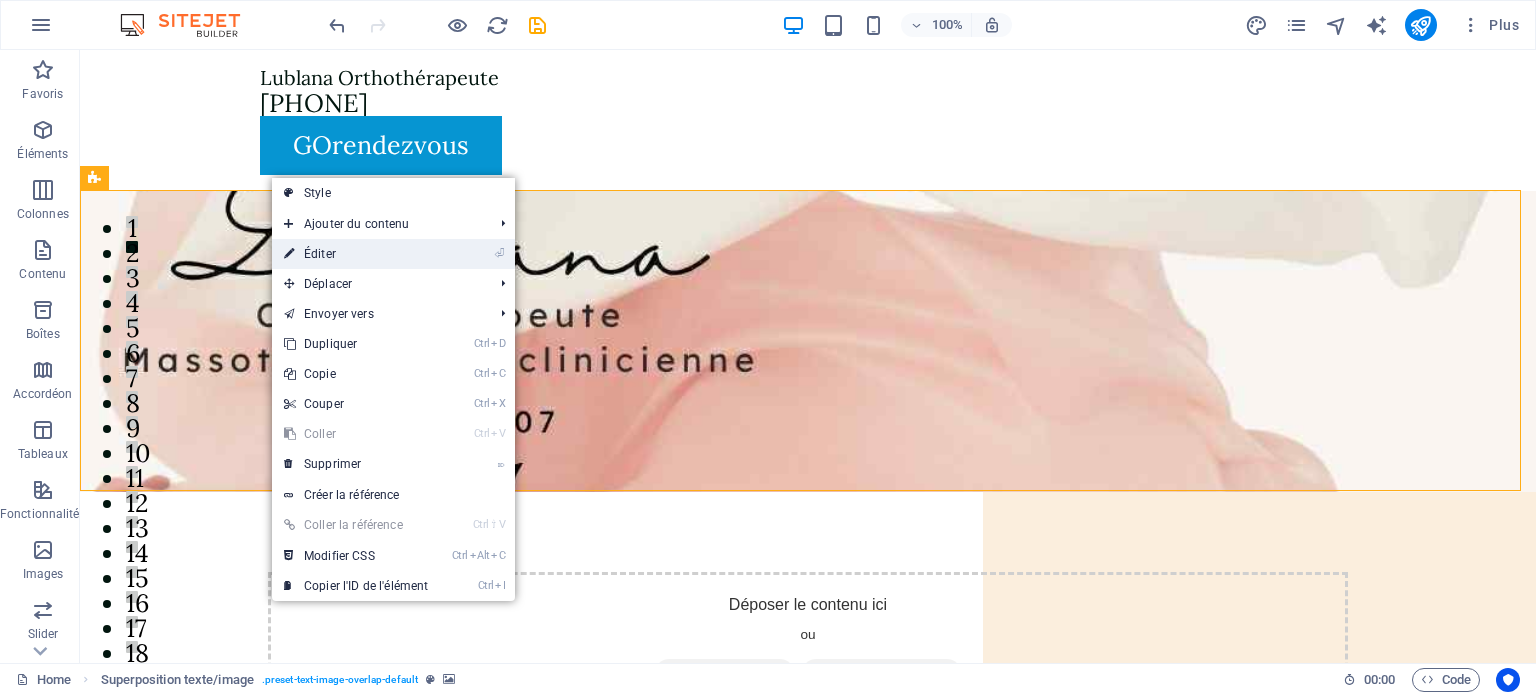 click on "⏎  Éditer" at bounding box center (356, 254) 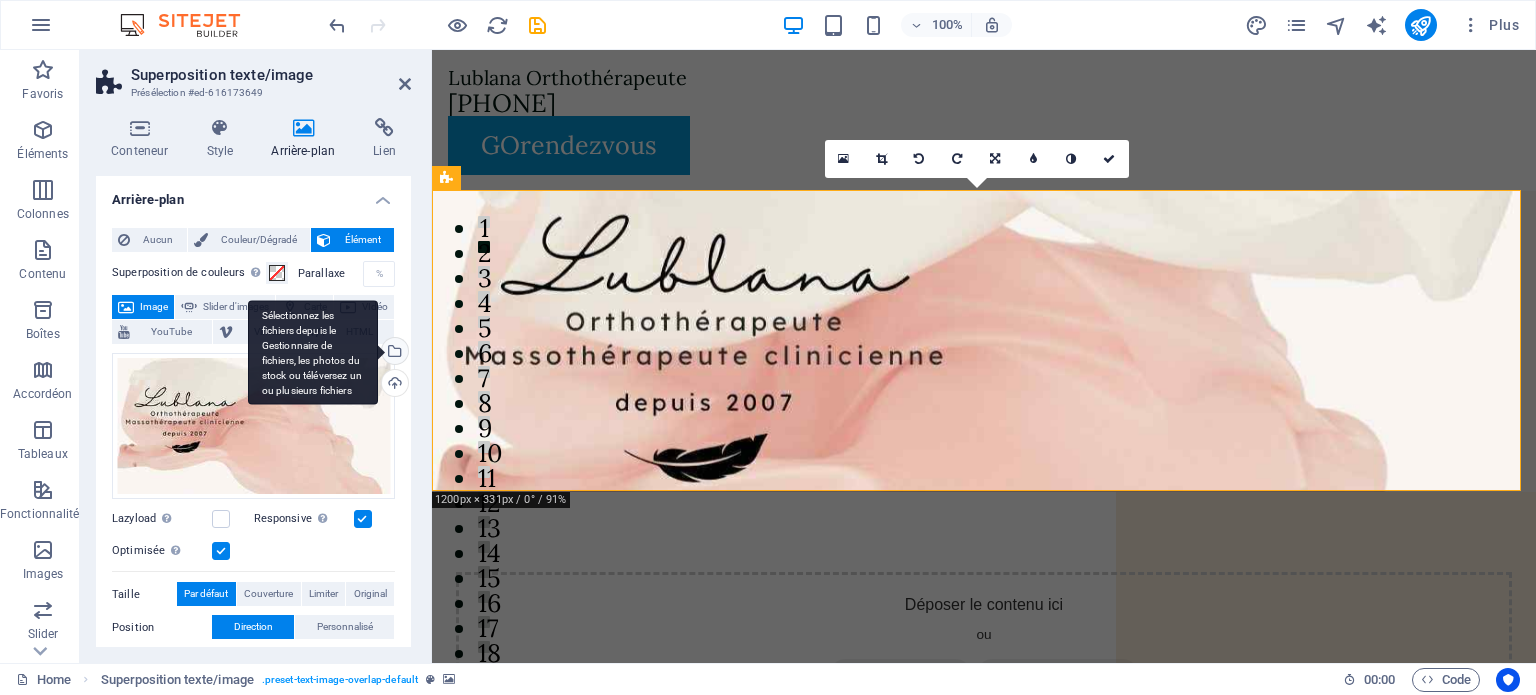 click on "Sélectionnez les fichiers depuis le Gestionnaire de fichiers, les photos du stock ou téléversez un ou plusieurs fichiers" at bounding box center [393, 353] 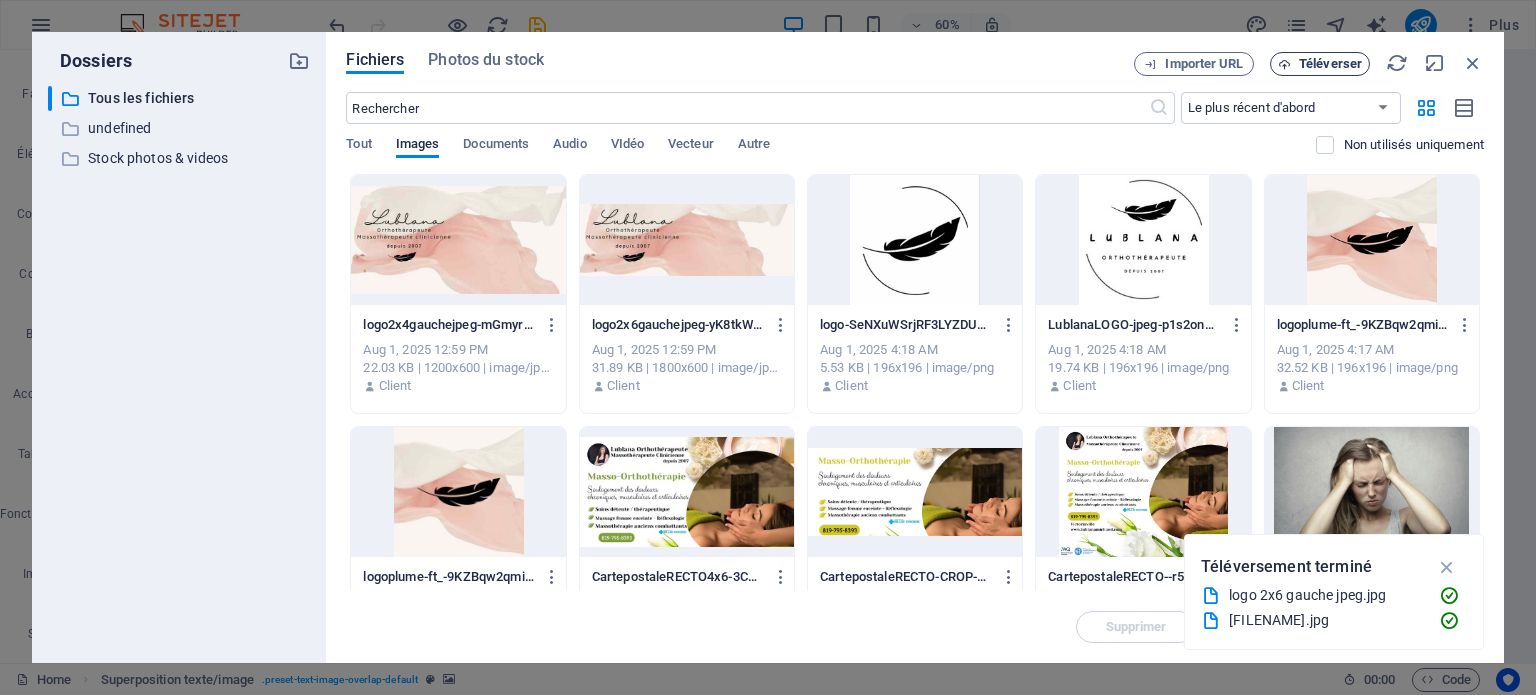 click on "Téléverser" at bounding box center [1330, 64] 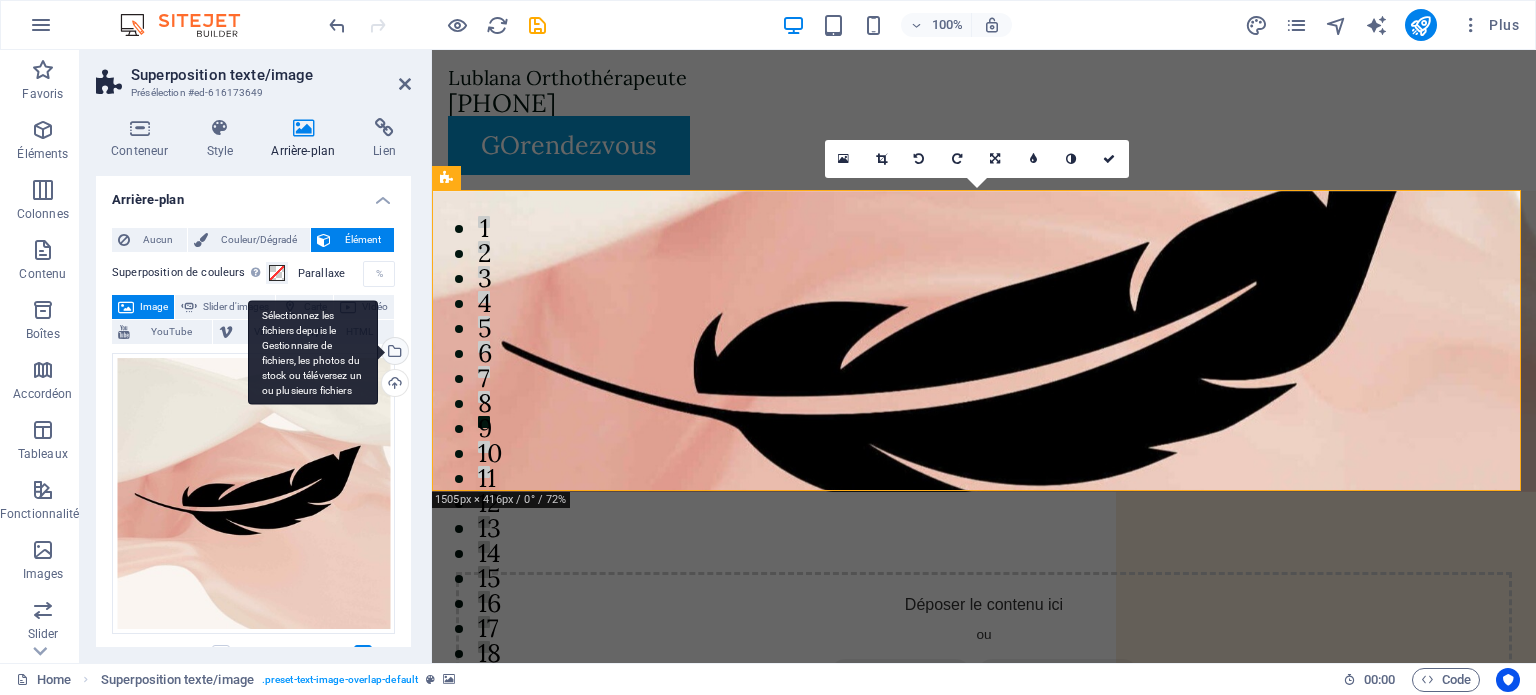 click on "Sélectionnez les fichiers depuis le Gestionnaire de fichiers, les photos du stock ou téléversez un ou plusieurs fichiers" at bounding box center (313, 352) 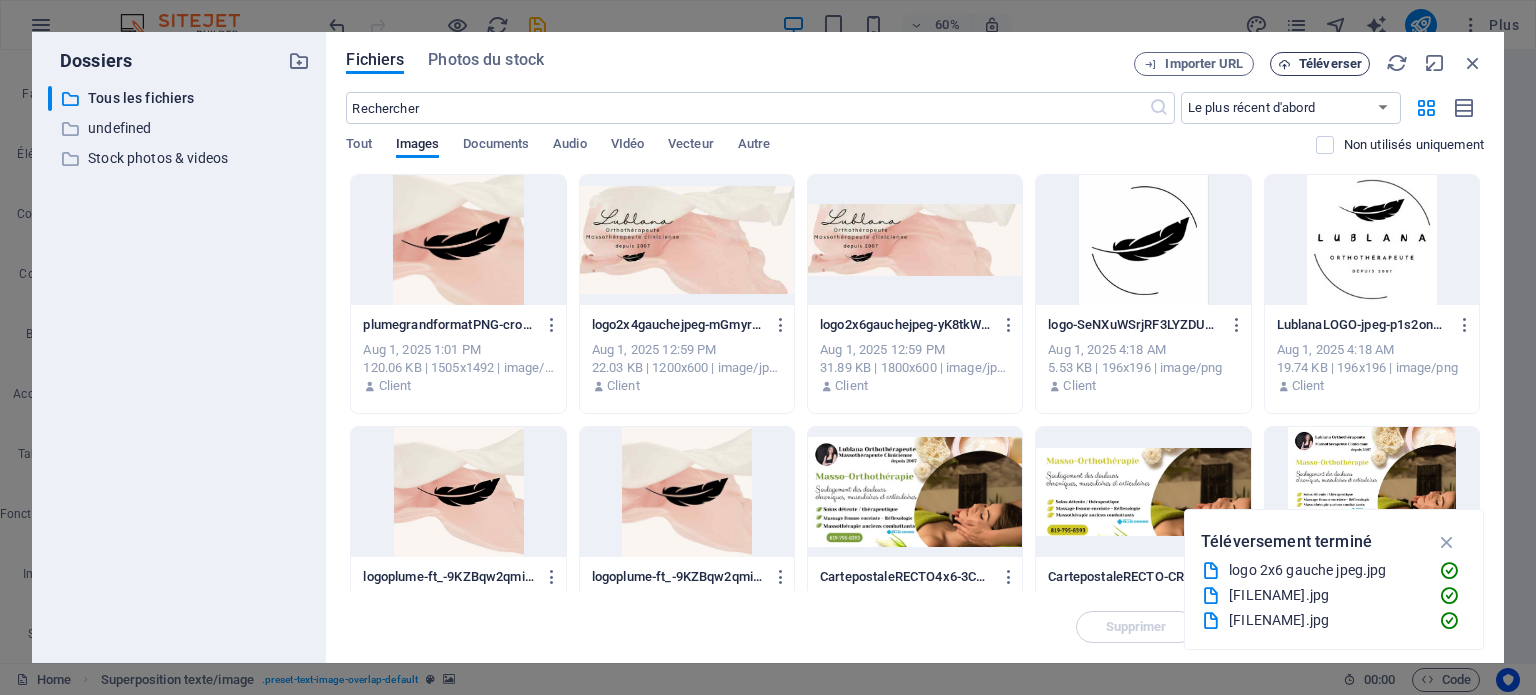 click on "Téléverser" at bounding box center [1330, 64] 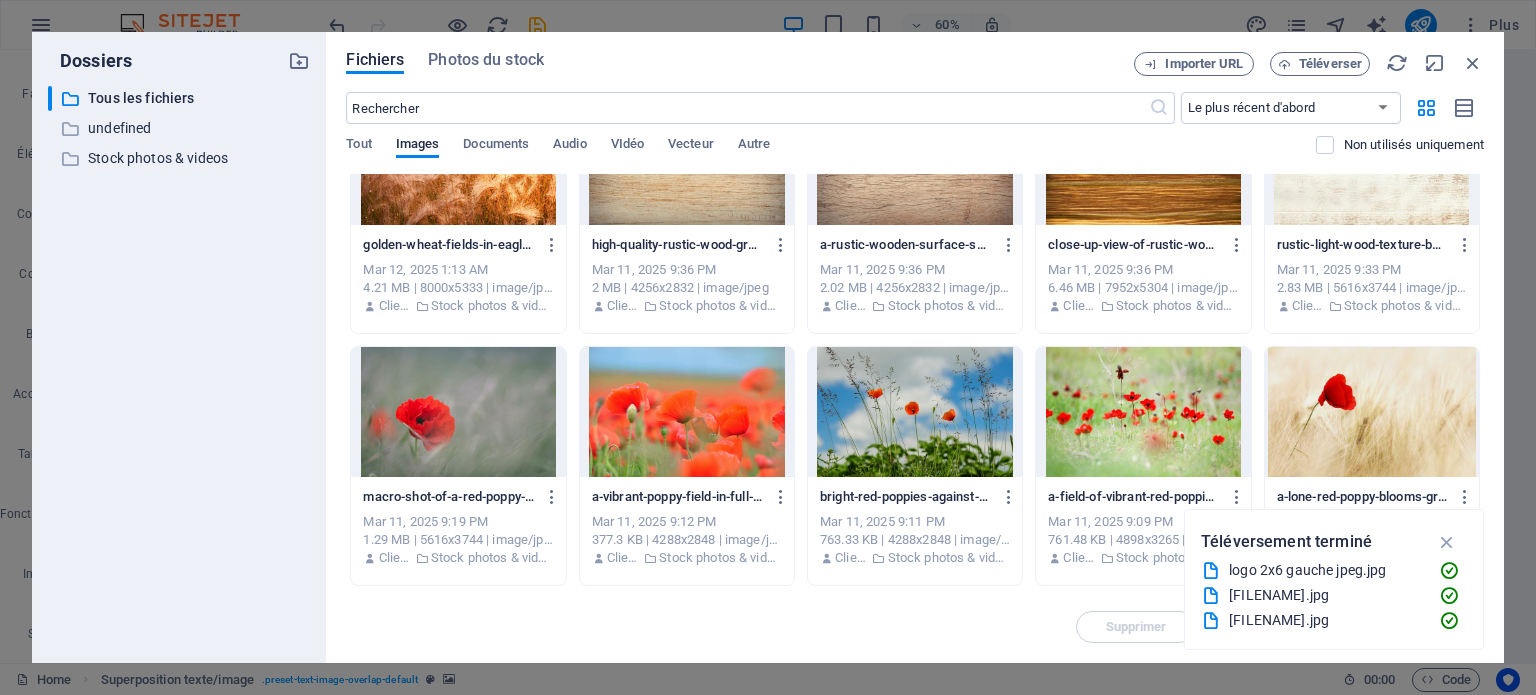 scroll, scrollTop: 2350, scrollLeft: 0, axis: vertical 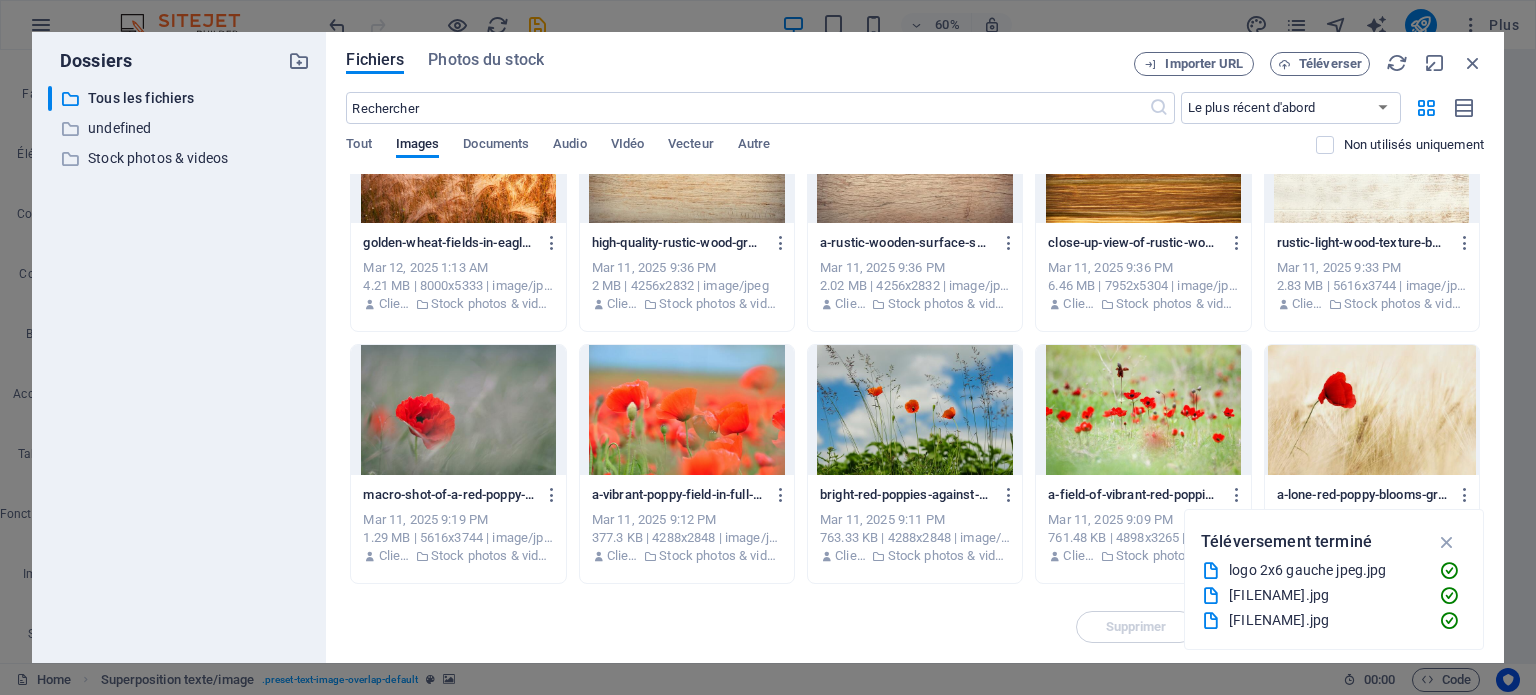 click at bounding box center [687, 410] 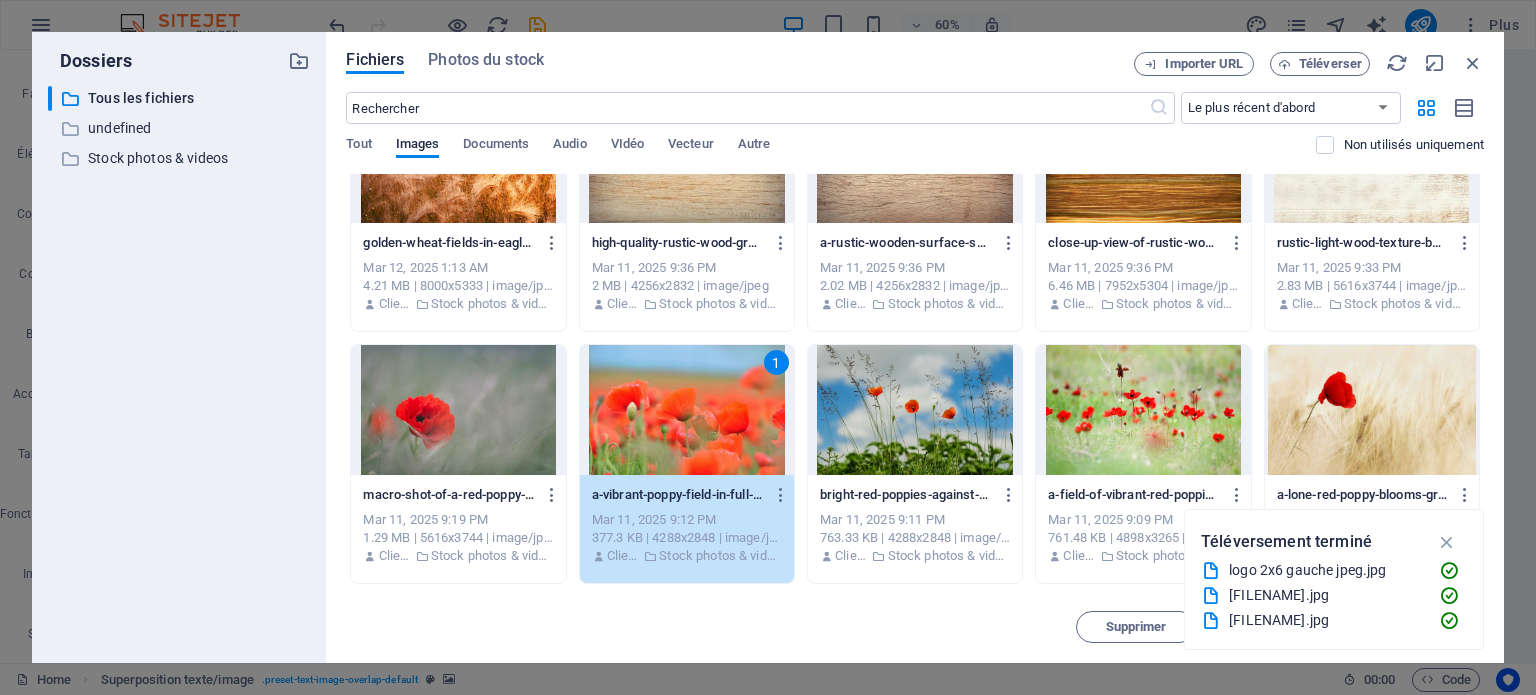 click on "1" at bounding box center (687, 410) 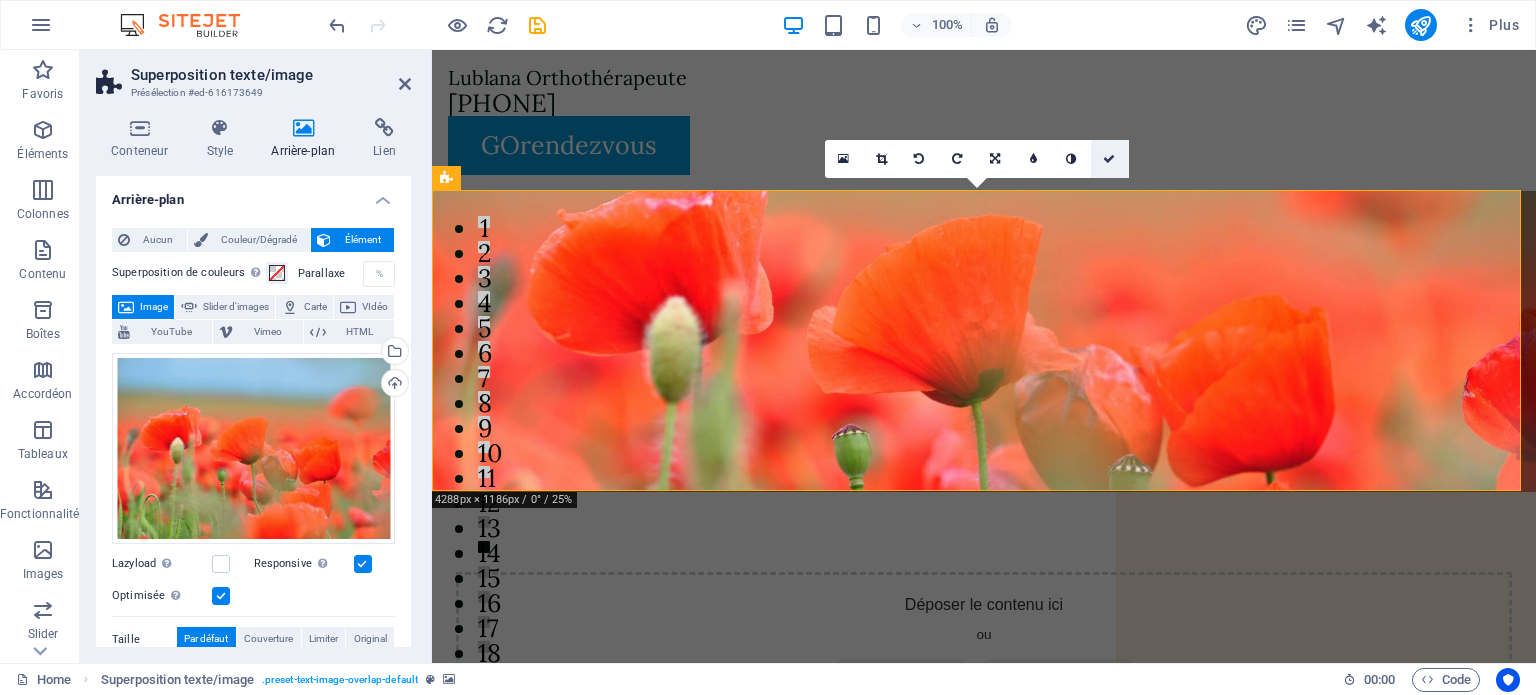 click at bounding box center (1109, 159) 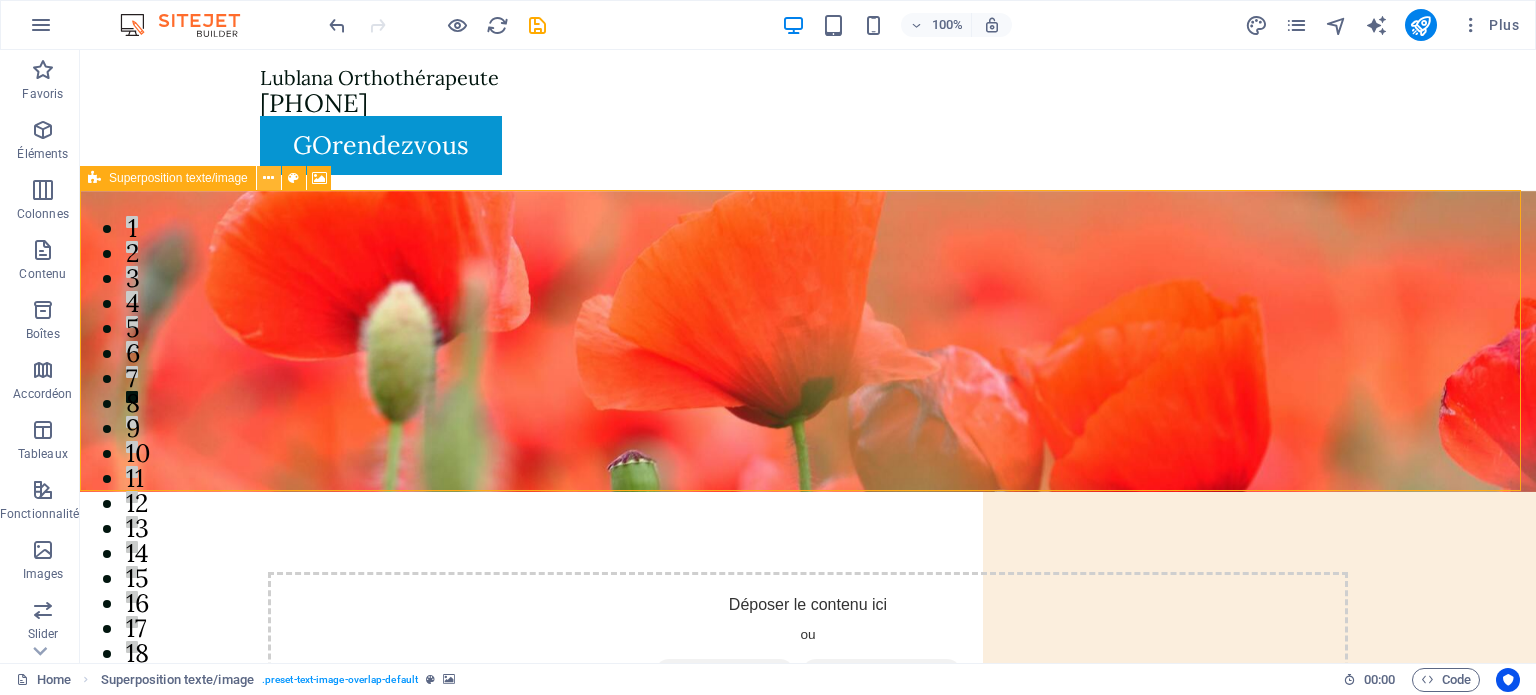 click at bounding box center (269, 178) 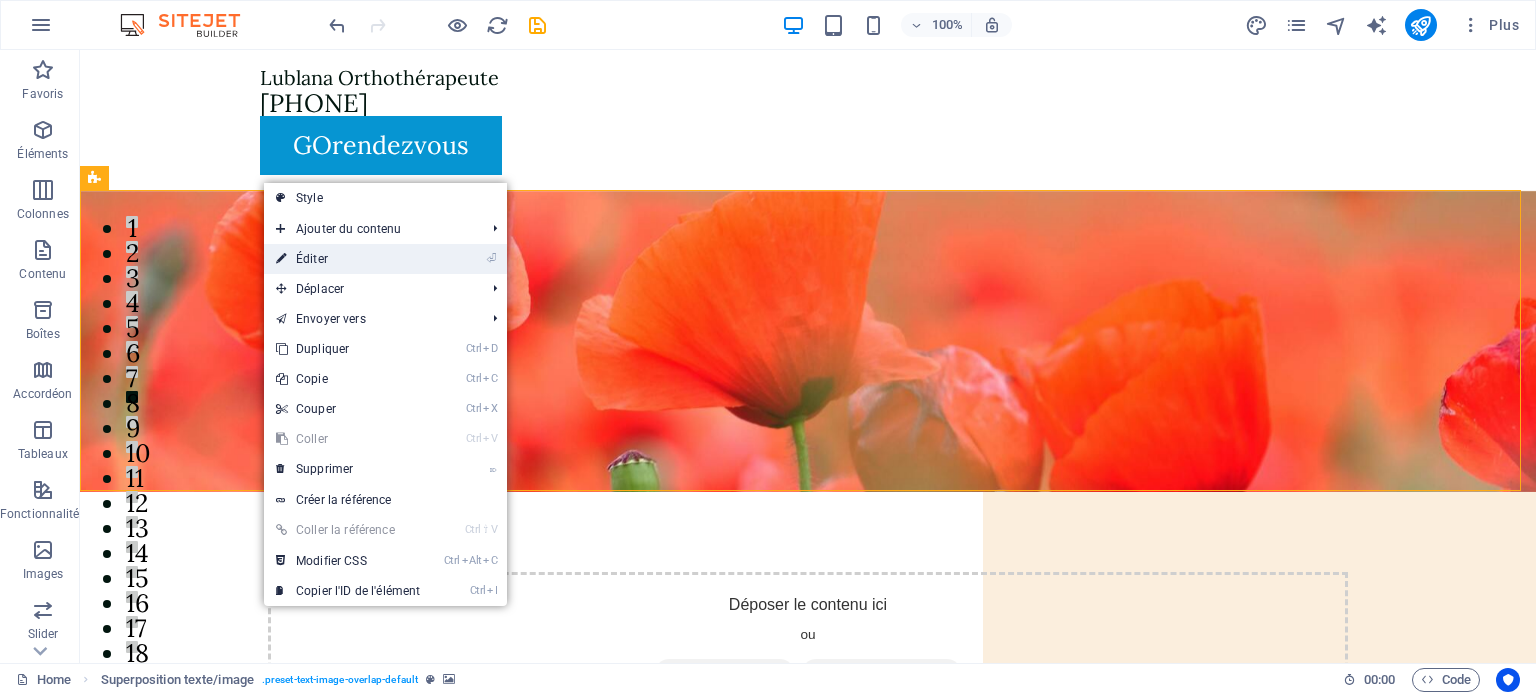 click on "⏎  Éditer" at bounding box center (348, 259) 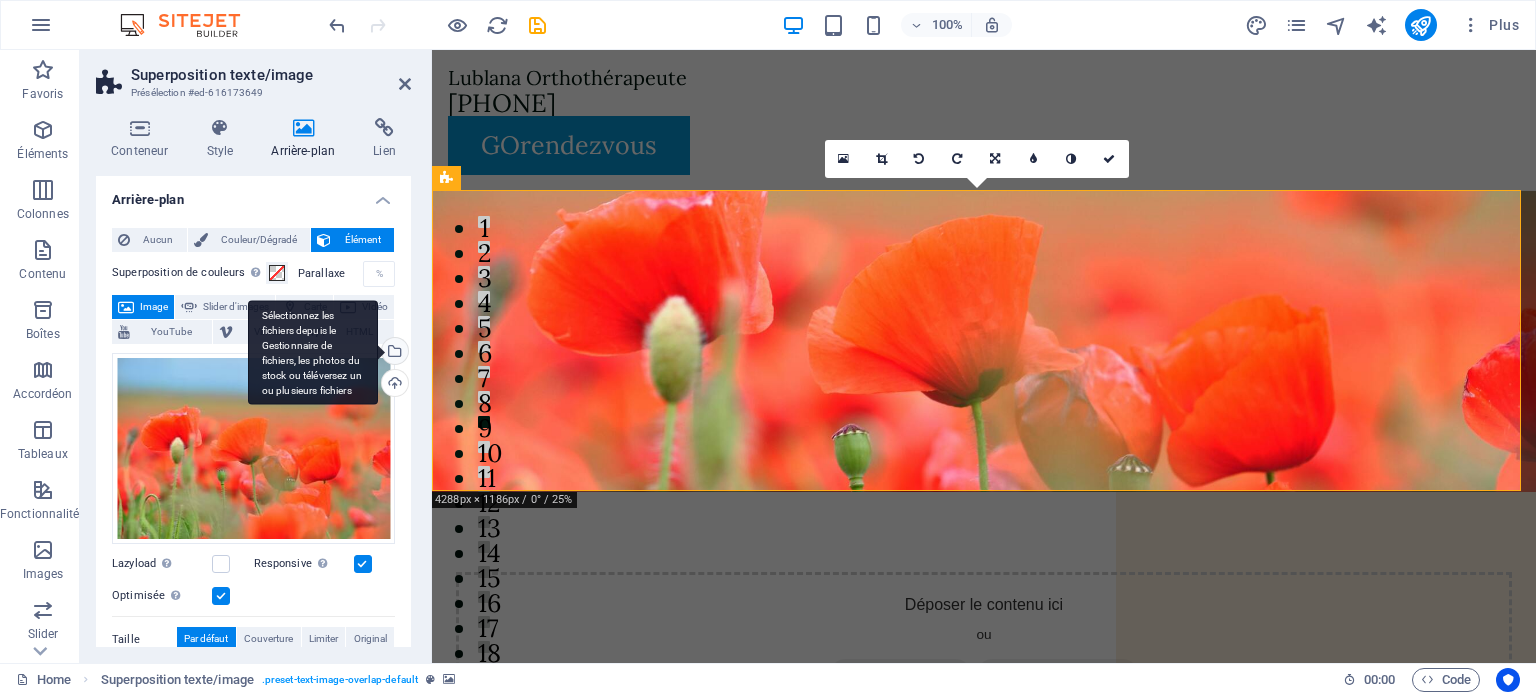 click on "Sélectionnez les fichiers depuis le Gestionnaire de fichiers, les photos du stock ou téléversez un ou plusieurs fichiers" at bounding box center [393, 353] 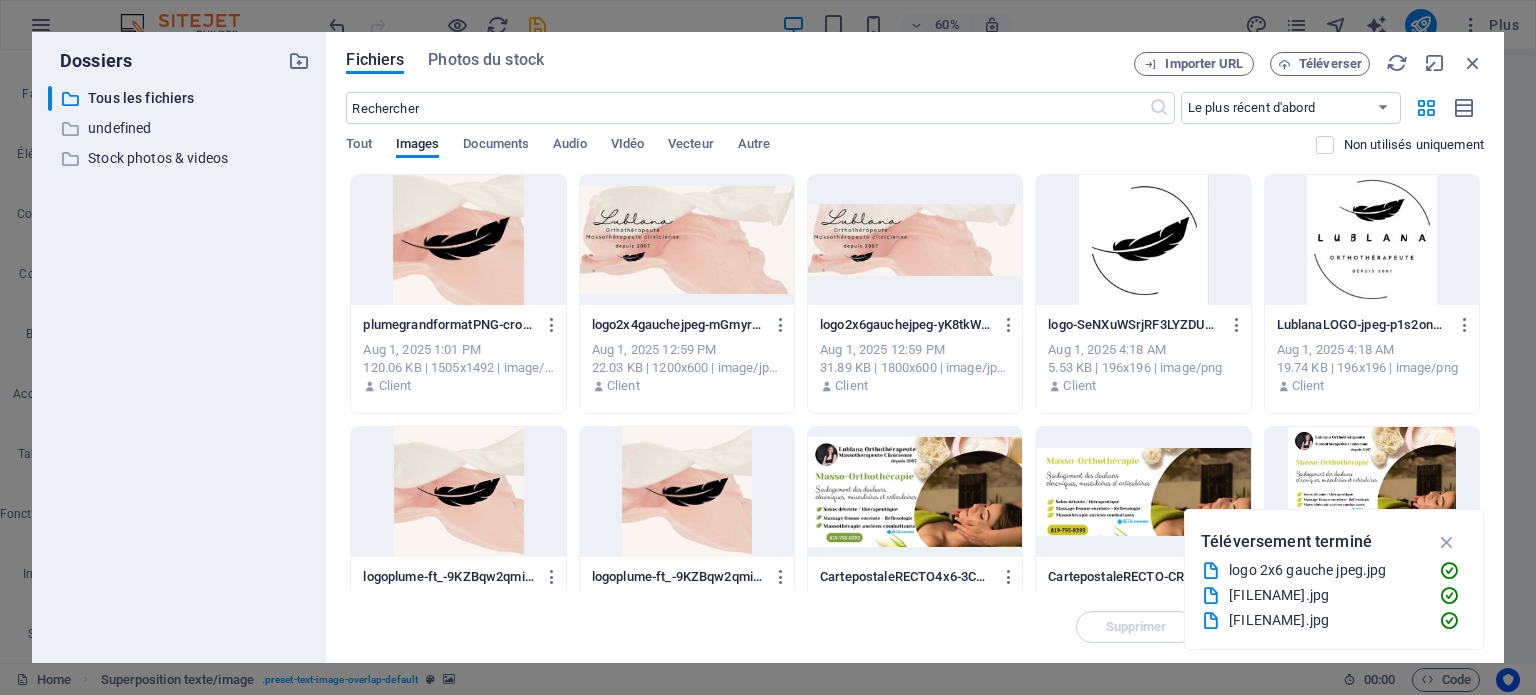 click at bounding box center (915, 240) 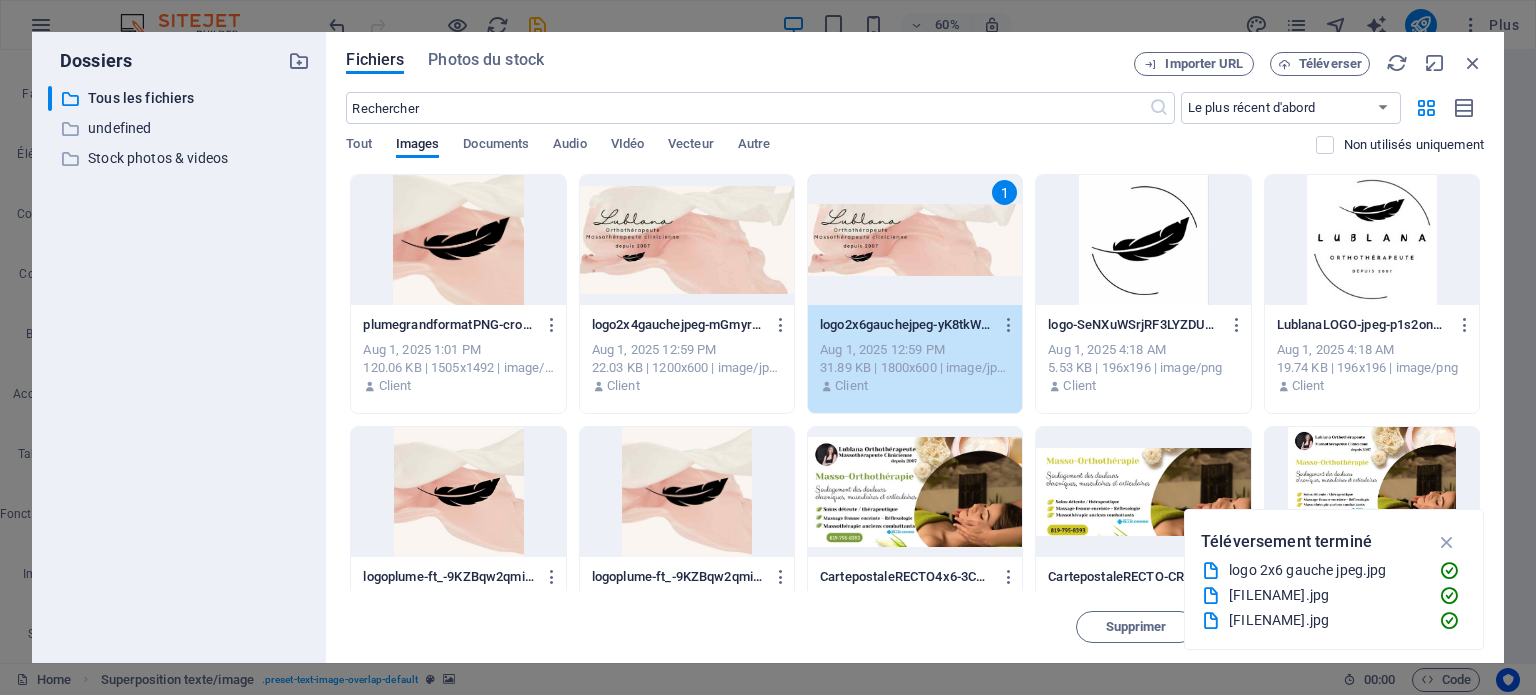 click on "1" at bounding box center (915, 240) 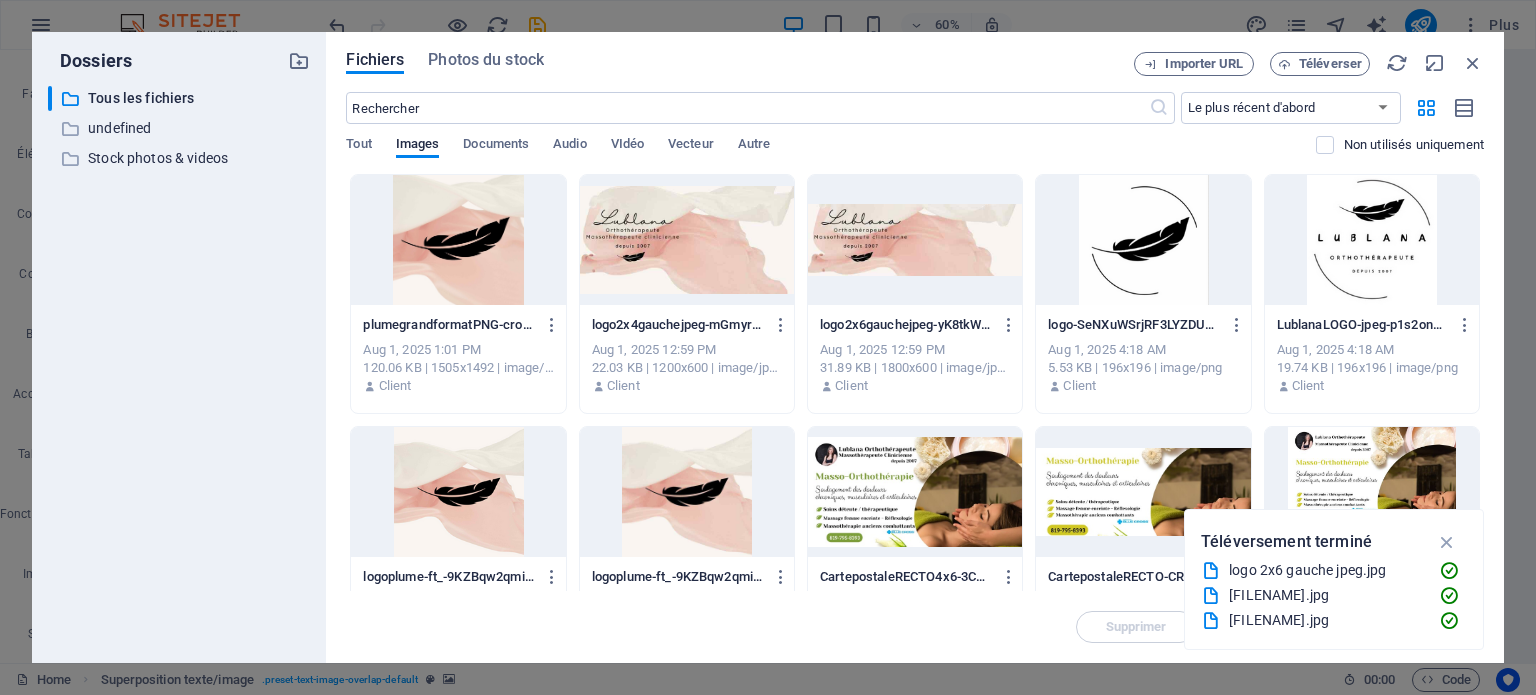 click at bounding box center [915, 240] 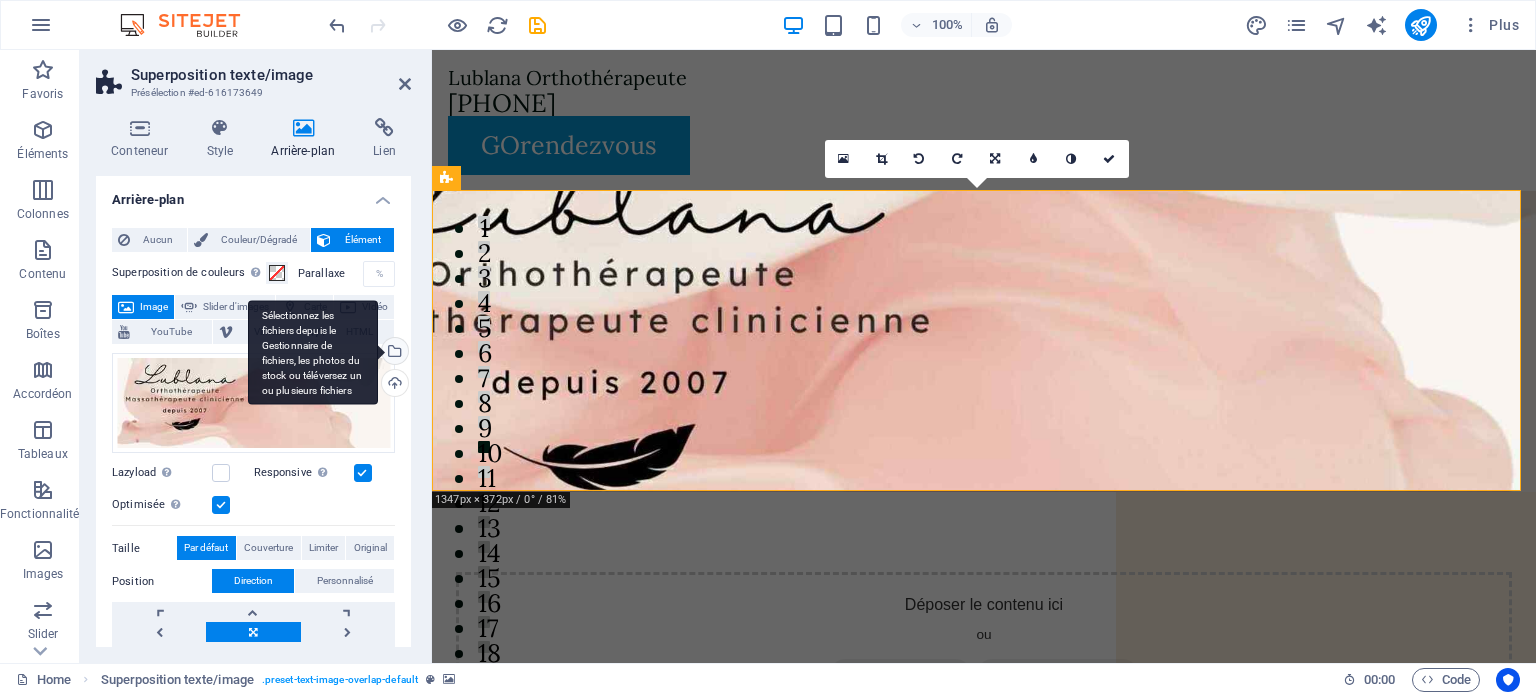 click on "Sélectionnez les fichiers depuis le Gestionnaire de fichiers, les photos du stock ou téléversez un ou plusieurs fichiers" at bounding box center [313, 352] 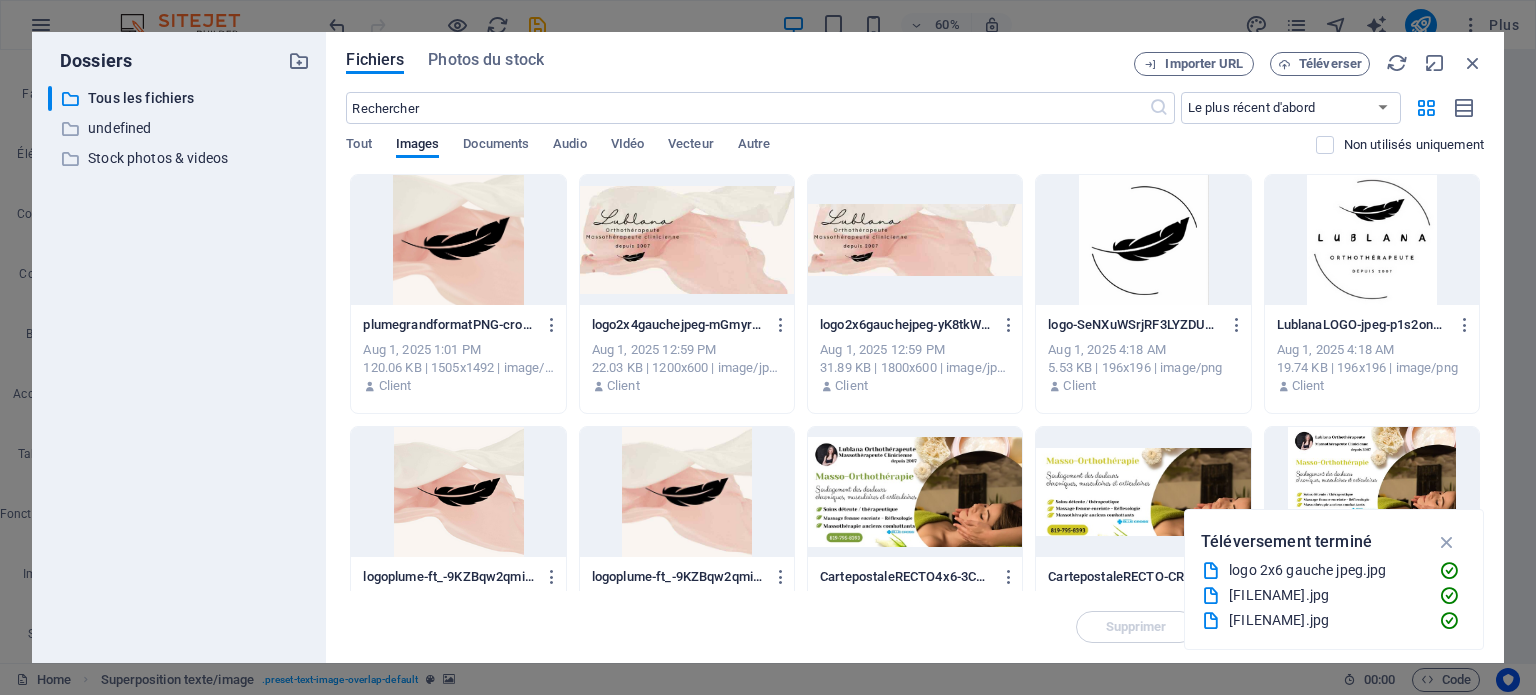 click at bounding box center (687, 240) 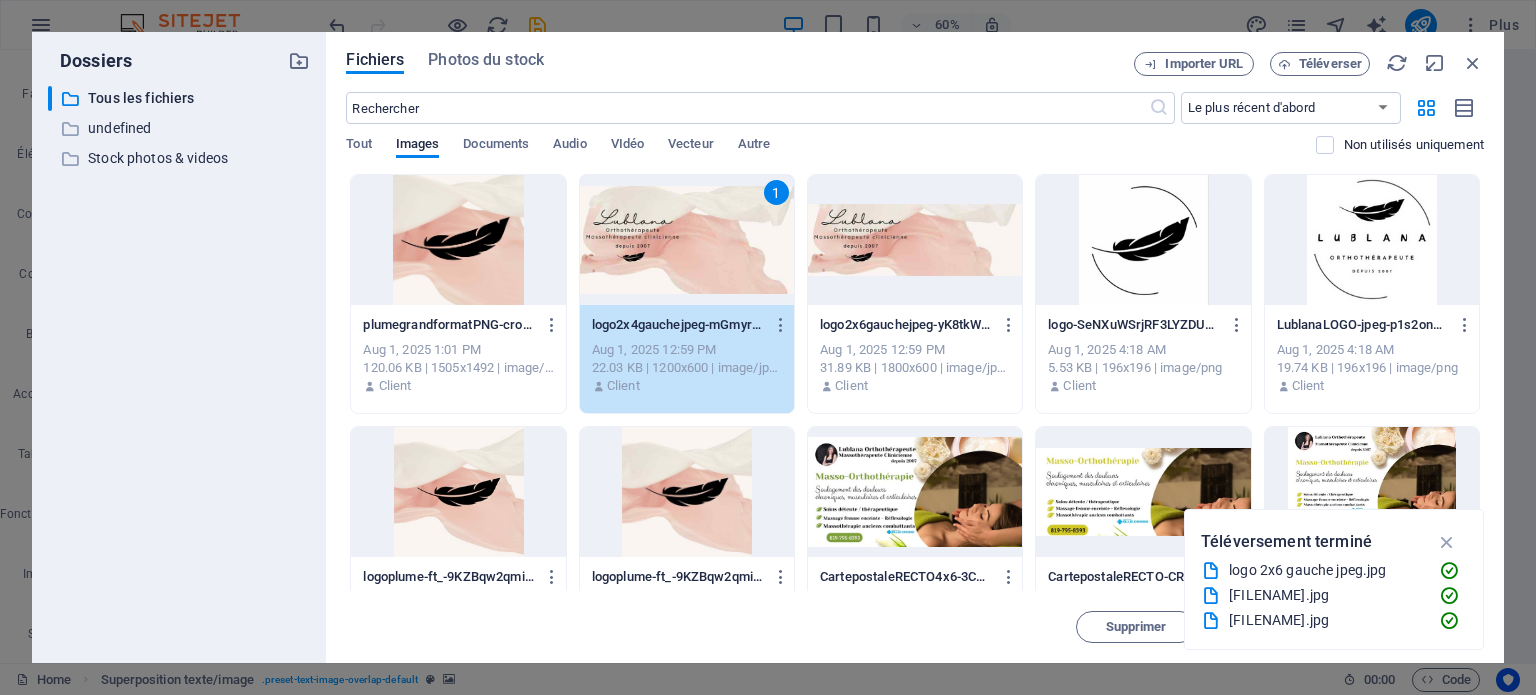 click on "1" at bounding box center [687, 240] 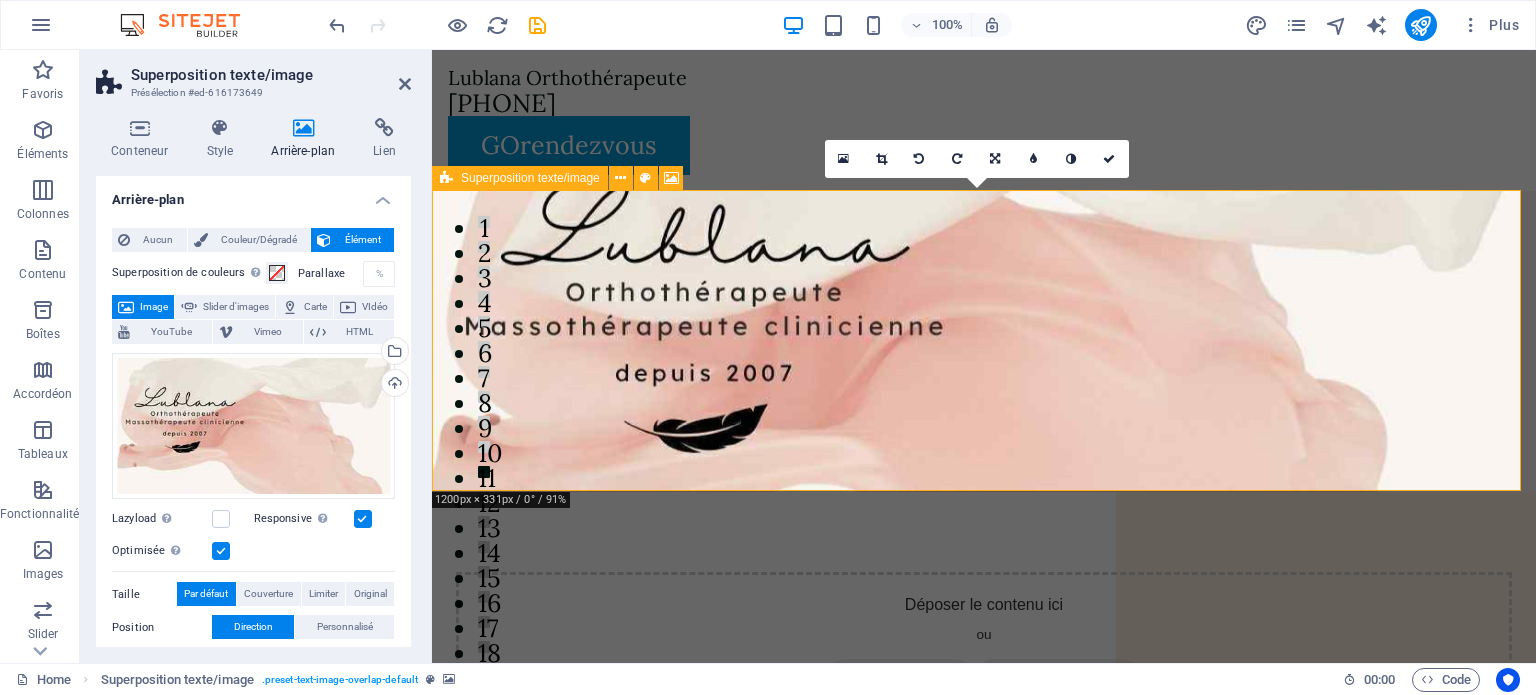 click on "Ajouter les éléments" at bounding box center [900, 673] 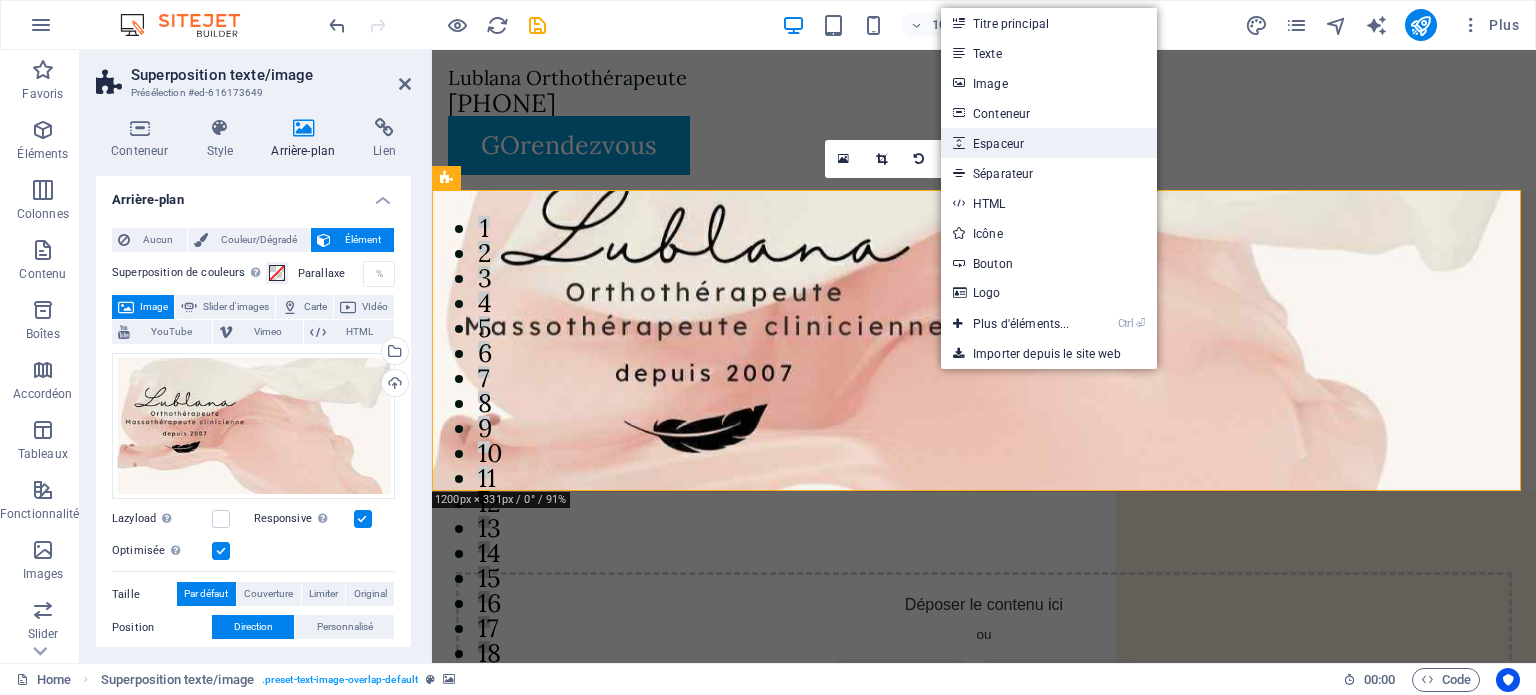 click on "Espaceur" at bounding box center (1049, 143) 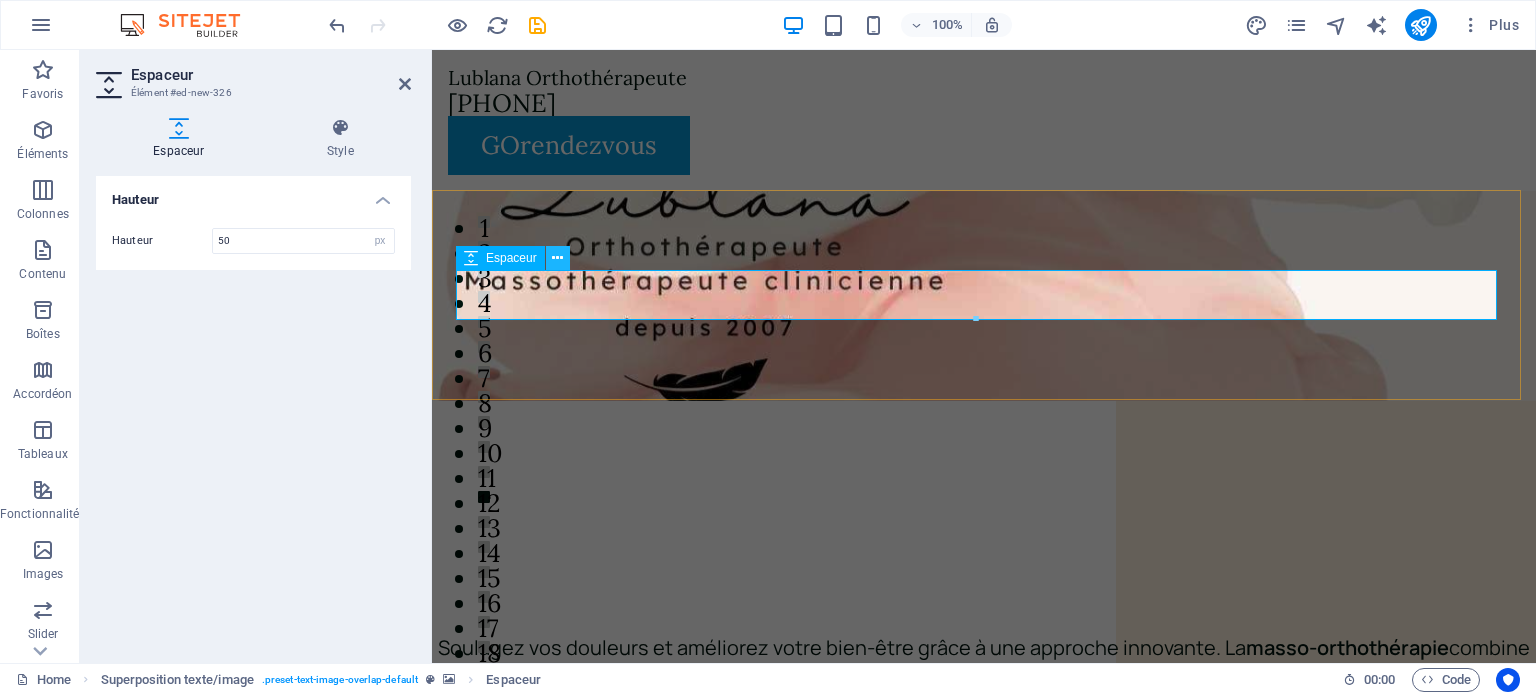 click at bounding box center [557, 258] 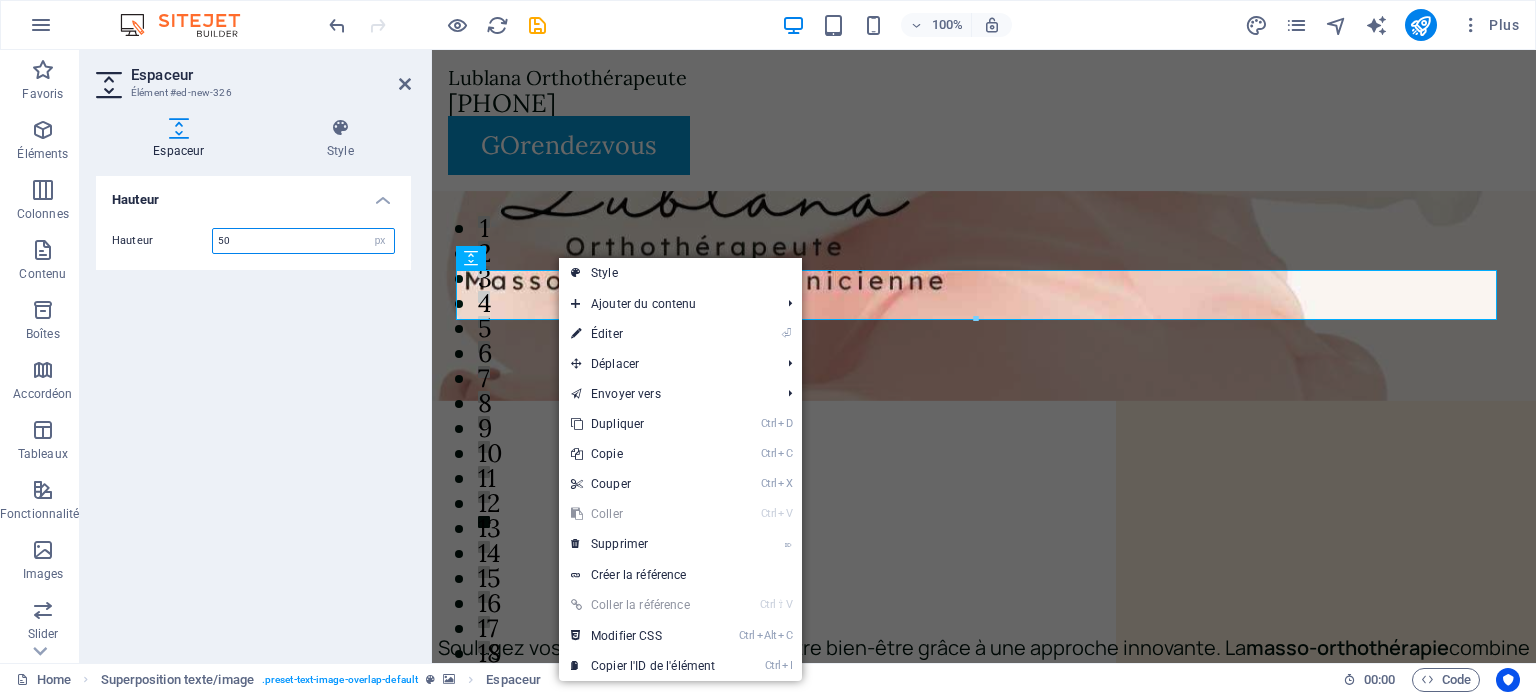 click on "50" at bounding box center [303, 241] 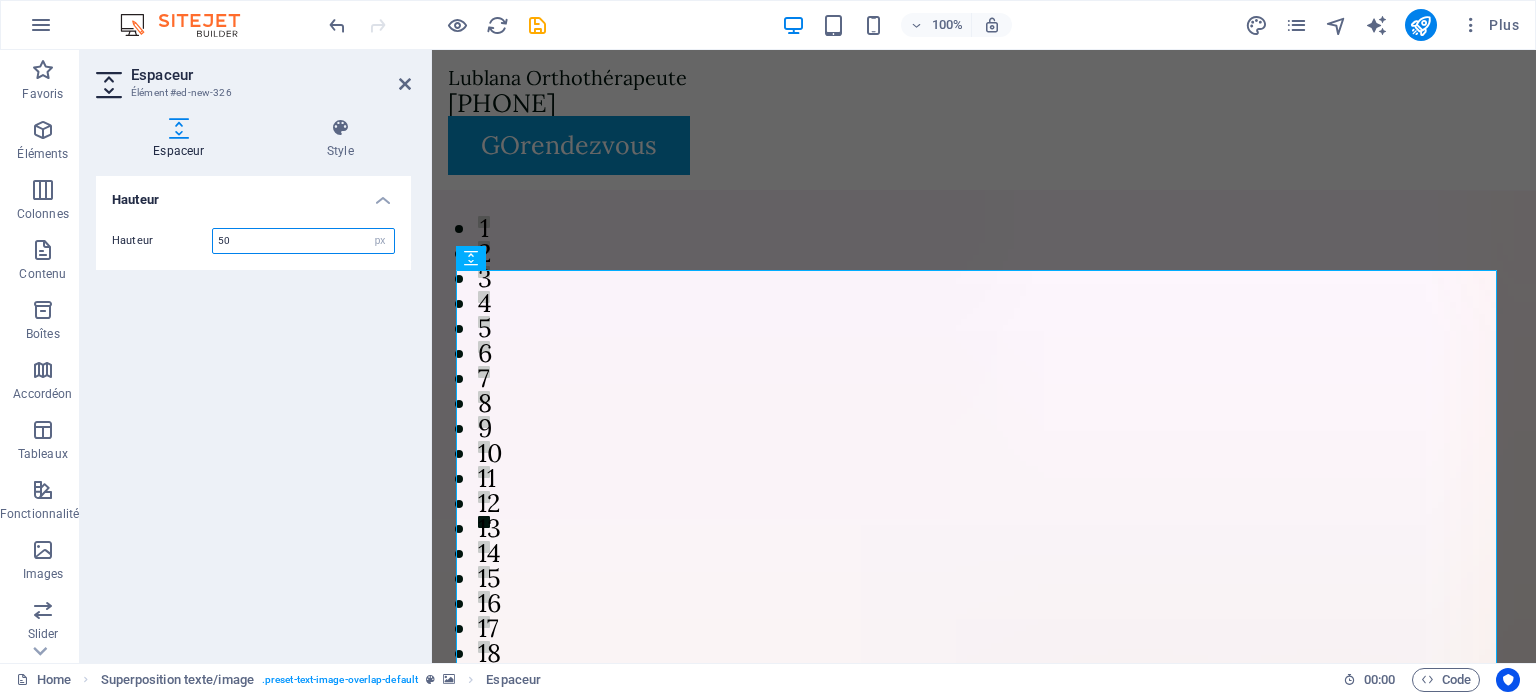type on "5" 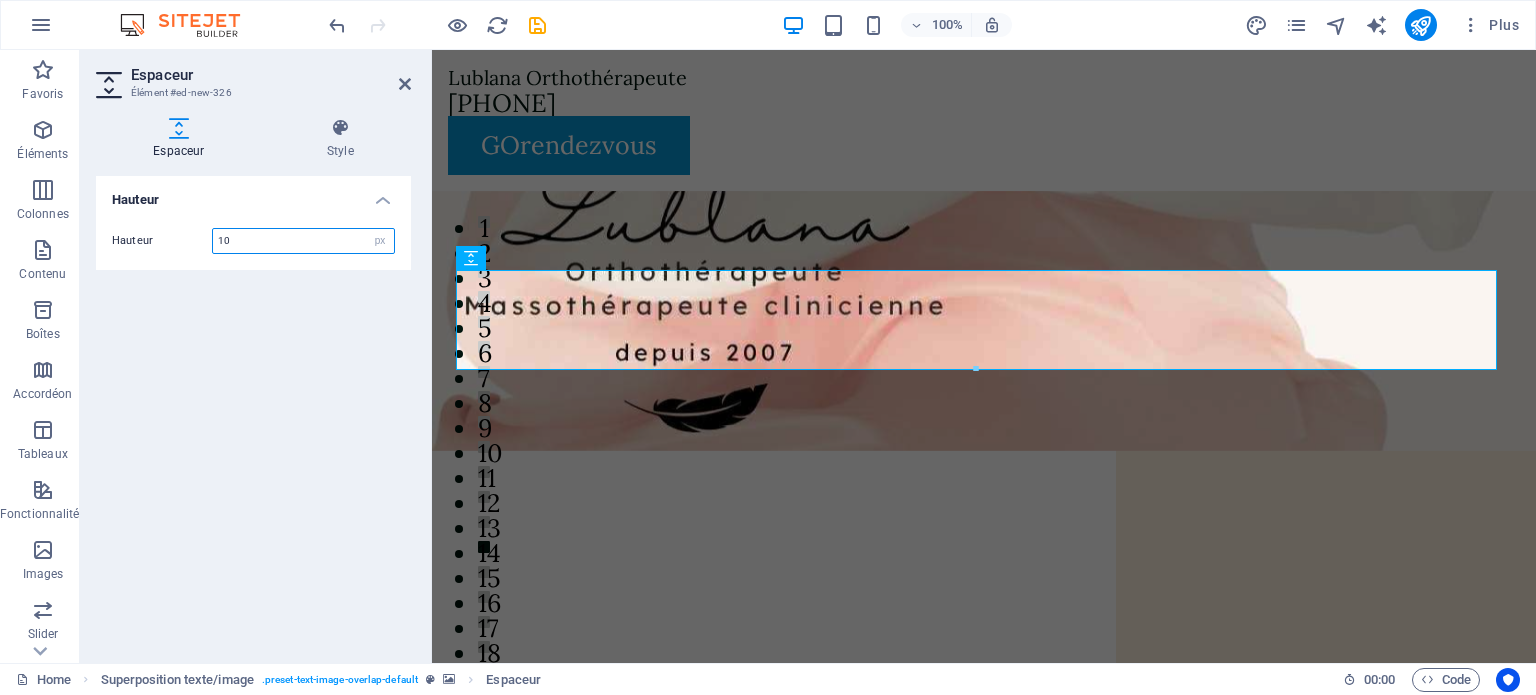 type on "1" 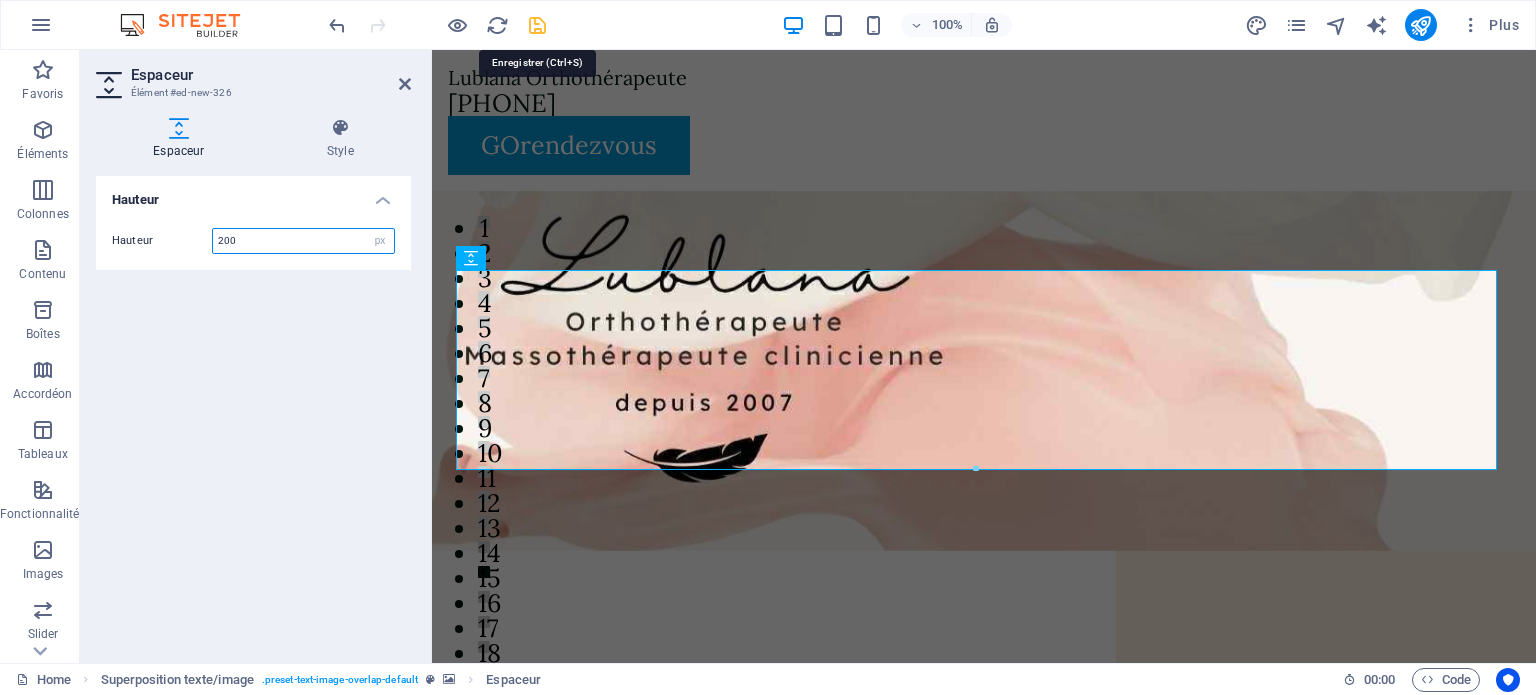 type on "200" 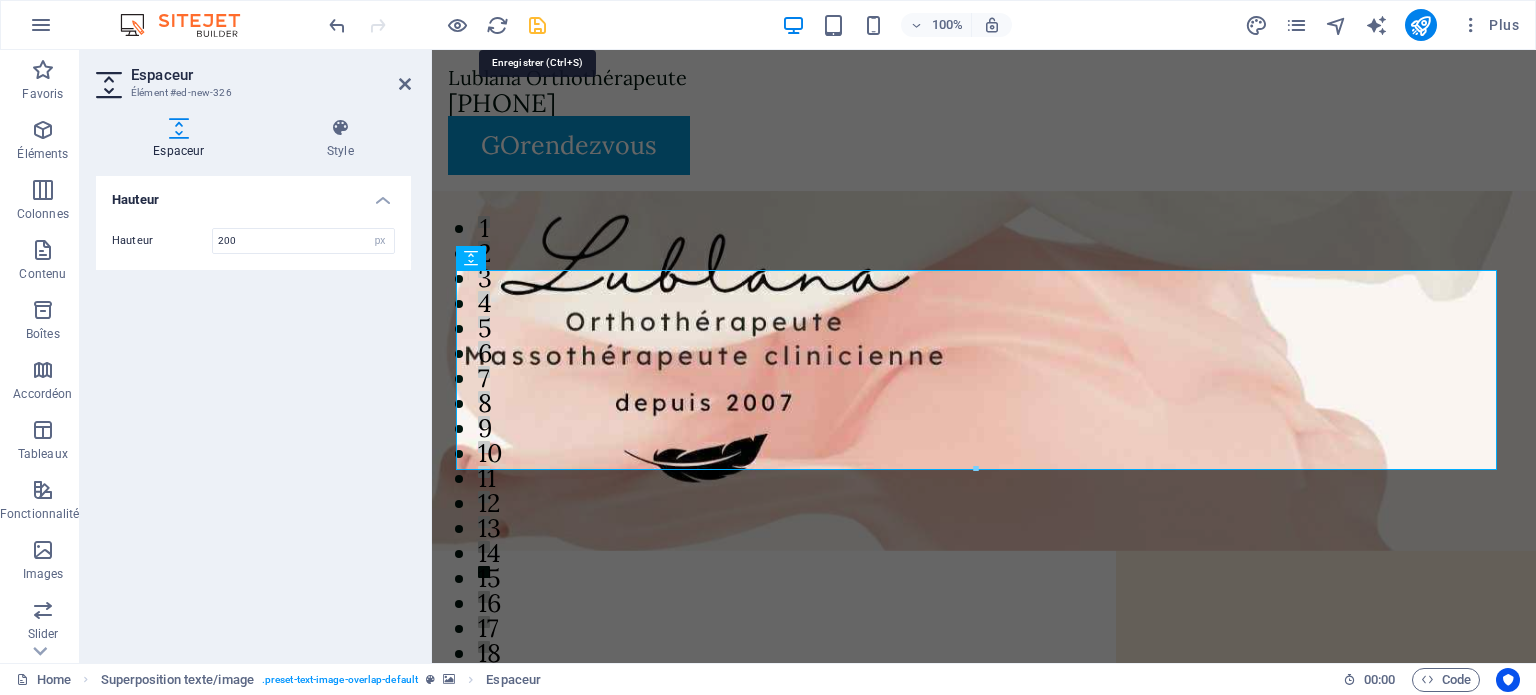 click at bounding box center [537, 25] 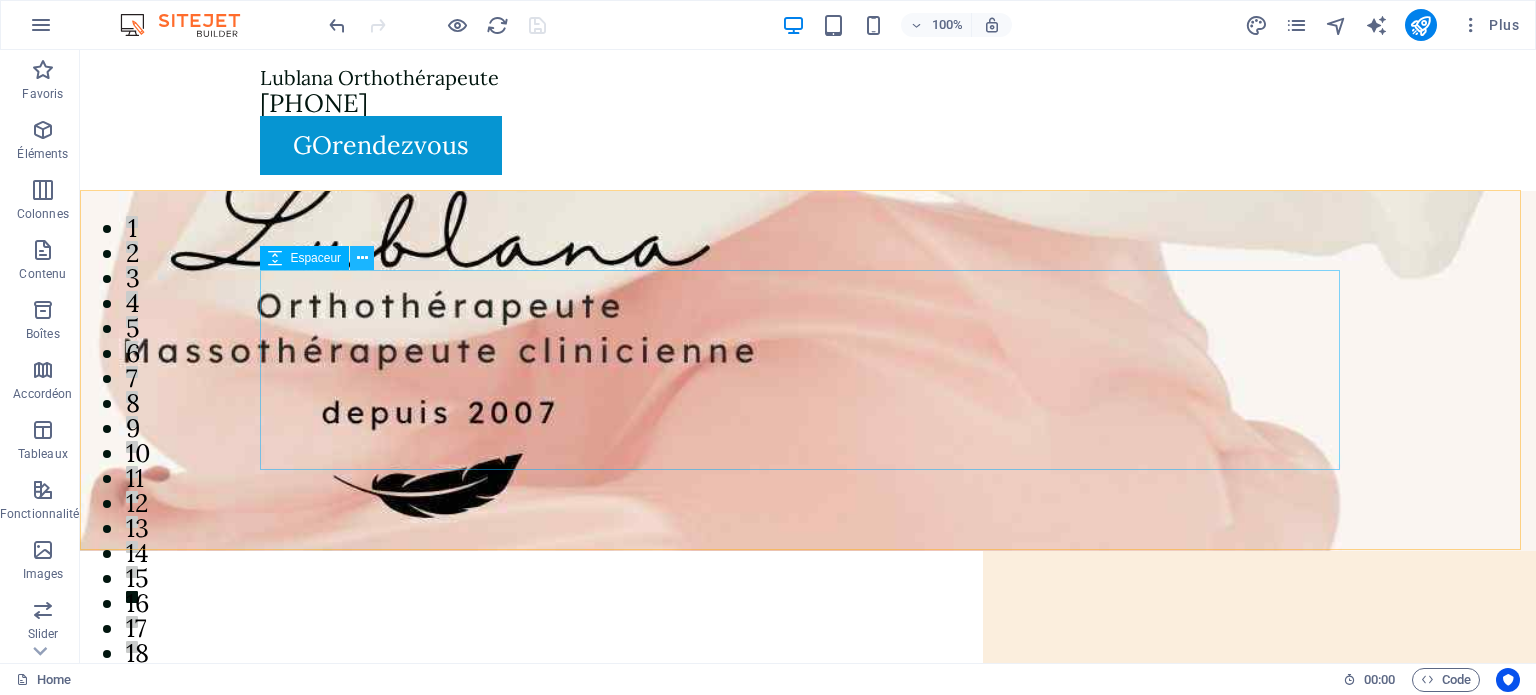 click at bounding box center [362, 258] 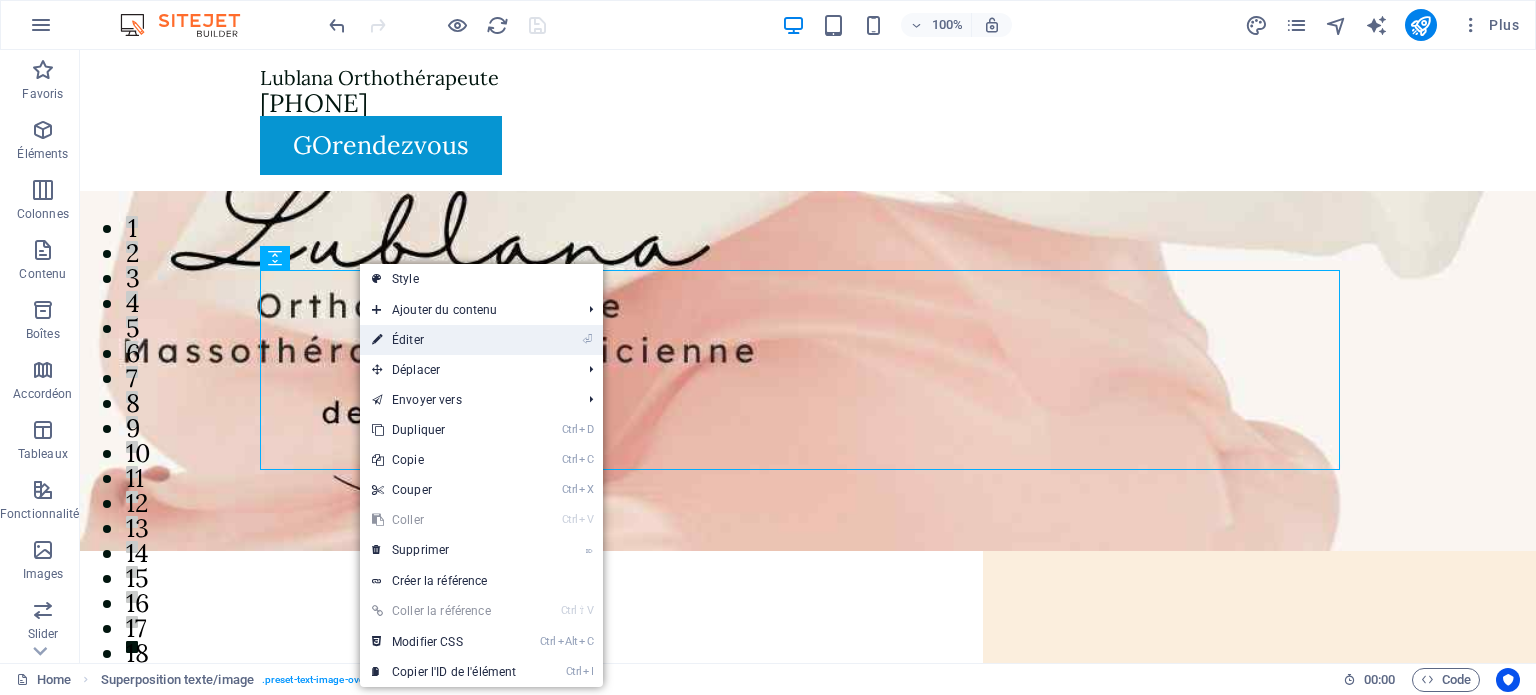 click on "⏎  Éditer" at bounding box center [444, 340] 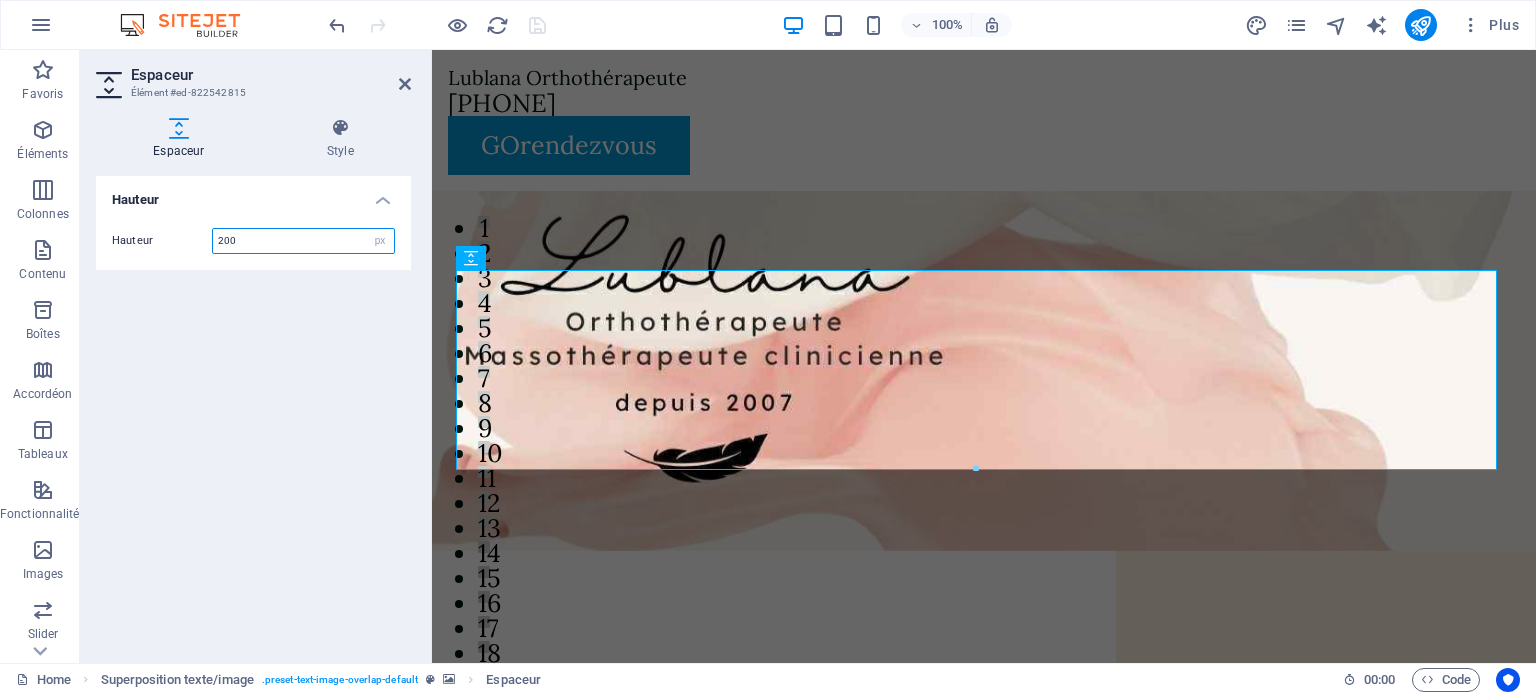 click on "200" at bounding box center (303, 241) 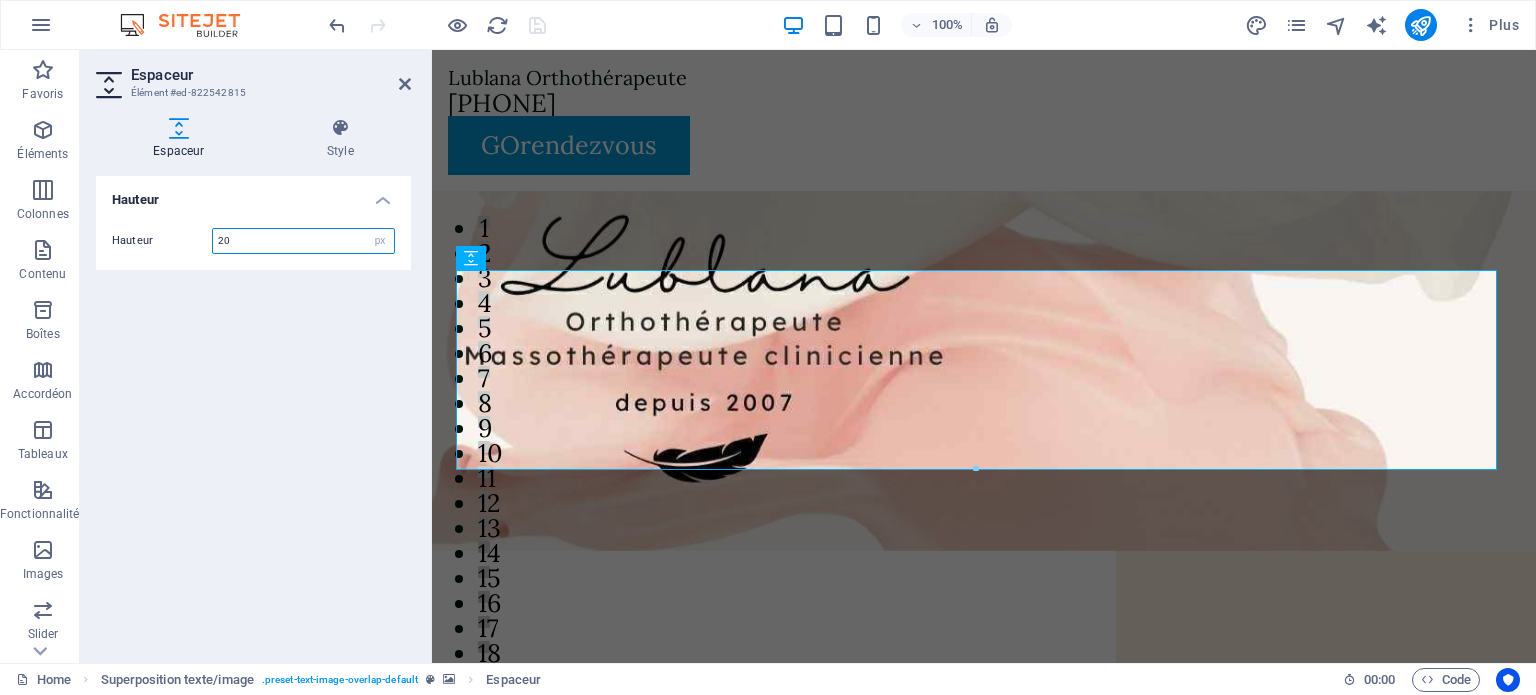 type on "2" 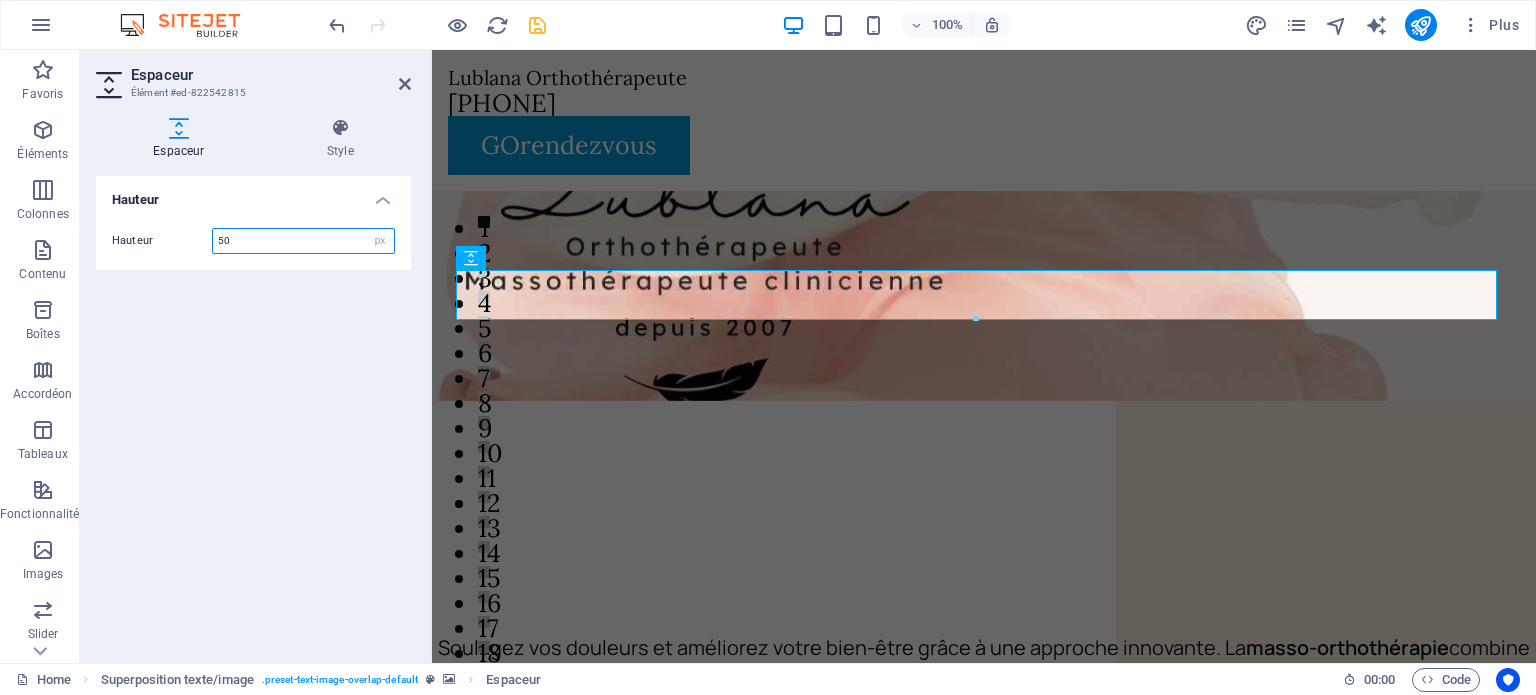 type on "50" 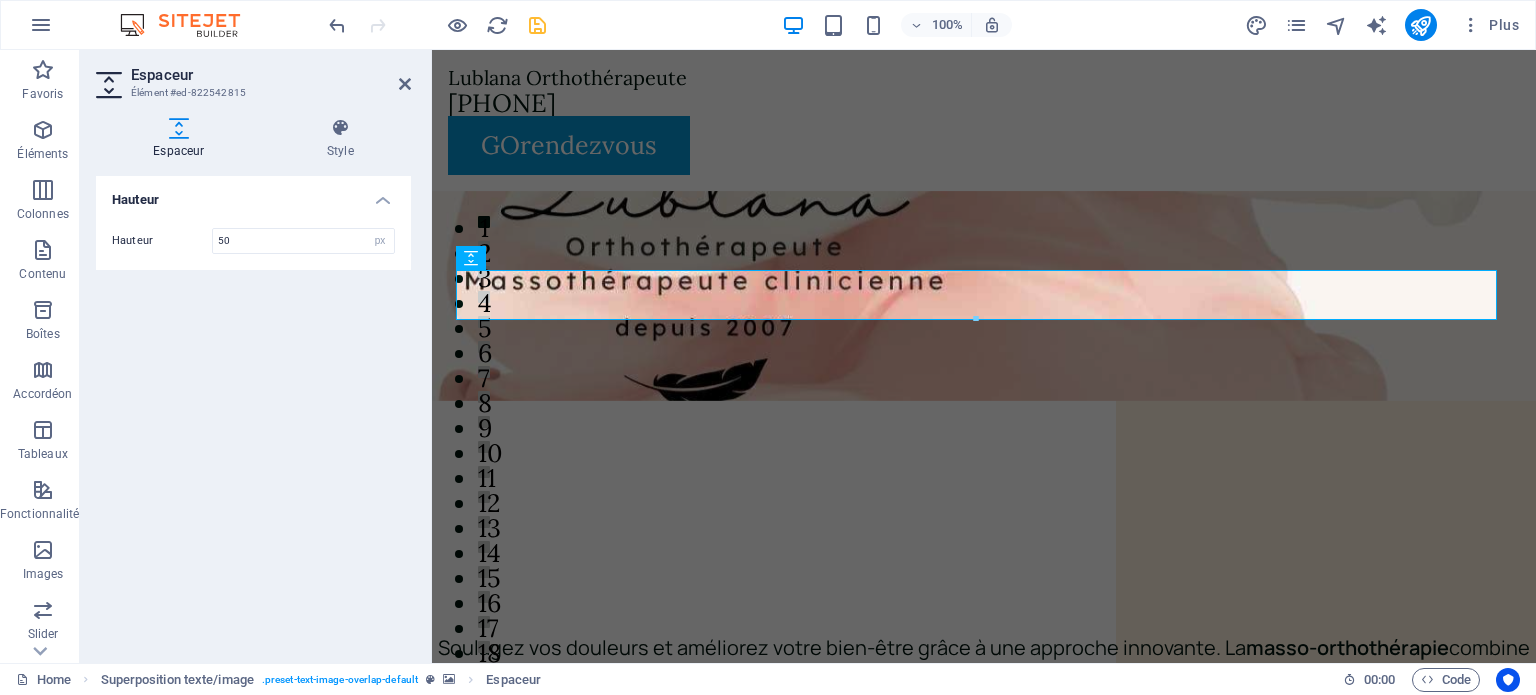 click at bounding box center [984, 296] 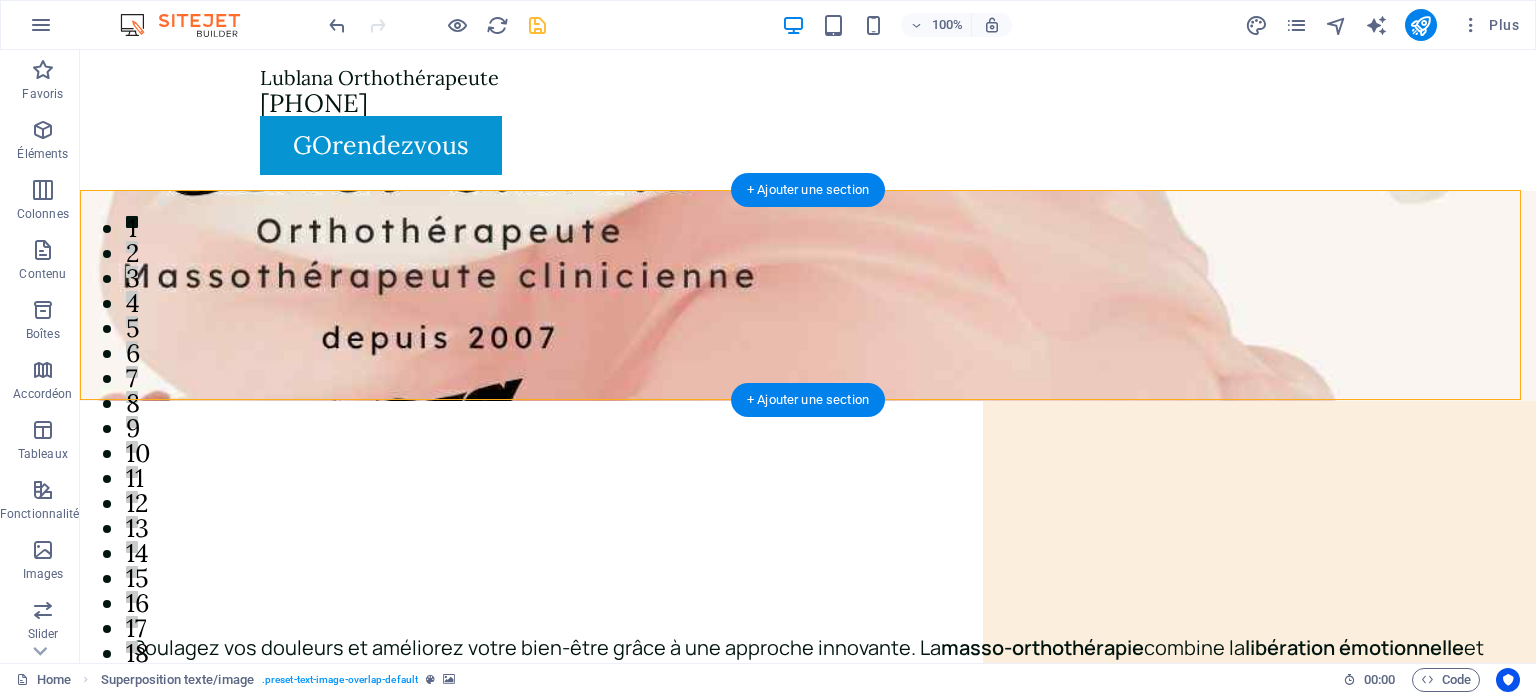 click at bounding box center (808, 296) 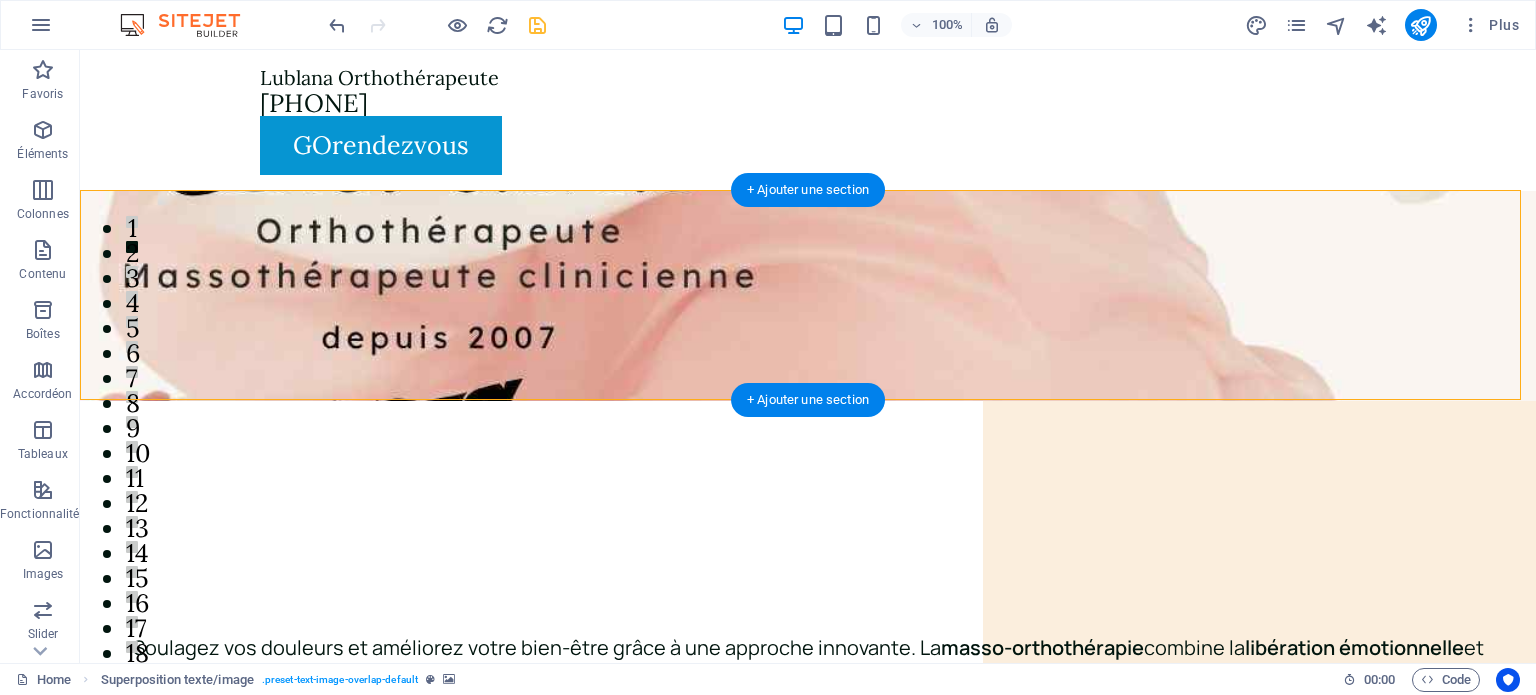 click at bounding box center (808, 296) 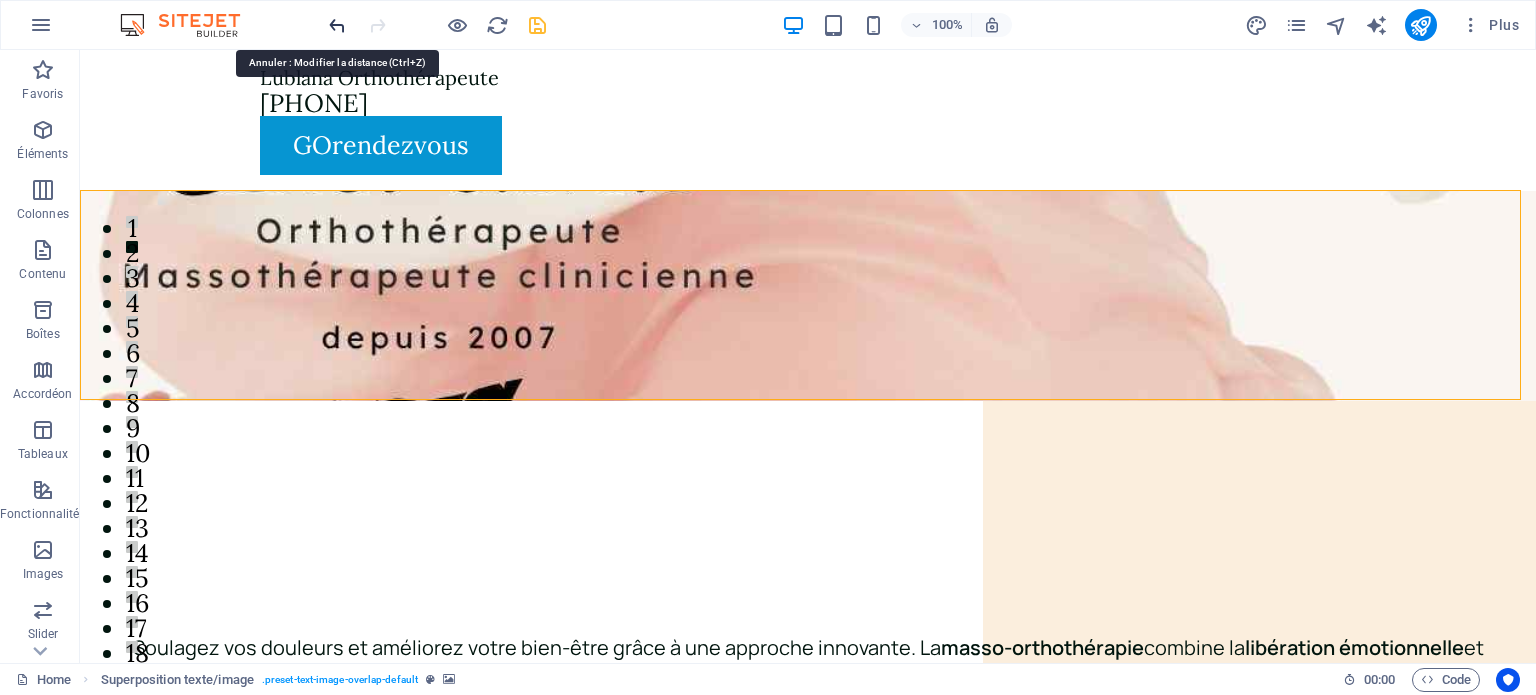 click at bounding box center (337, 25) 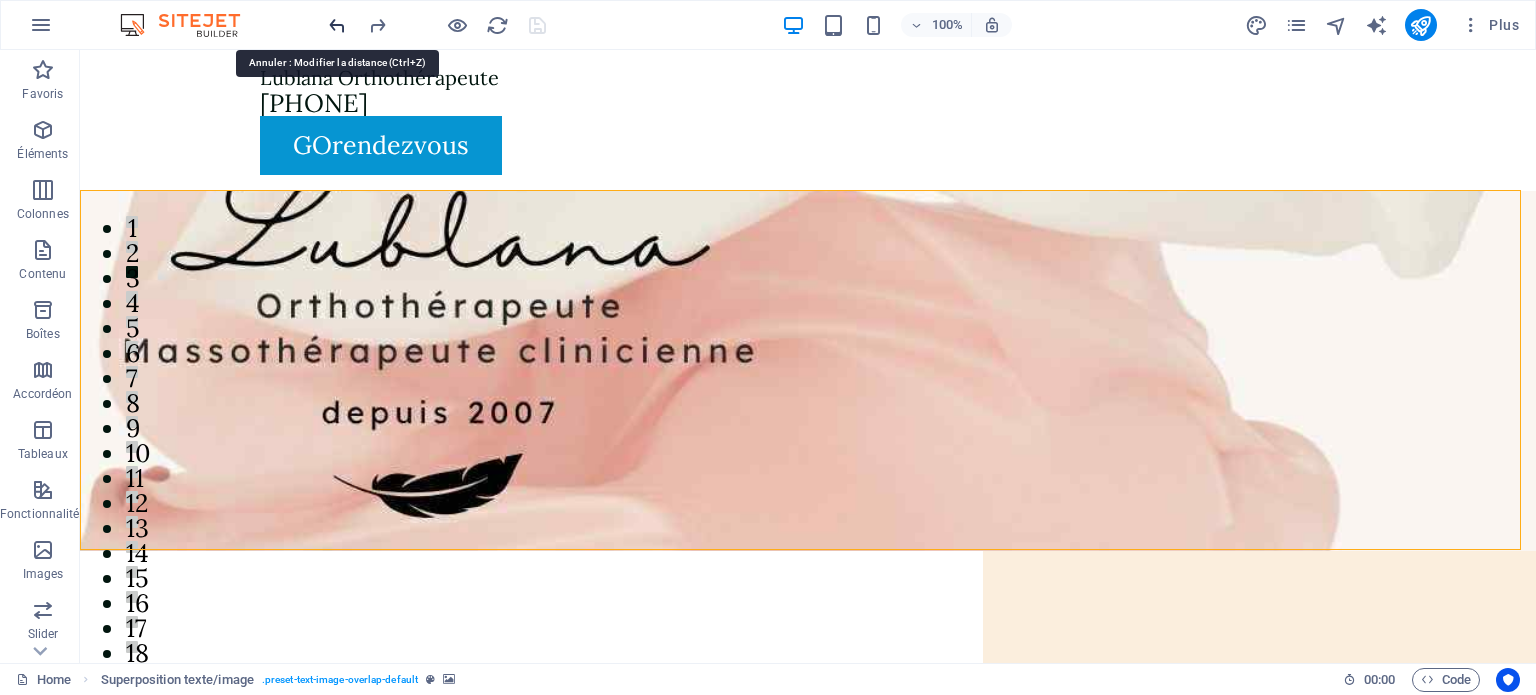 click at bounding box center (337, 25) 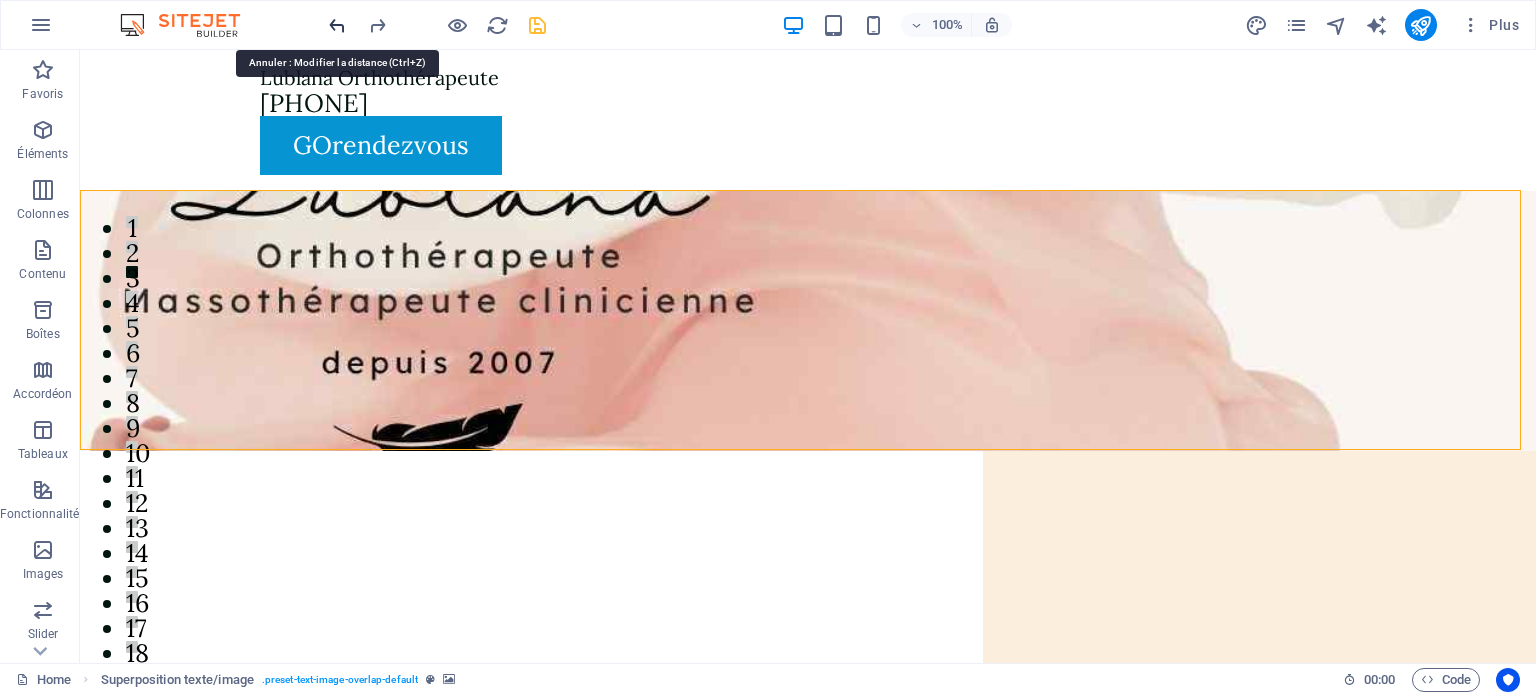 click at bounding box center (337, 25) 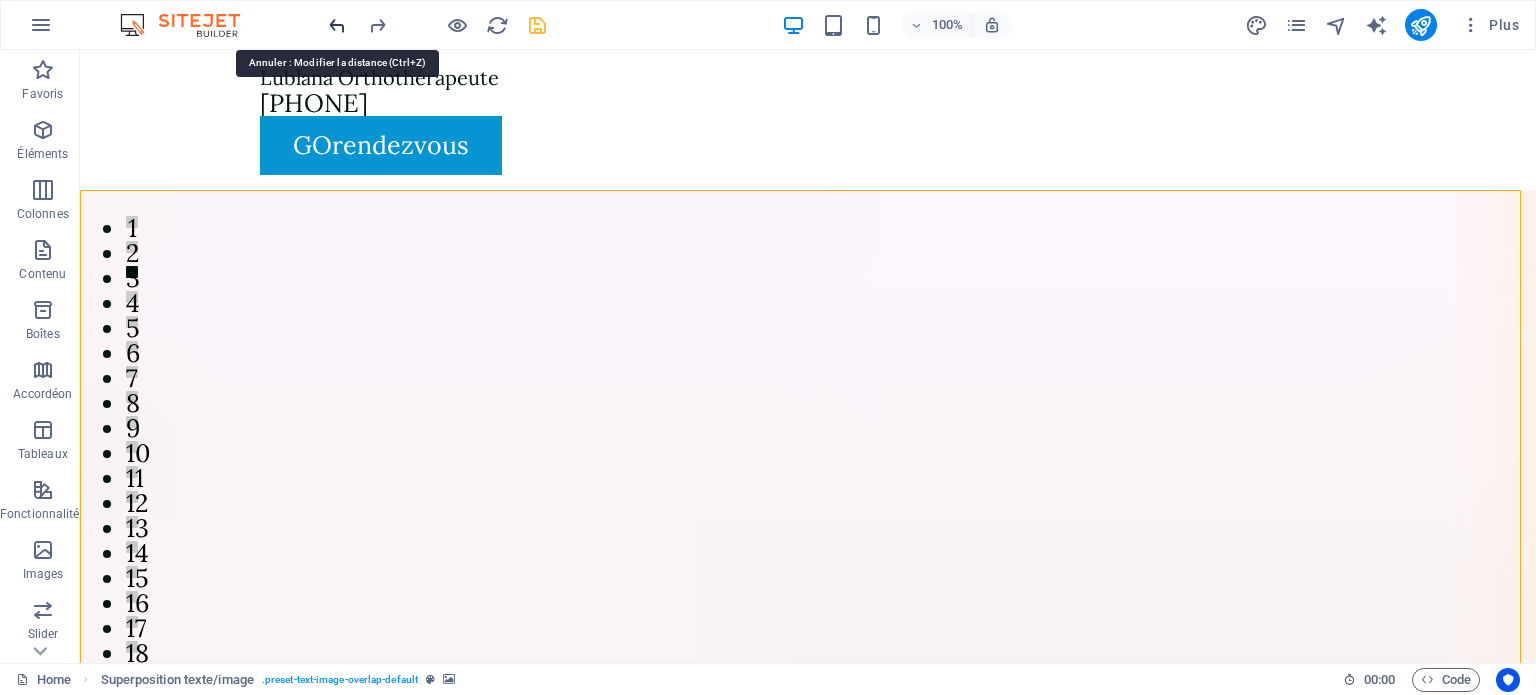 click at bounding box center [337, 25] 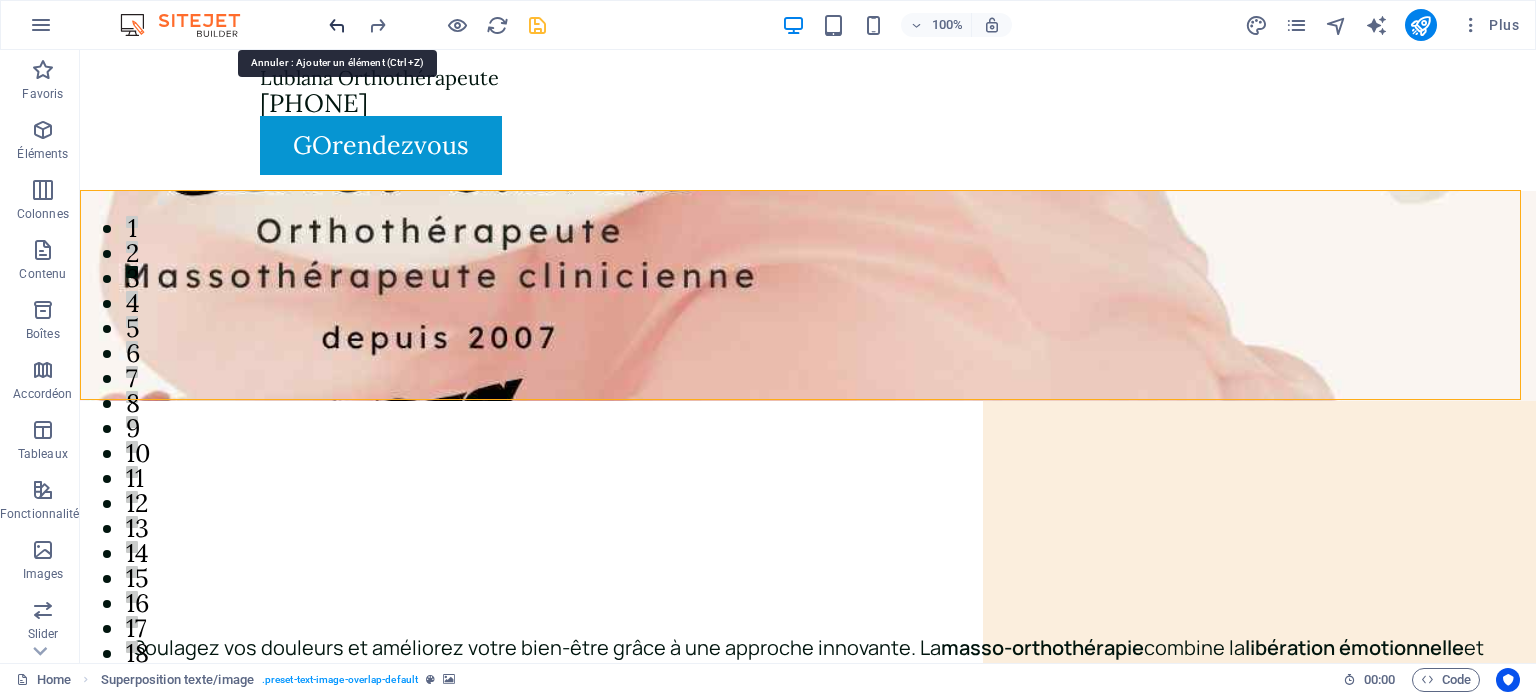 click at bounding box center (337, 25) 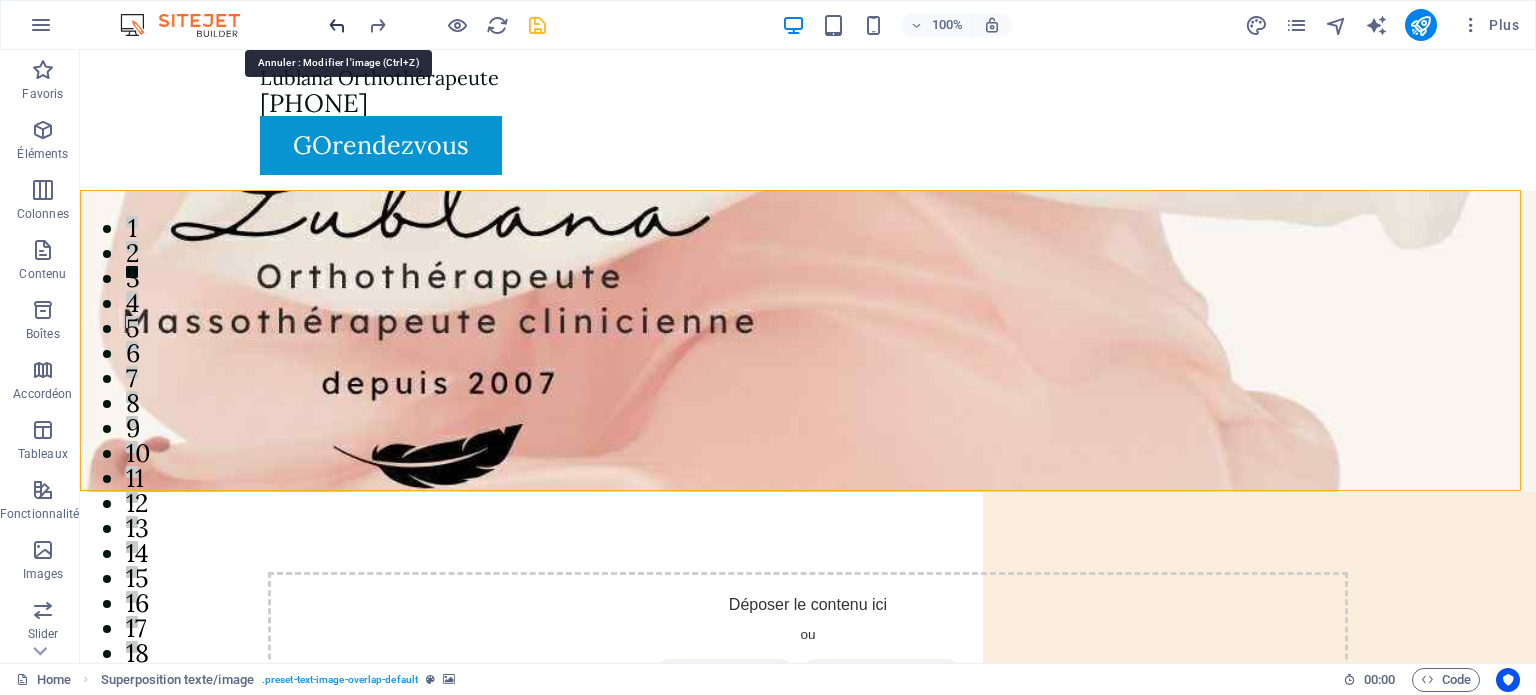 click at bounding box center (337, 25) 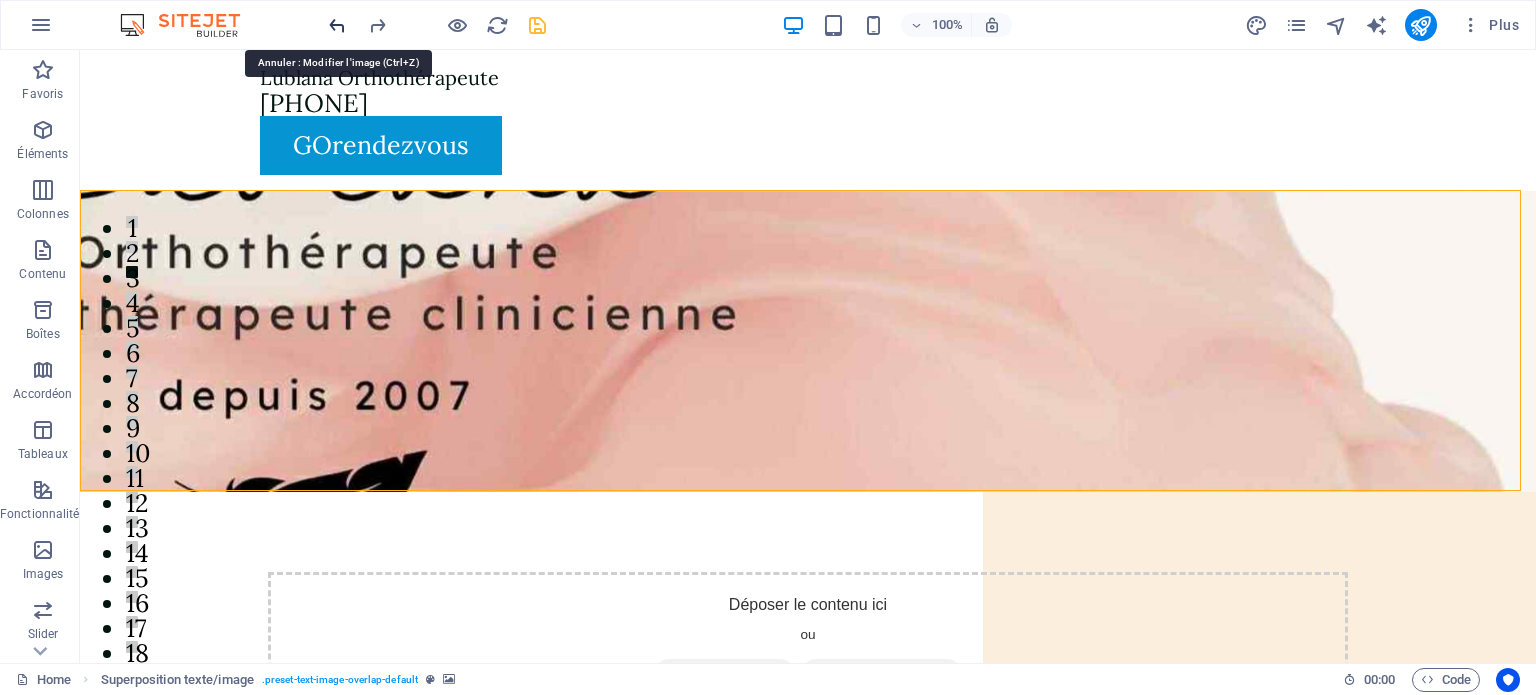 click at bounding box center (337, 25) 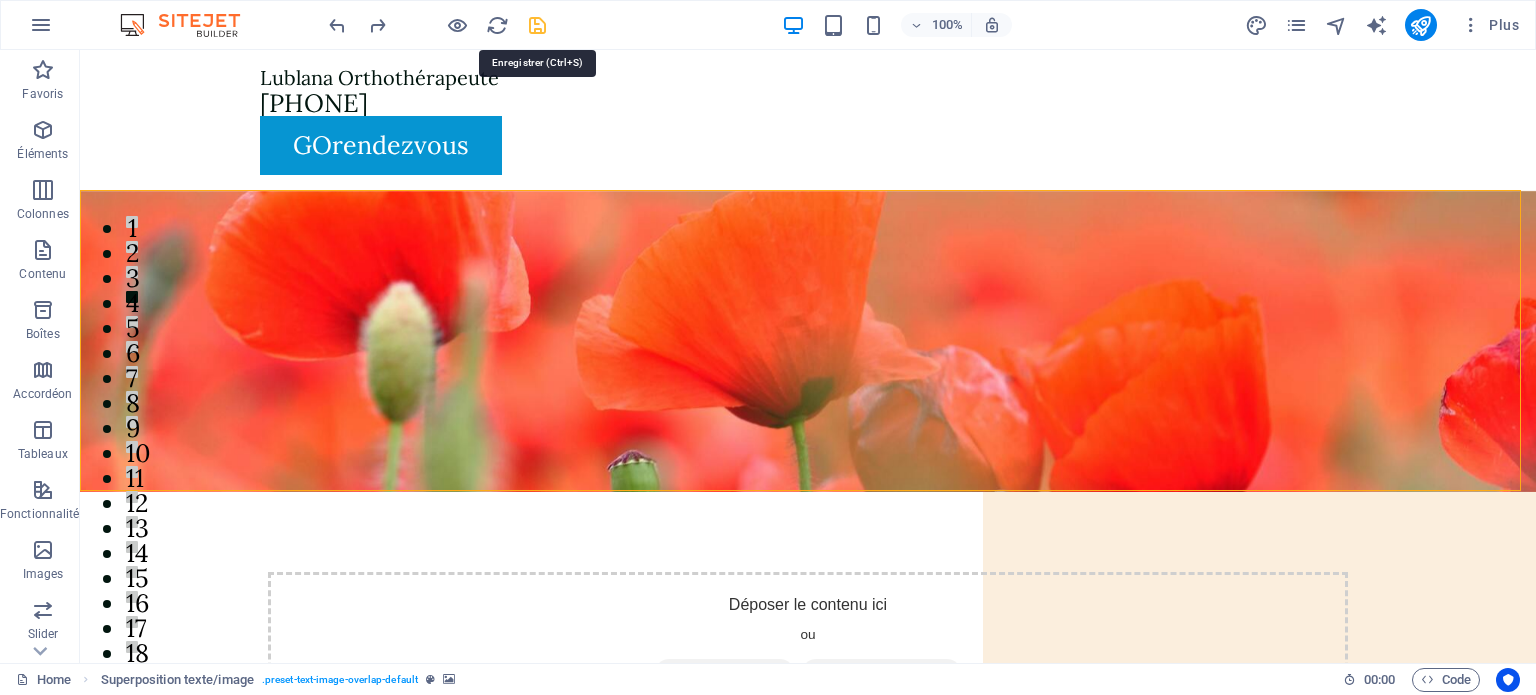click at bounding box center (537, 25) 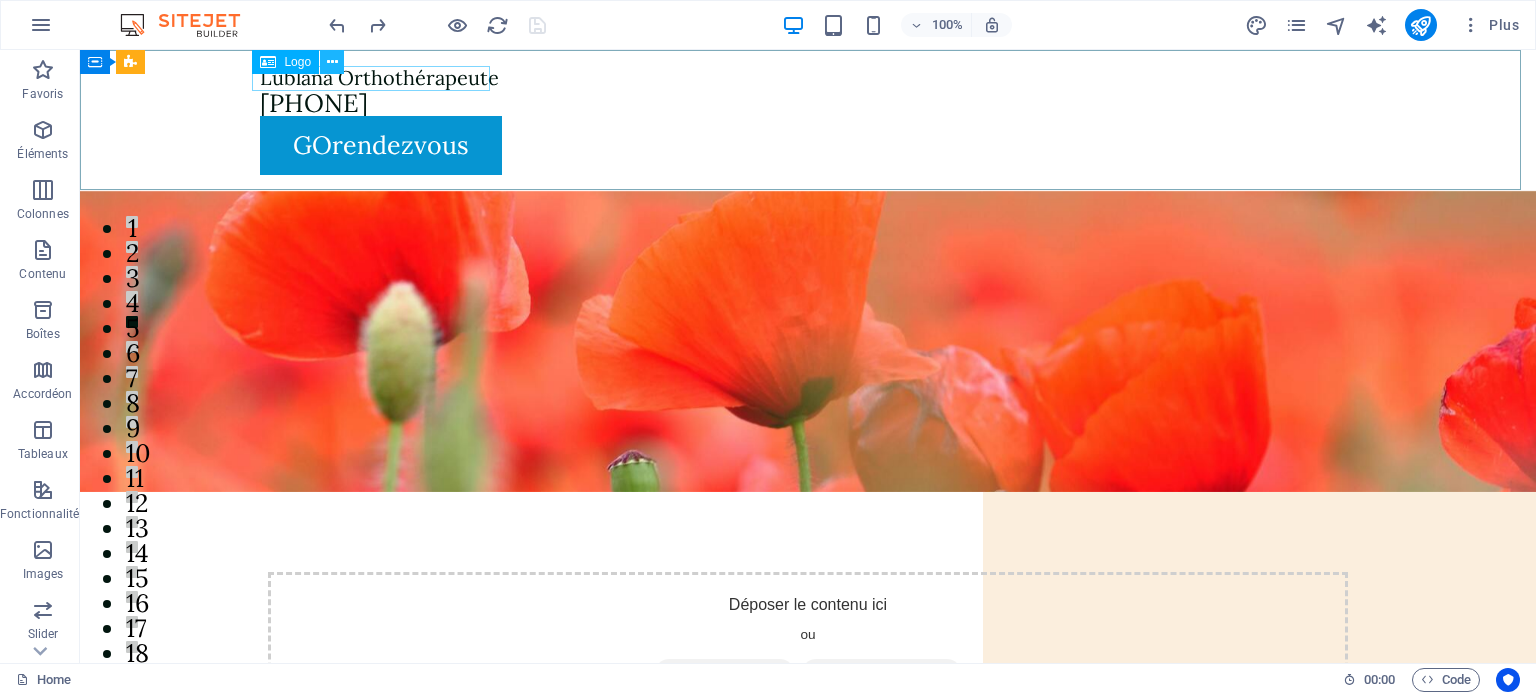 click at bounding box center (332, 62) 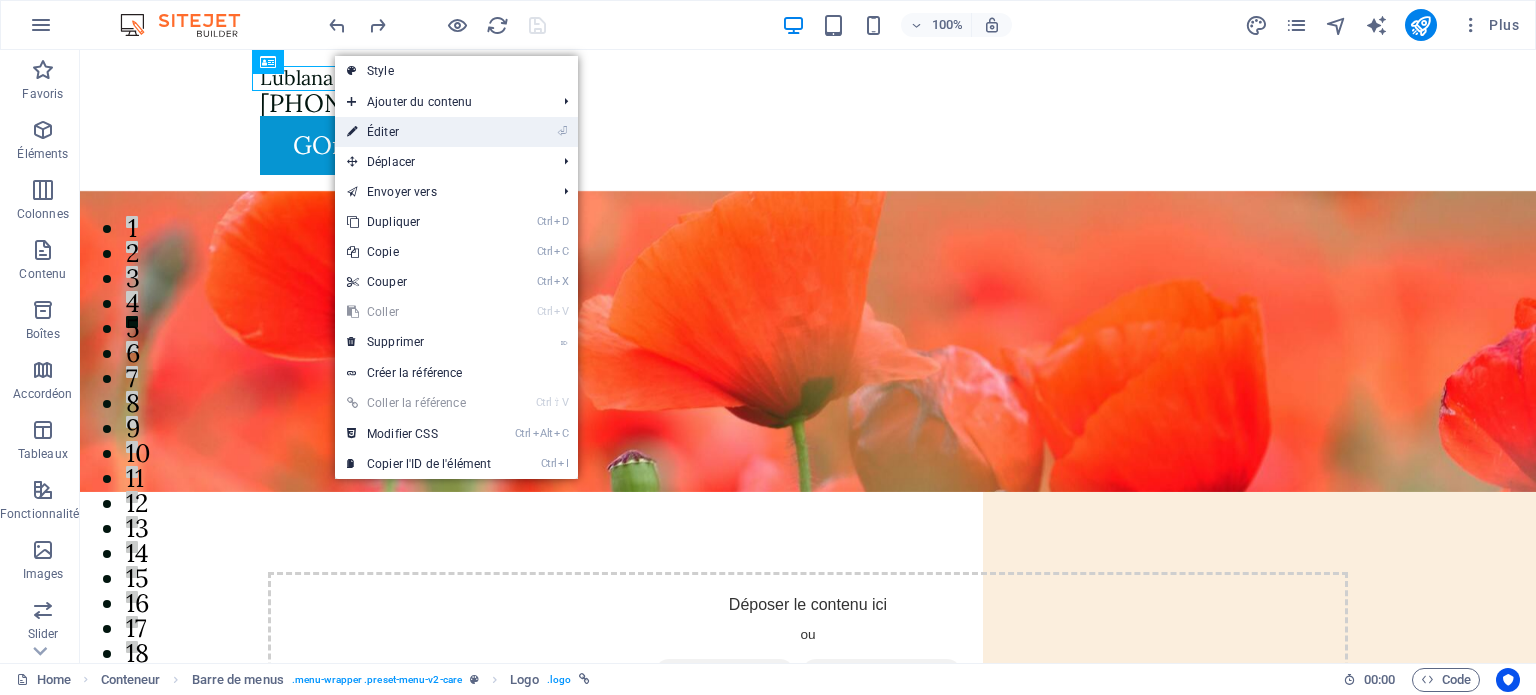 click on "⏎  Éditer" at bounding box center (419, 132) 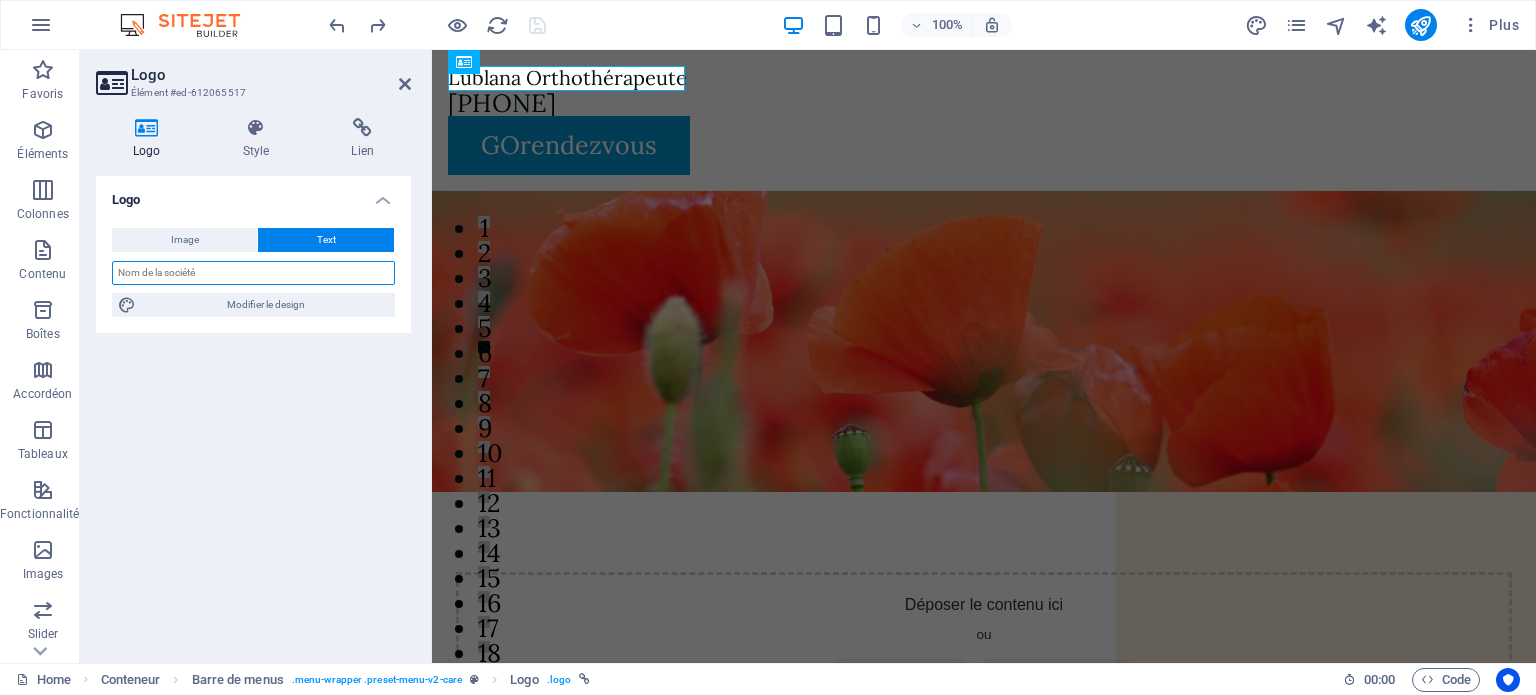 click at bounding box center (253, 273) 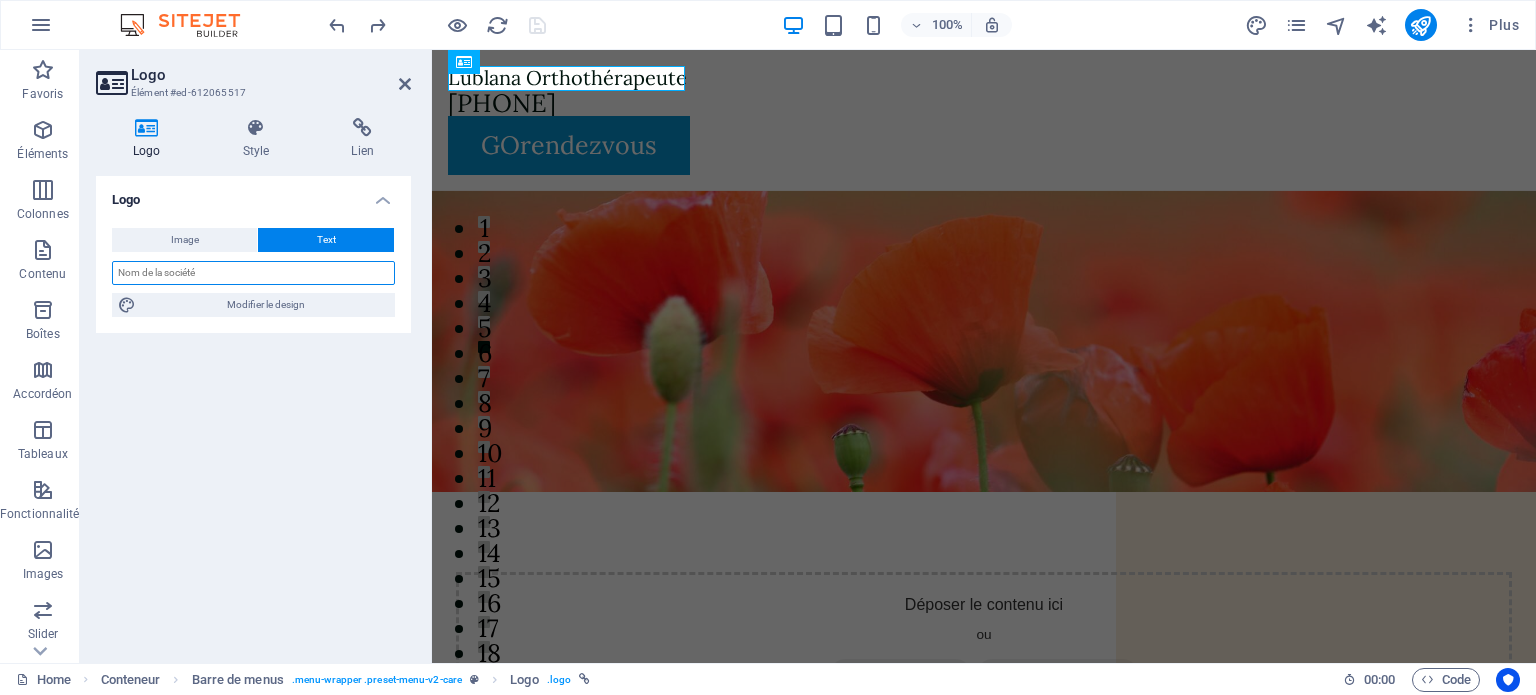 click at bounding box center [253, 273] 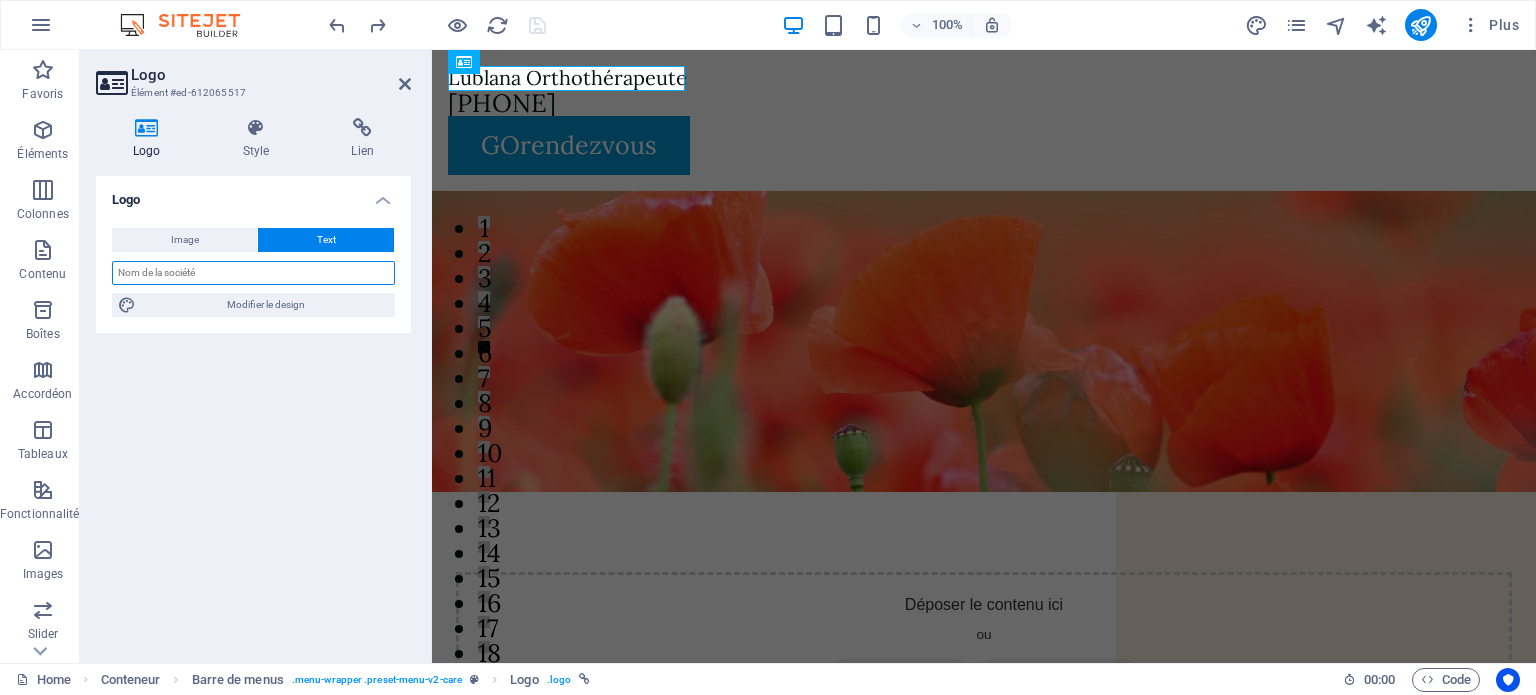 click at bounding box center [253, 273] 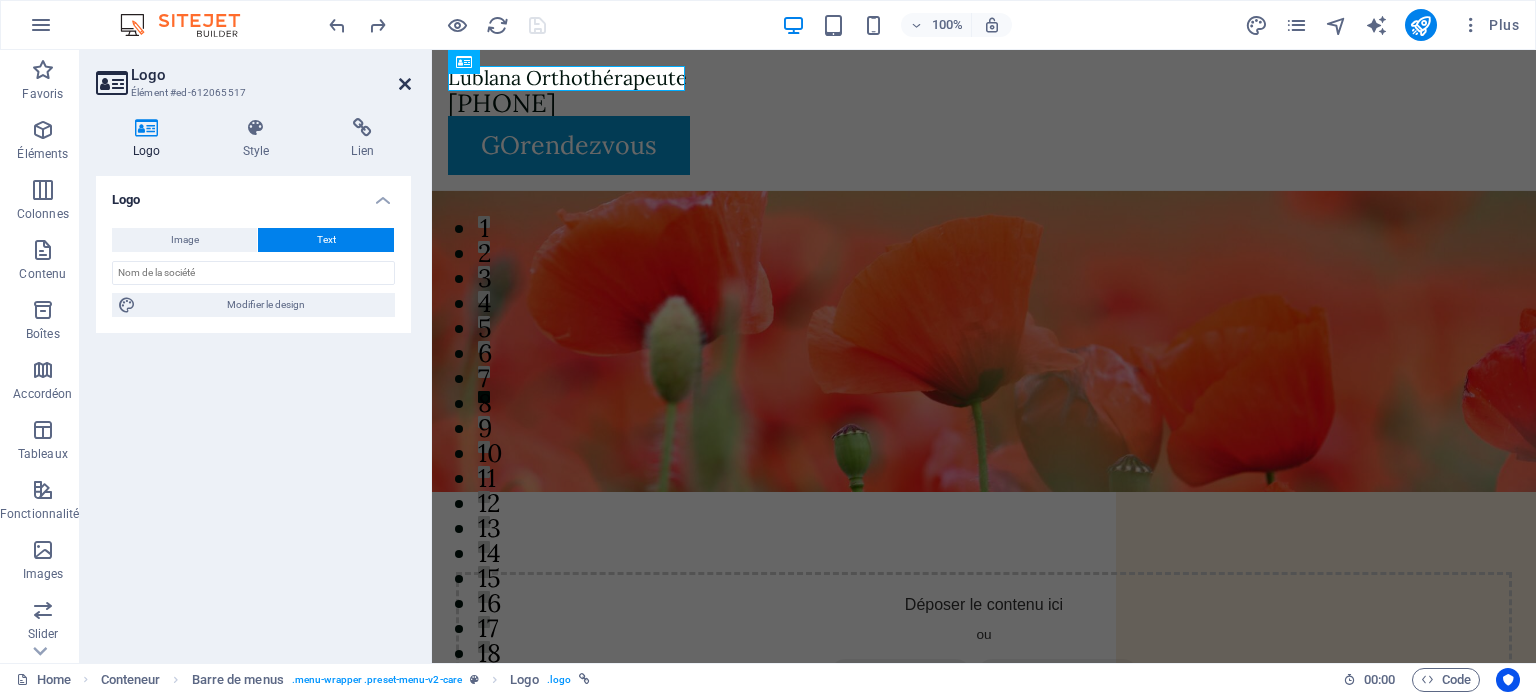 click at bounding box center (405, 84) 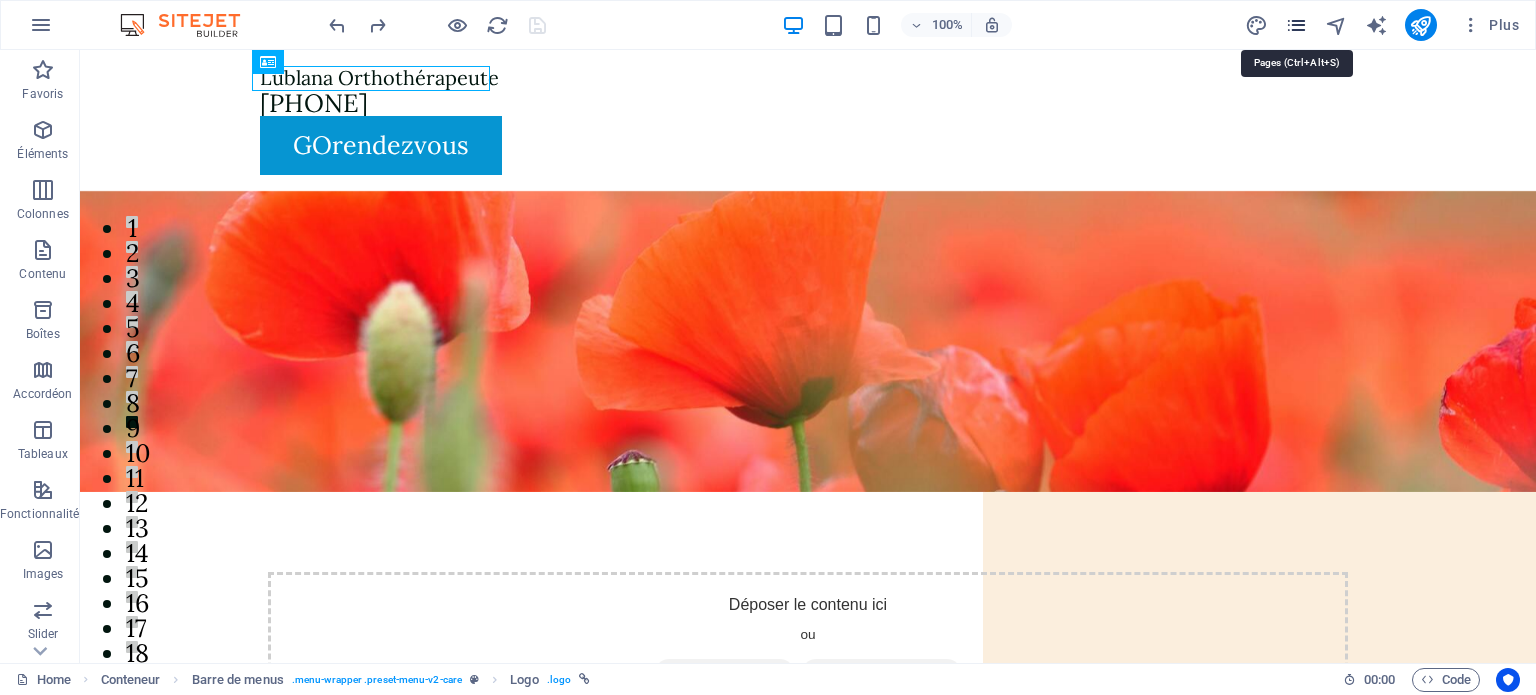 click at bounding box center [1296, 25] 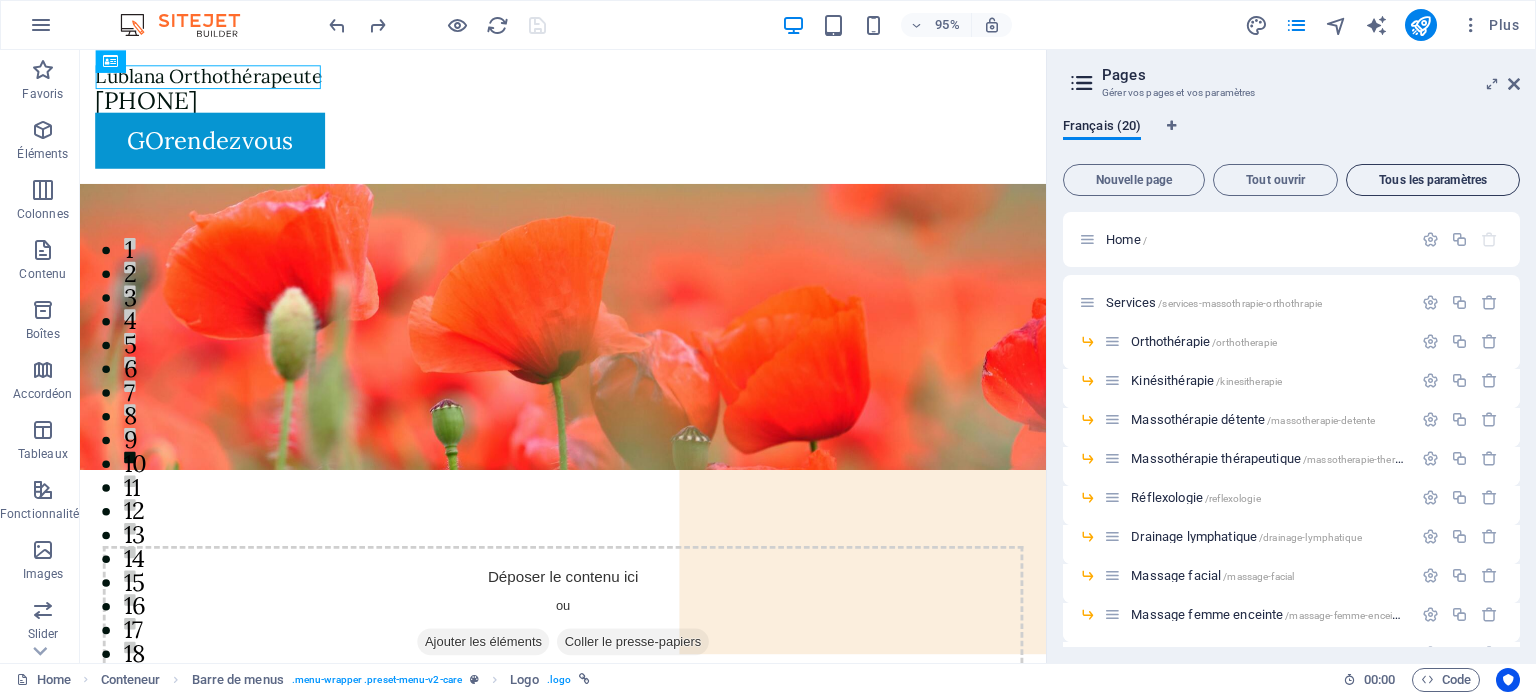 click on "Tous les paramètres" at bounding box center (1433, 180) 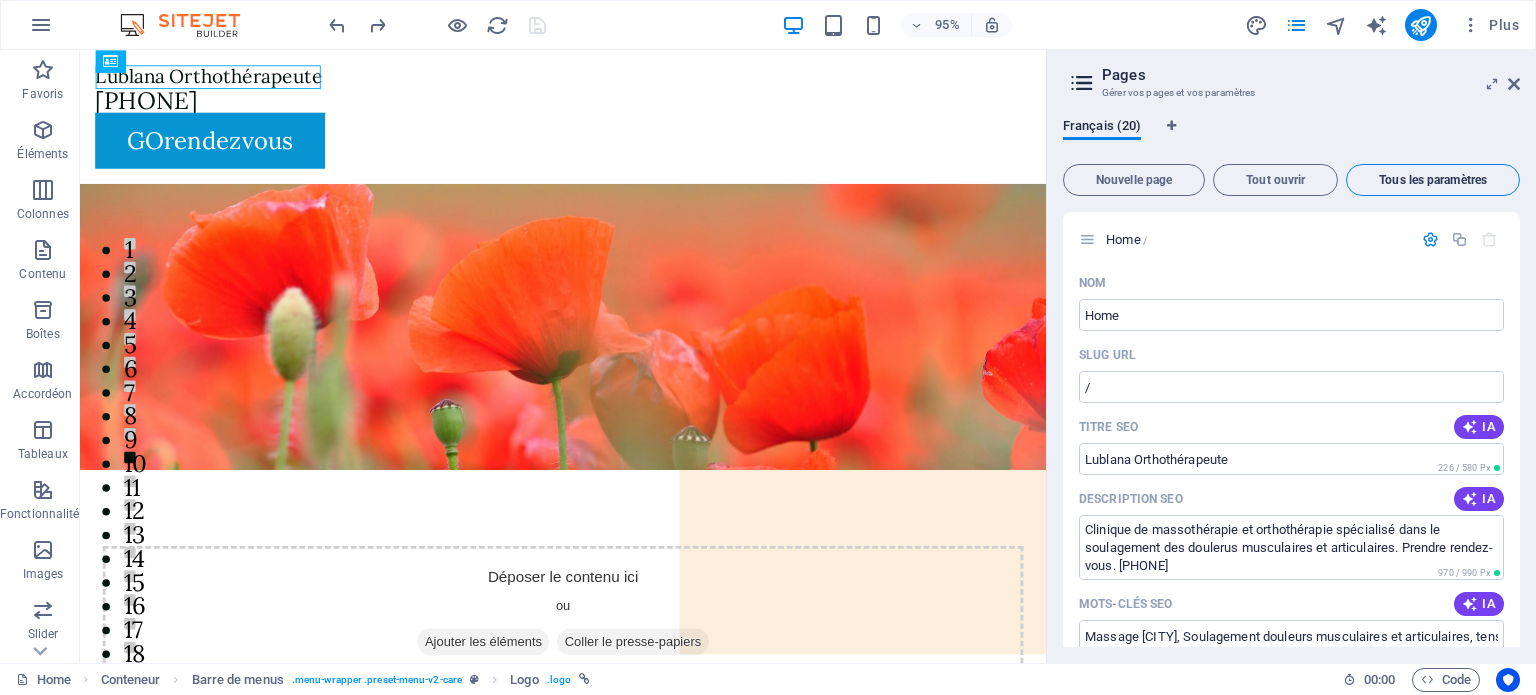scroll, scrollTop: 15948, scrollLeft: 0, axis: vertical 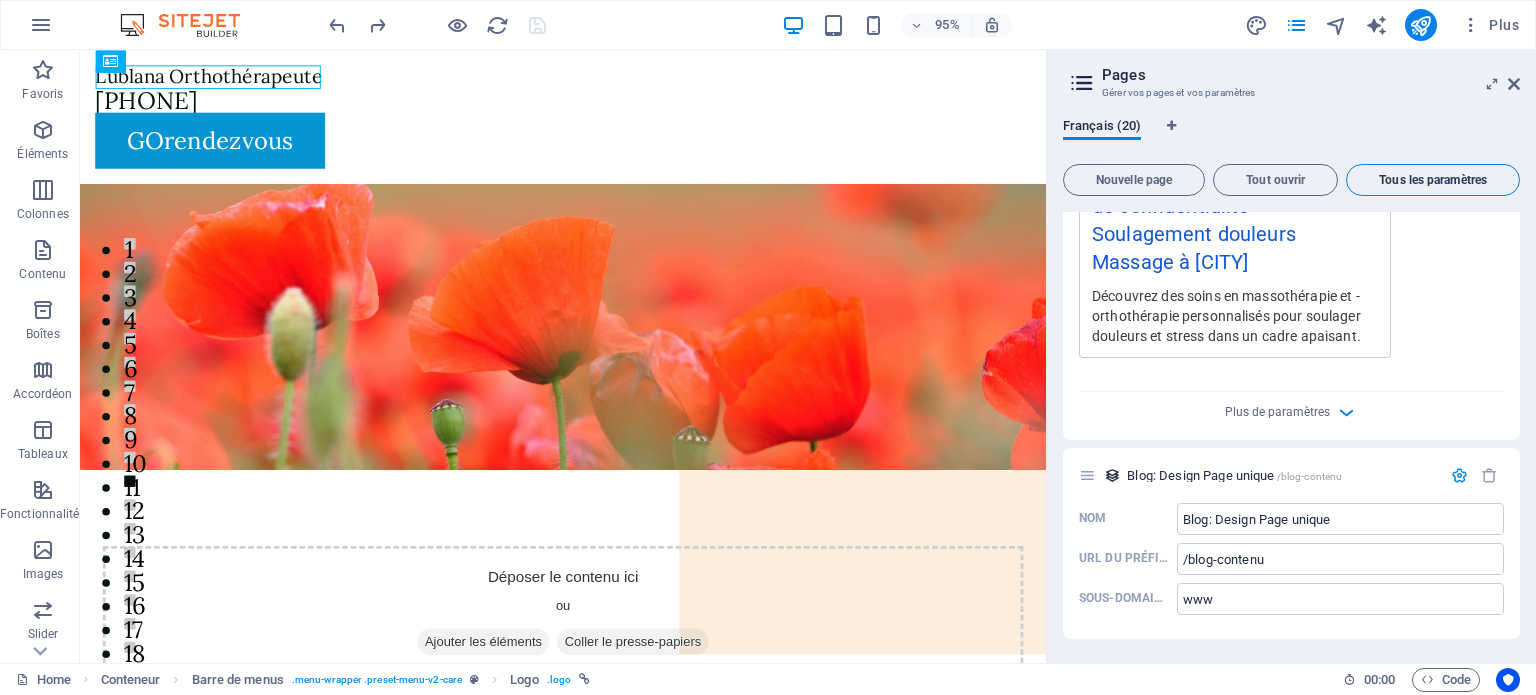 click on "Tous les paramètres" at bounding box center [1433, 180] 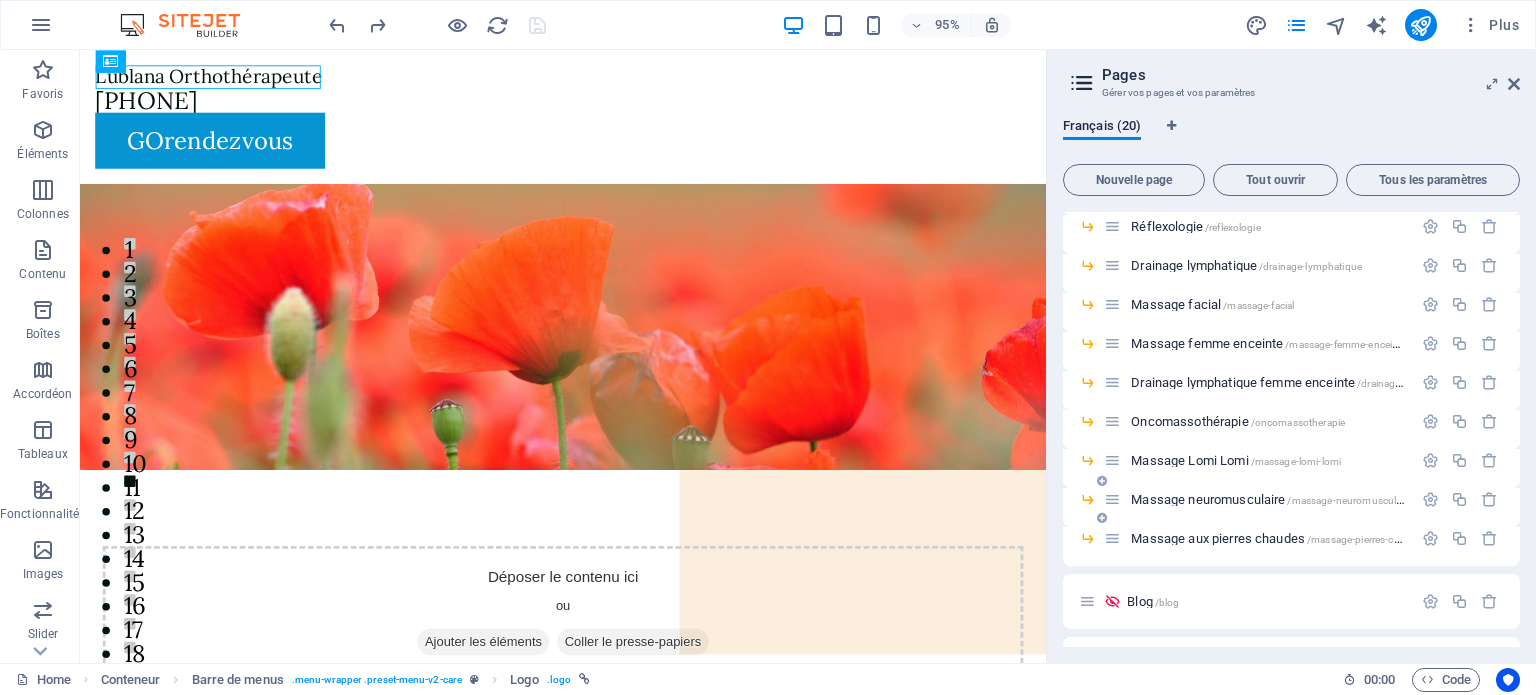scroll, scrollTop: 269, scrollLeft: 0, axis: vertical 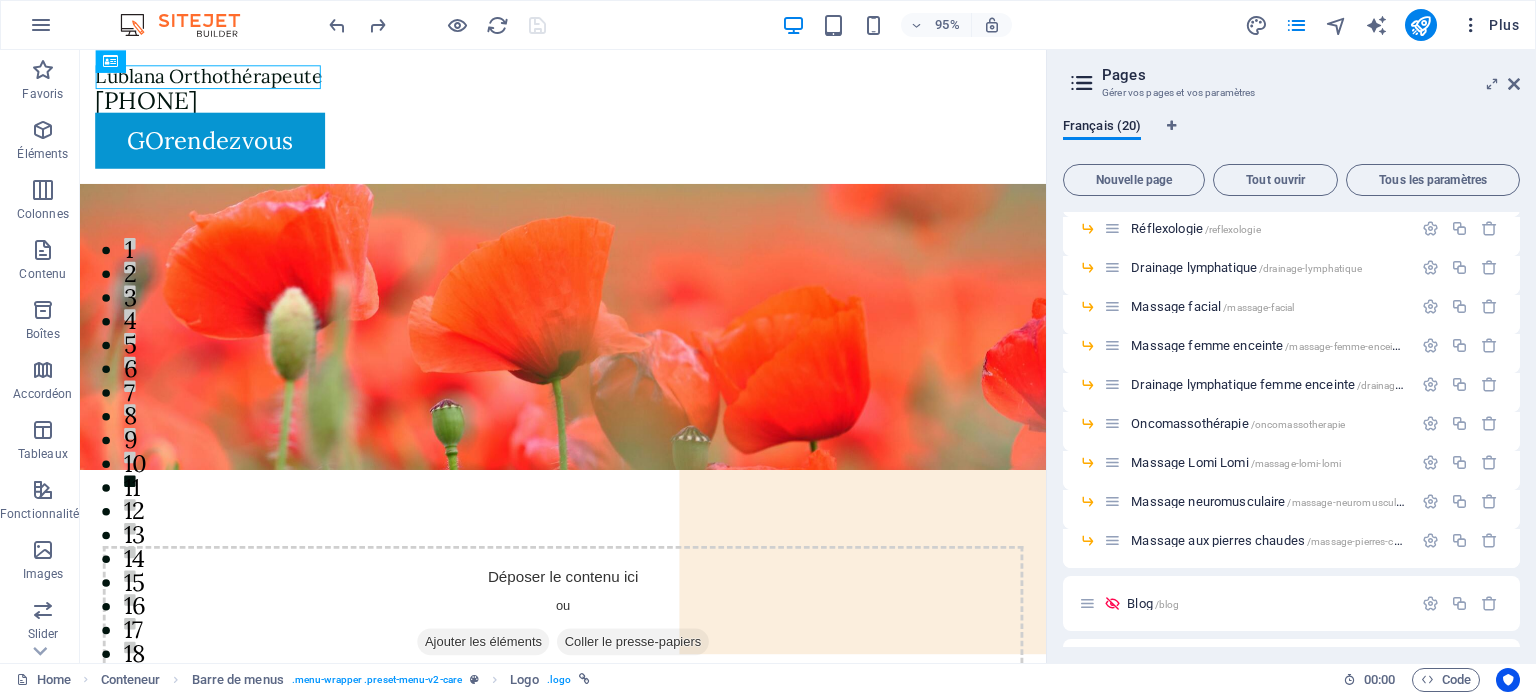 click on "Plus" at bounding box center (1490, 25) 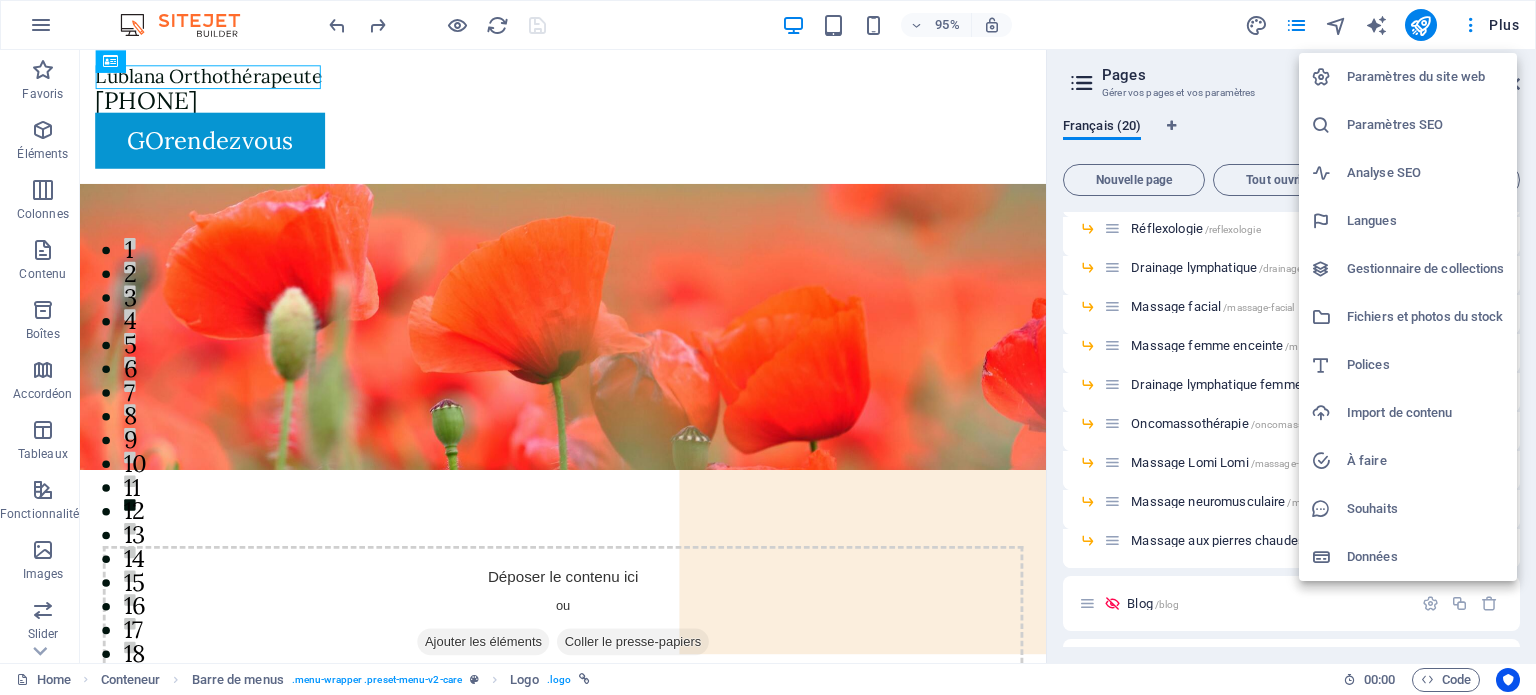 click on "Paramètres SEO" at bounding box center [1426, 125] 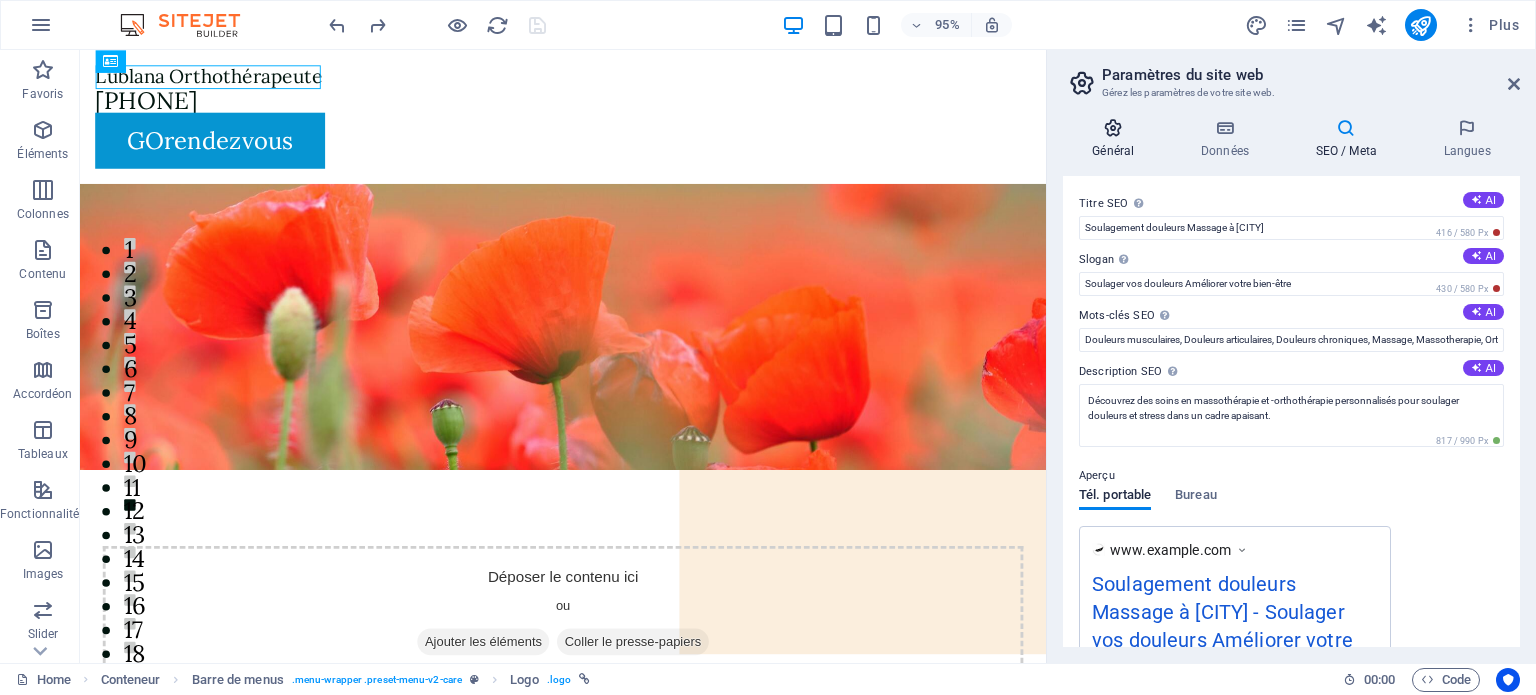 click on "Général" at bounding box center [1117, 139] 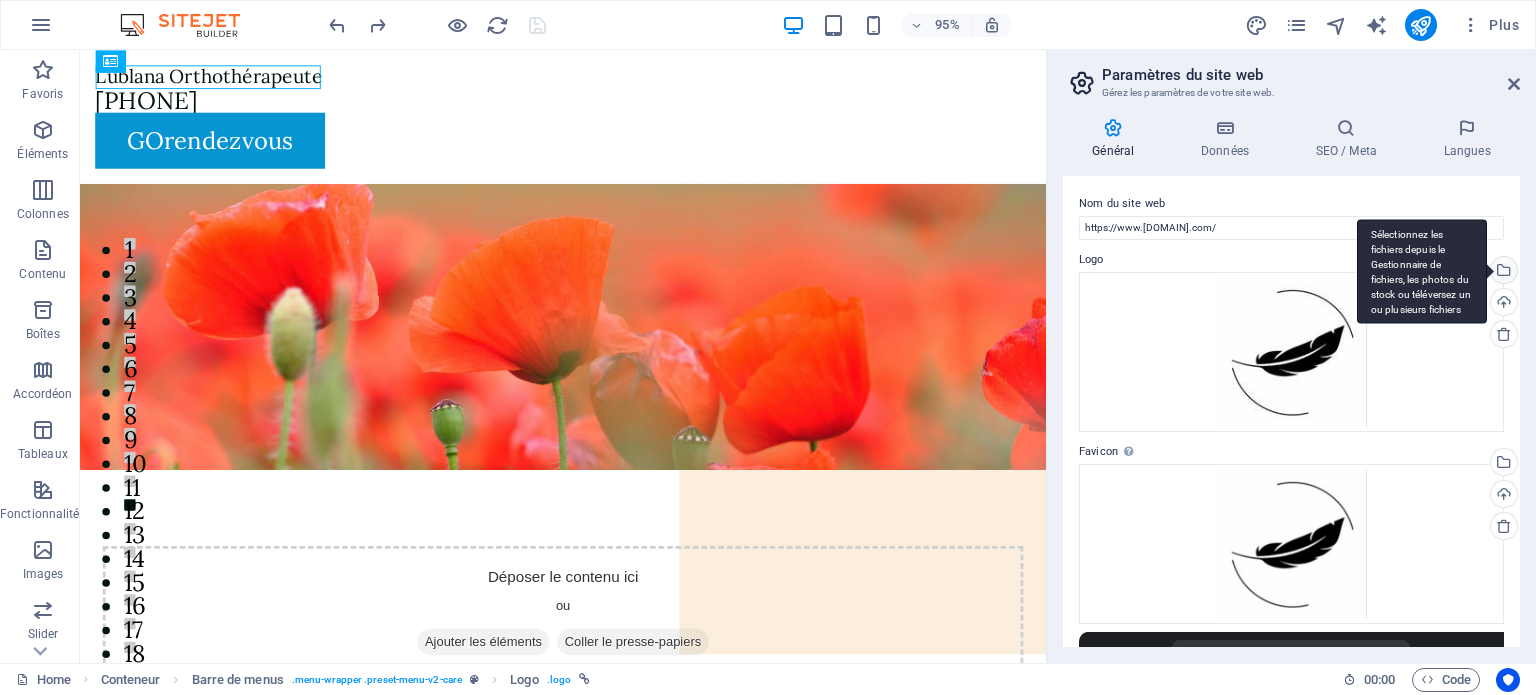 click on "Sélectionnez les fichiers depuis le Gestionnaire de fichiers, les photos du stock ou téléversez un ou plusieurs fichiers" at bounding box center (1502, 272) 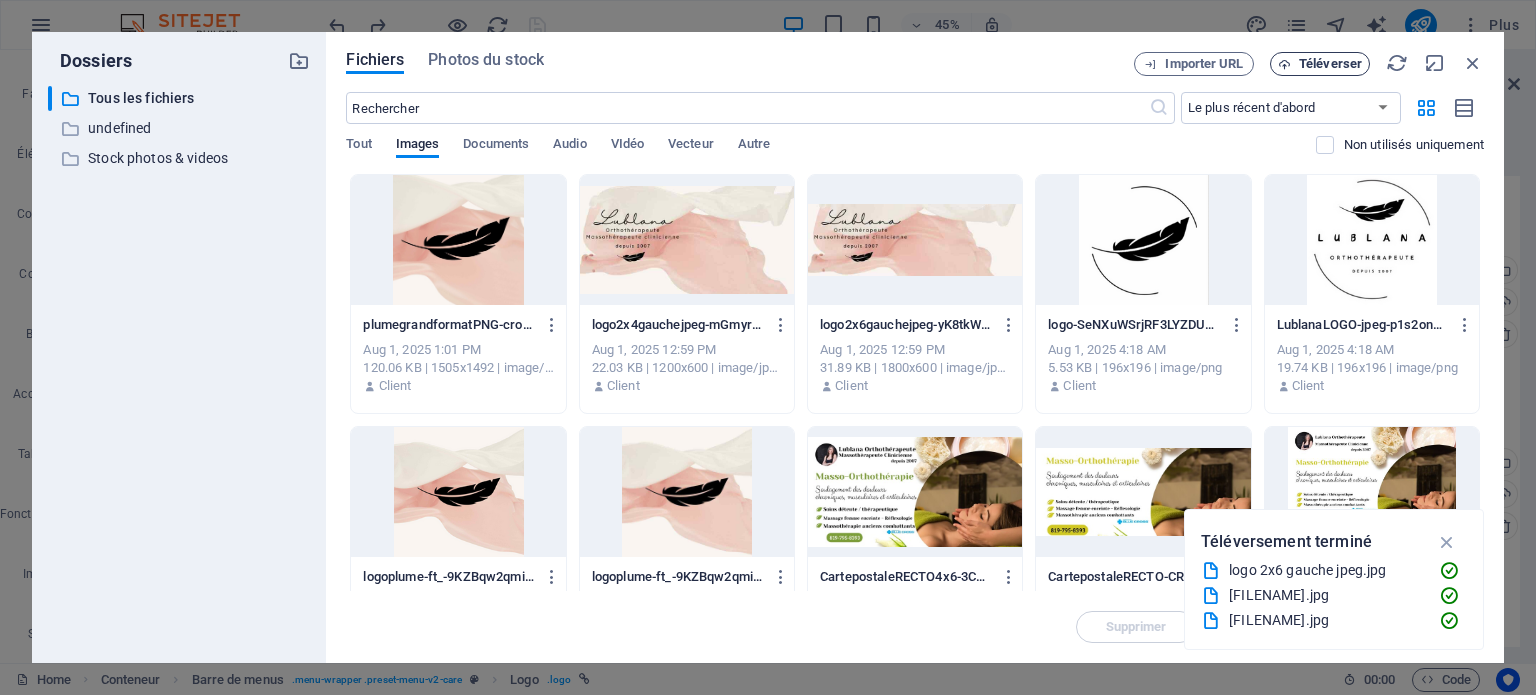 click on "Téléverser" at bounding box center [1330, 64] 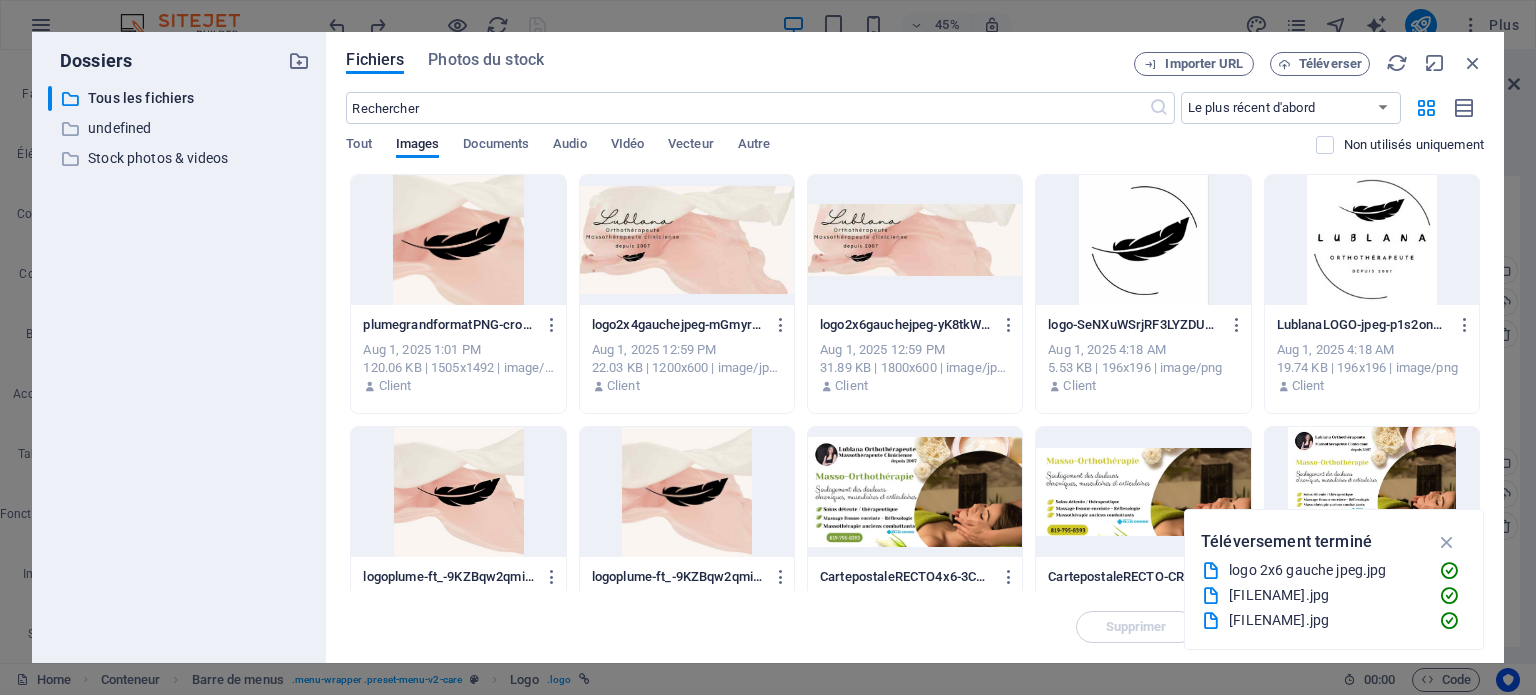 click at bounding box center [458, 240] 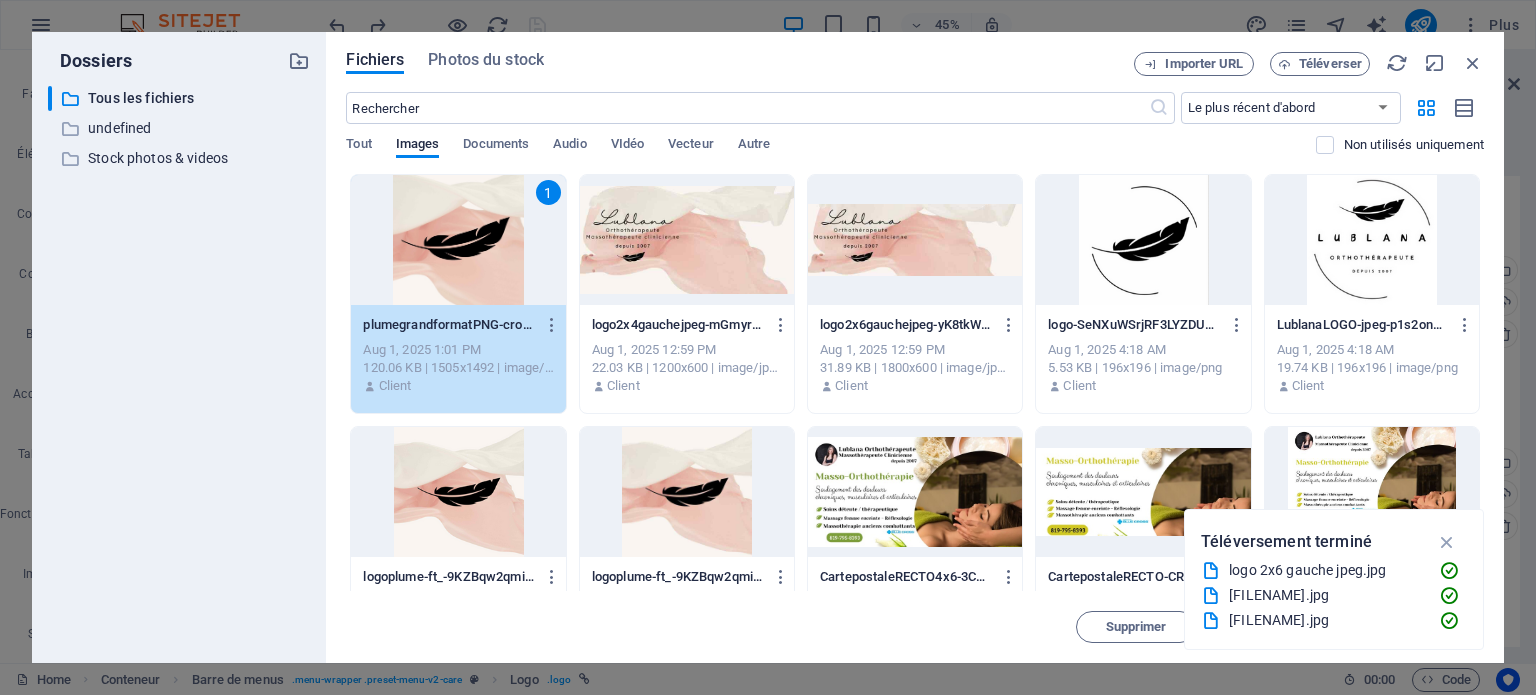 click on "1" at bounding box center (458, 240) 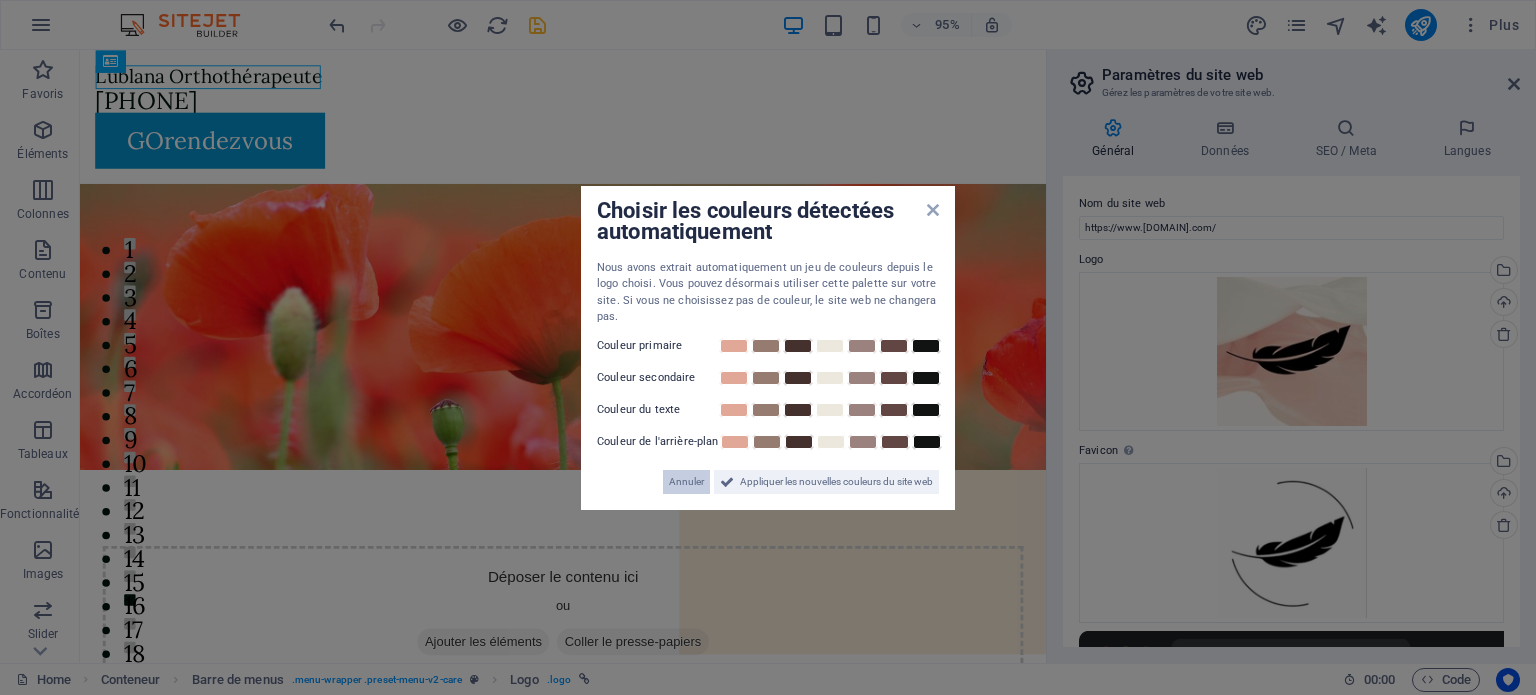 click on "Annuler" at bounding box center (686, 482) 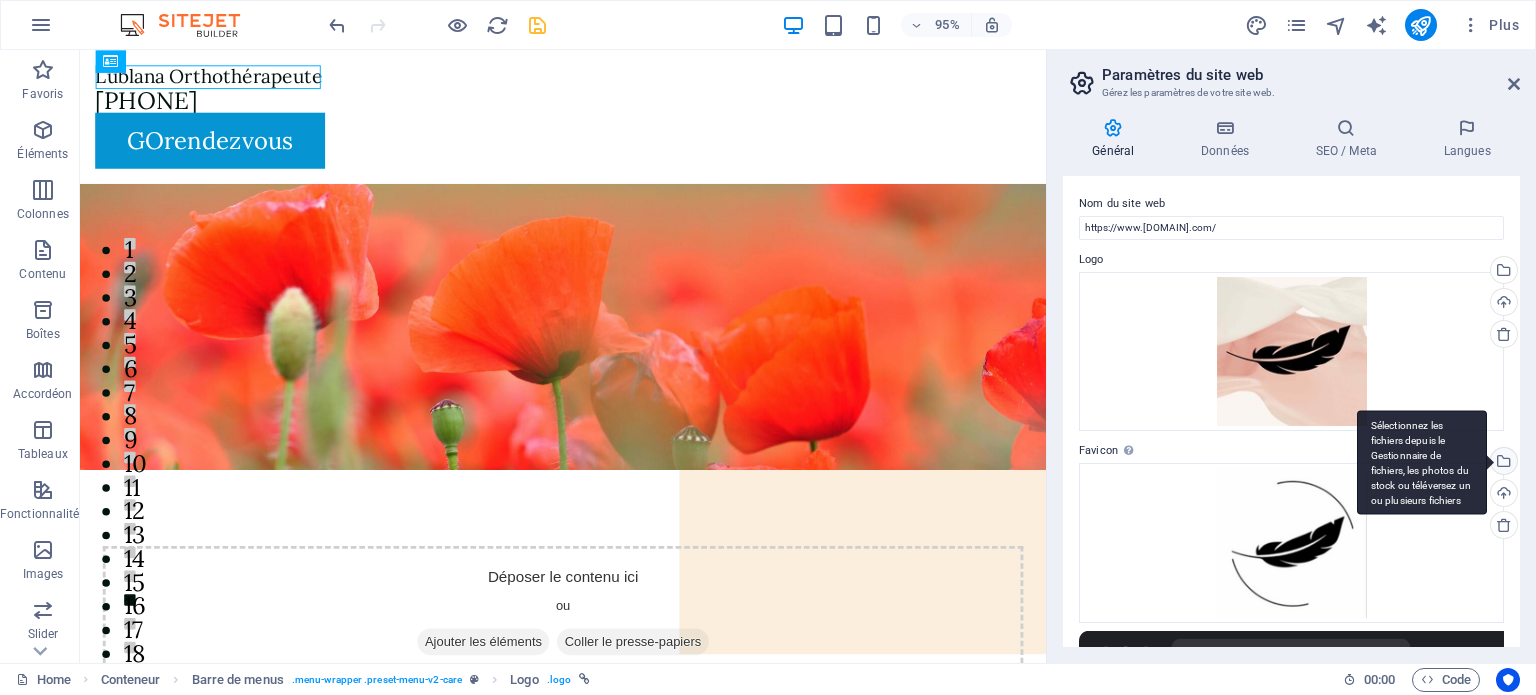 click on "Sélectionnez les fichiers depuis le Gestionnaire de fichiers, les photos du stock ou téléversez un ou plusieurs fichiers" at bounding box center [1422, 462] 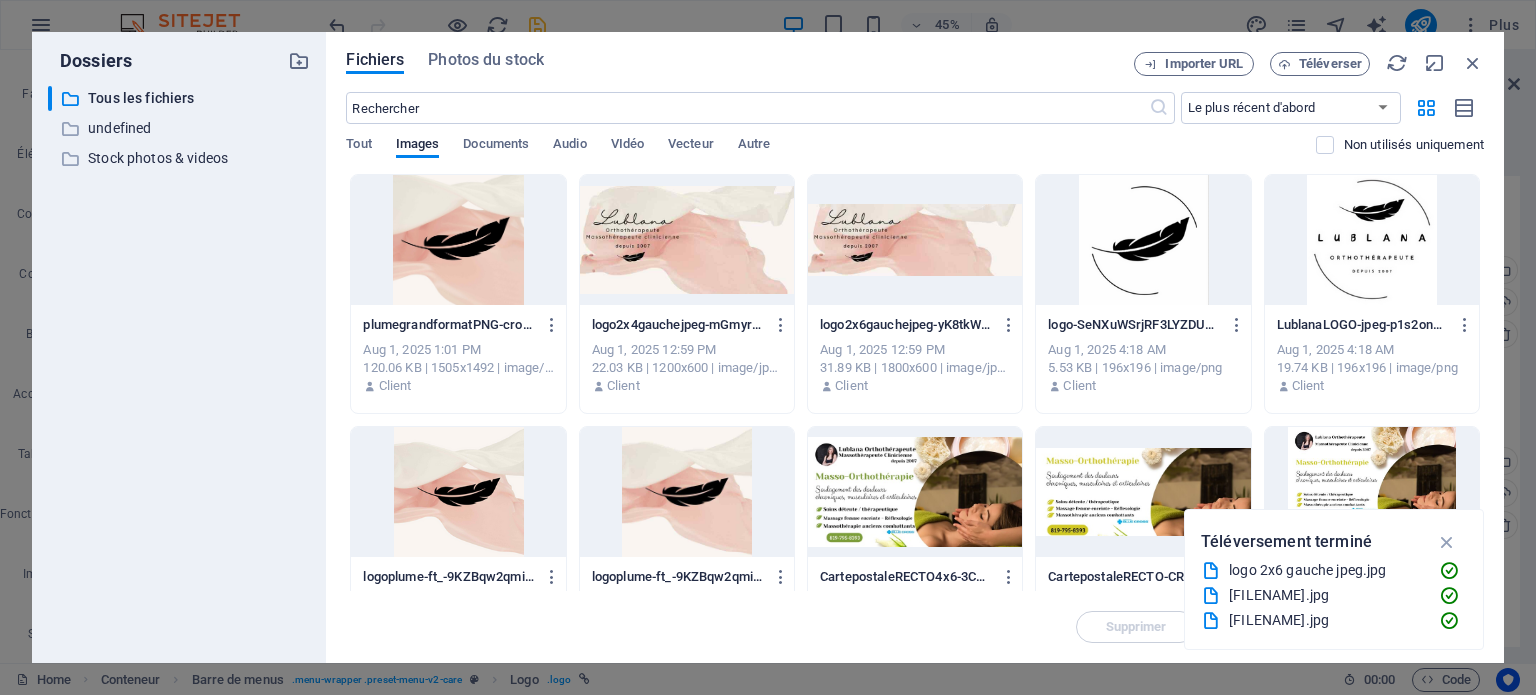 click at bounding box center [458, 240] 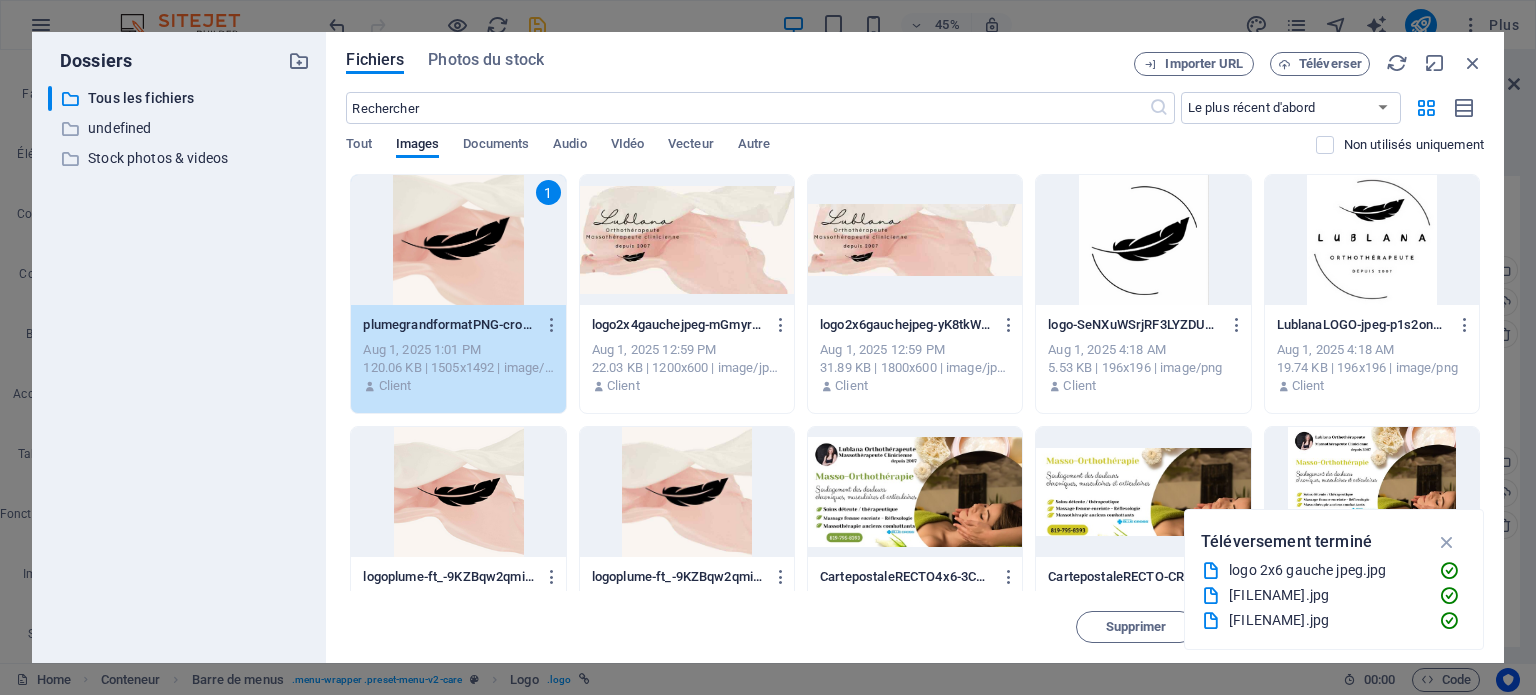 click on "1" at bounding box center [458, 240] 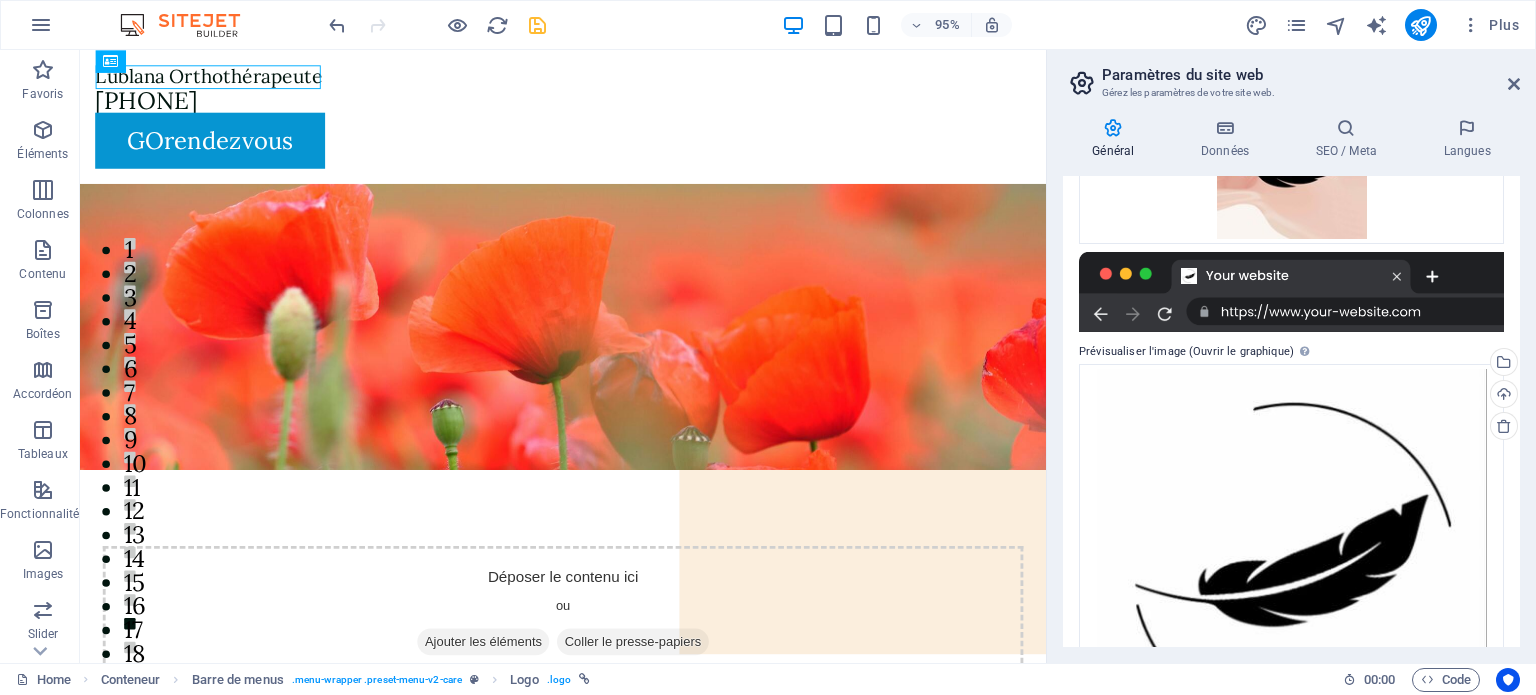scroll, scrollTop: 430, scrollLeft: 0, axis: vertical 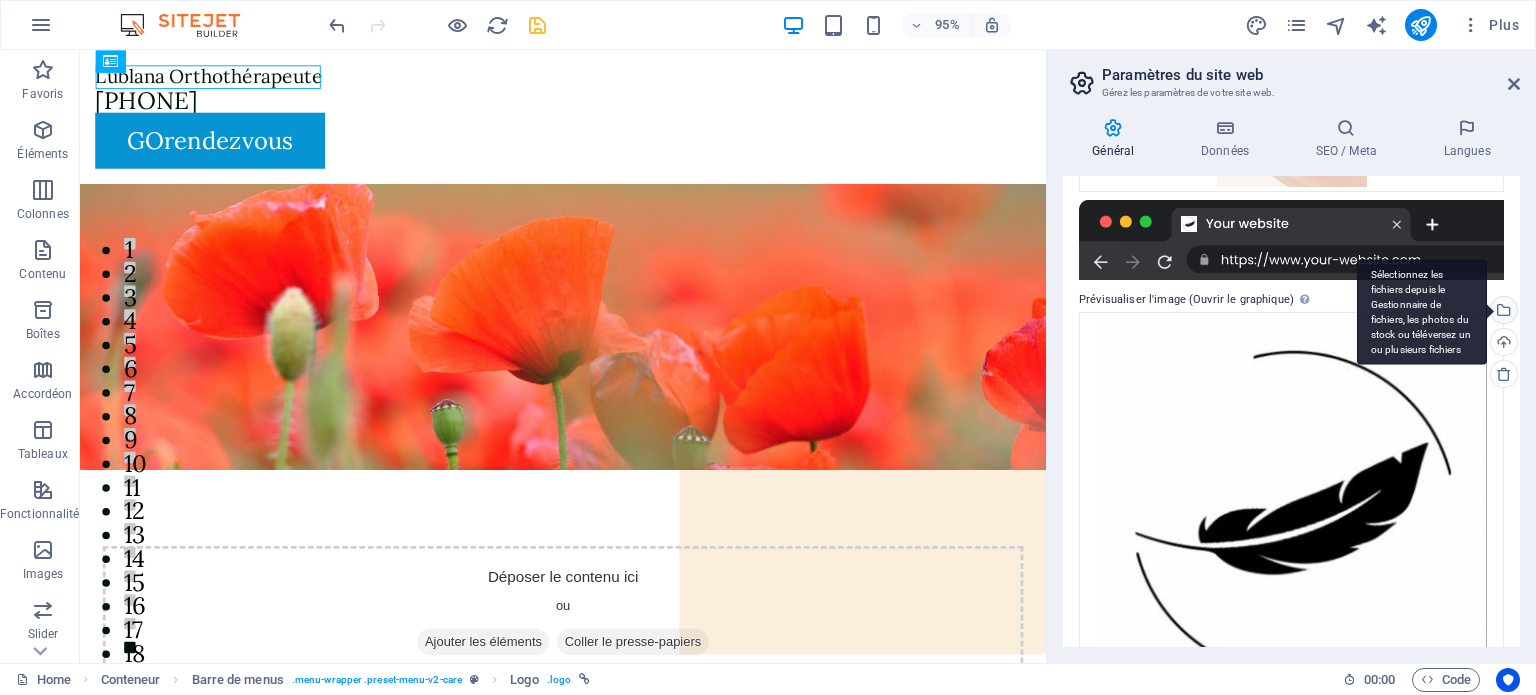 click on "Sélectionnez les fichiers depuis le Gestionnaire de fichiers, les photos du stock ou téléversez un ou plusieurs fichiers" at bounding box center (1422, 311) 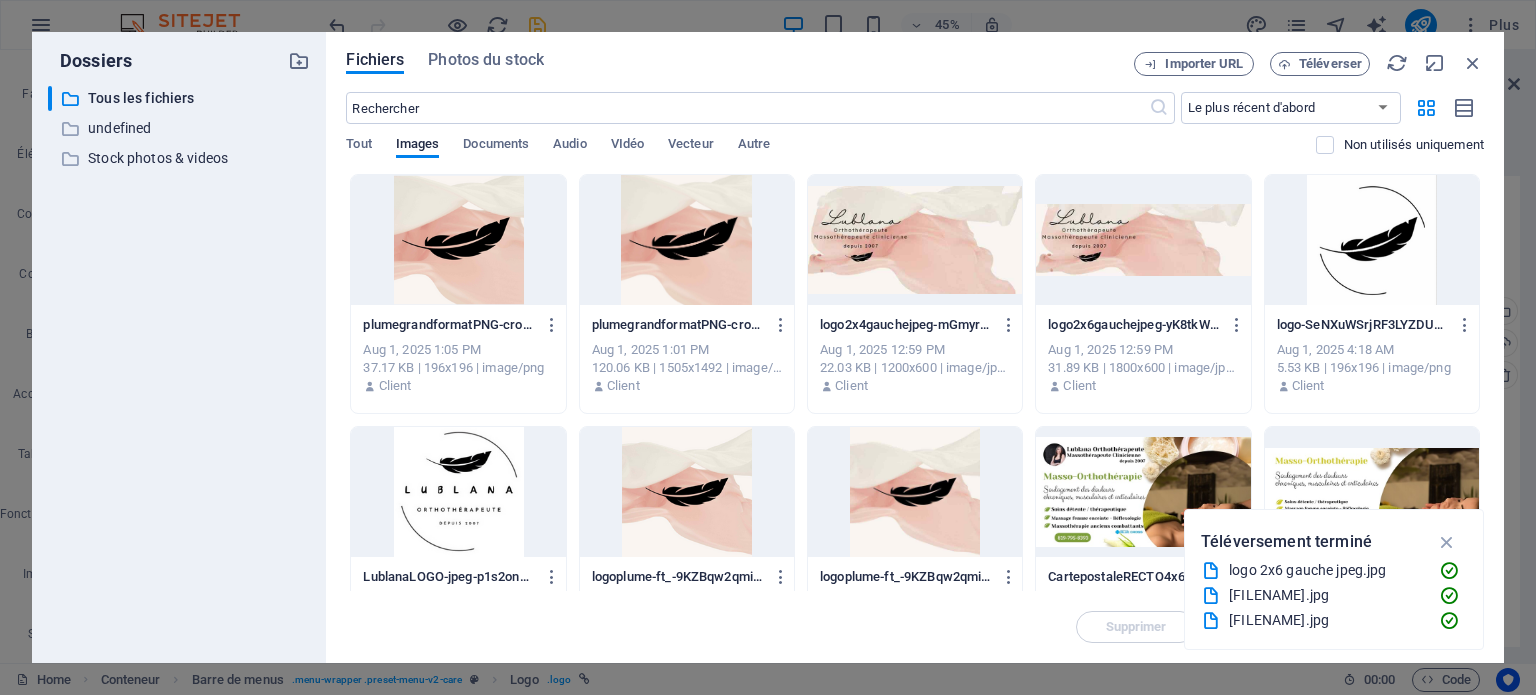 click at bounding box center [687, 240] 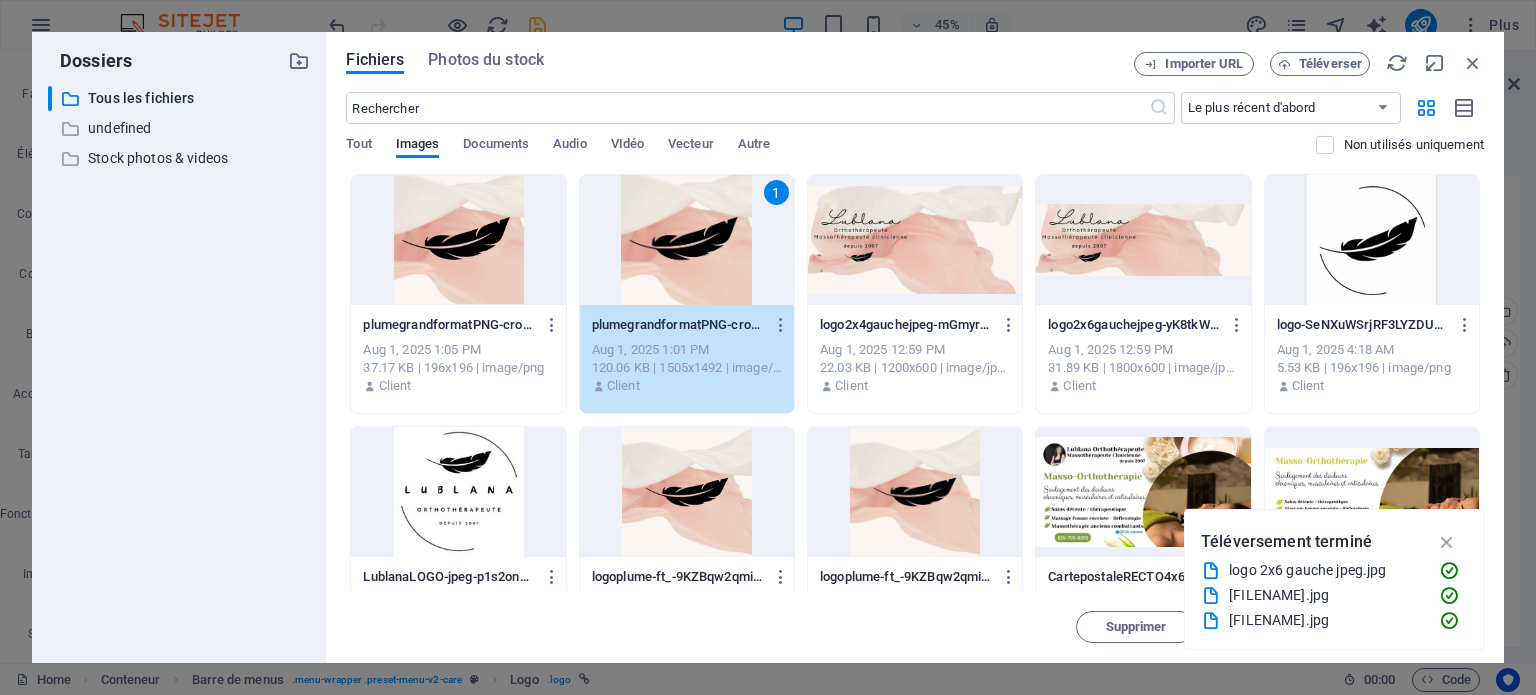 click on "1" at bounding box center (687, 240) 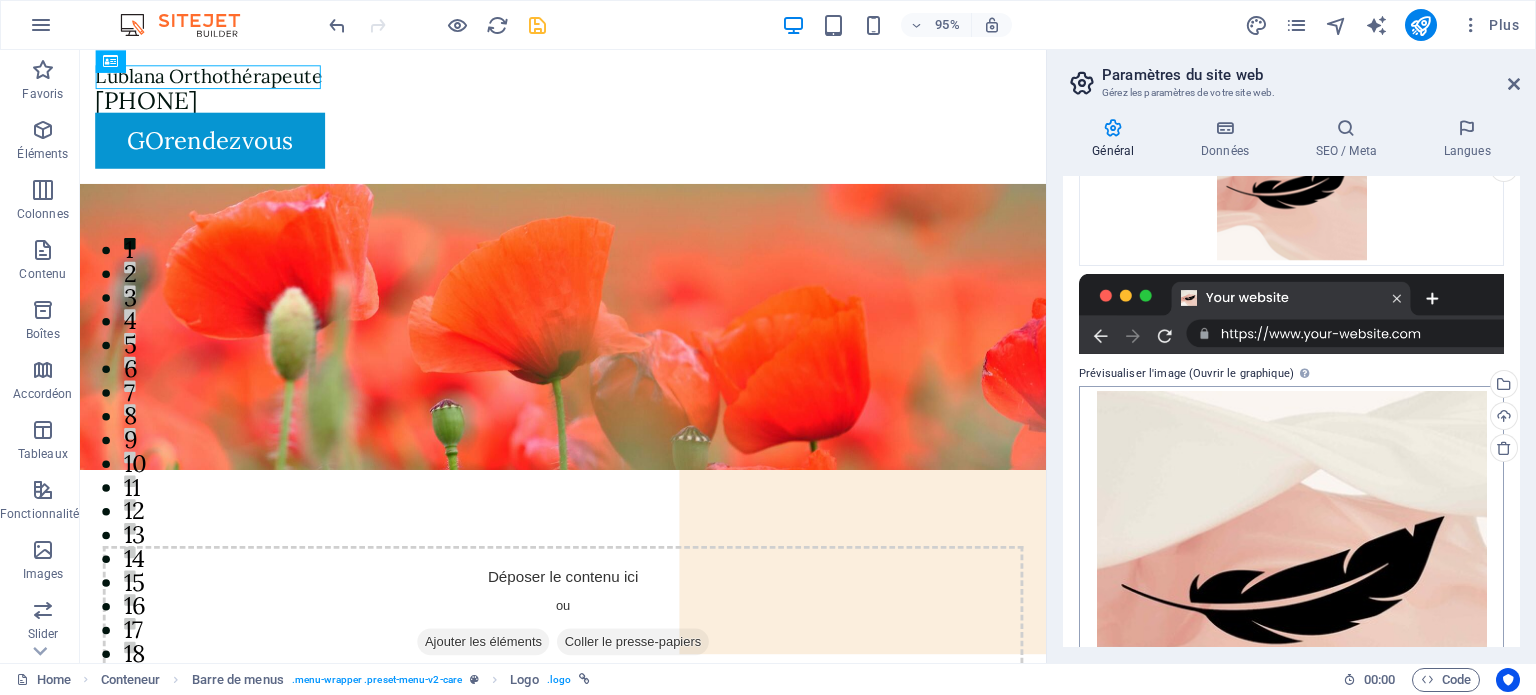 scroll, scrollTop: 355, scrollLeft: 0, axis: vertical 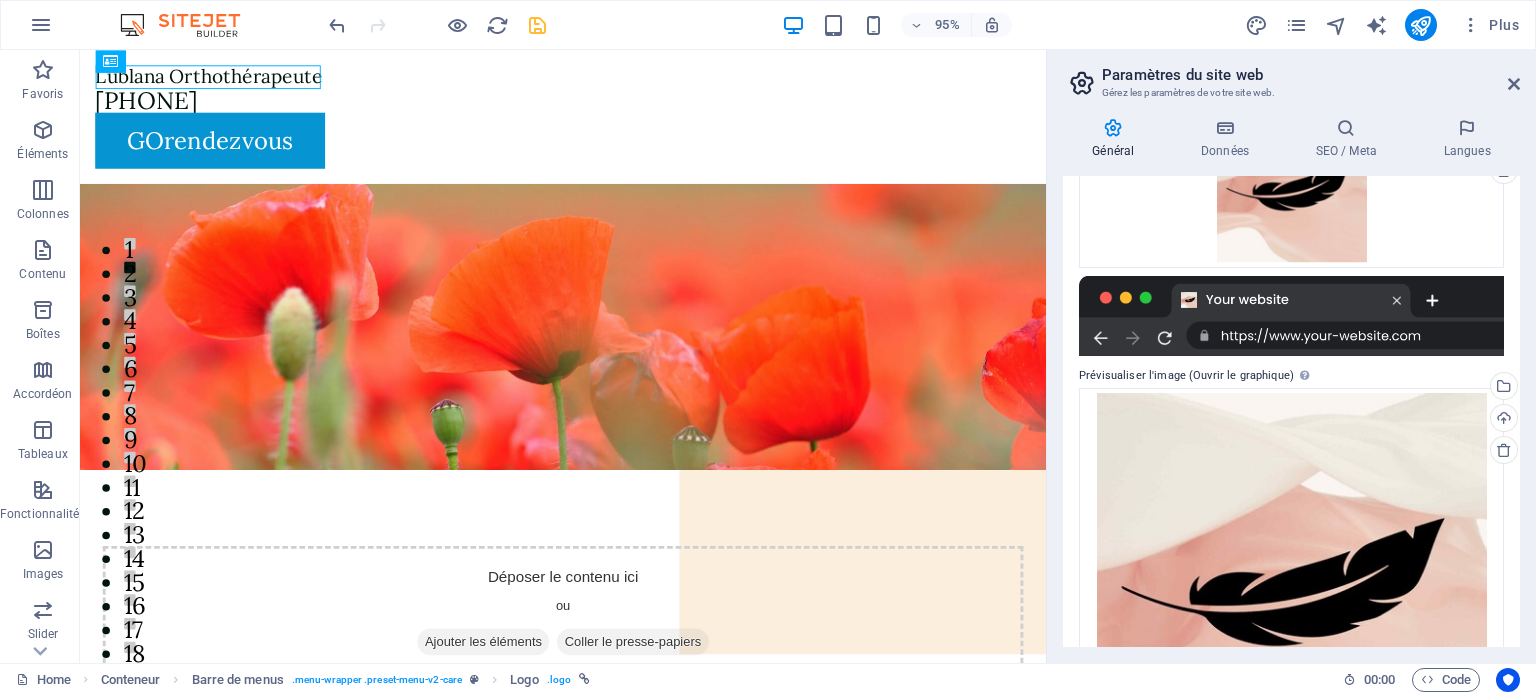 click at bounding box center [1291, 316] 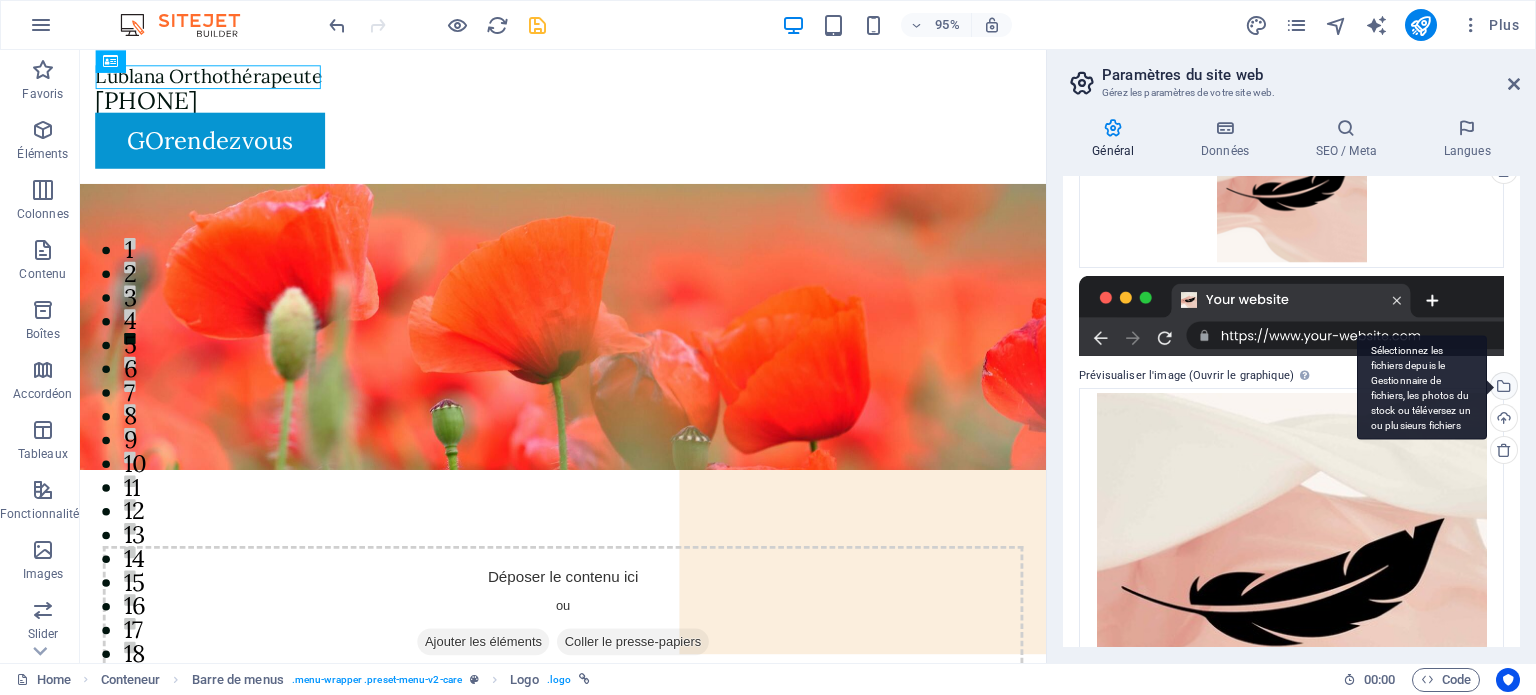 click on "Sélectionnez les fichiers depuis le Gestionnaire de fichiers, les photos du stock ou téléversez un ou plusieurs fichiers" at bounding box center (1422, 387) 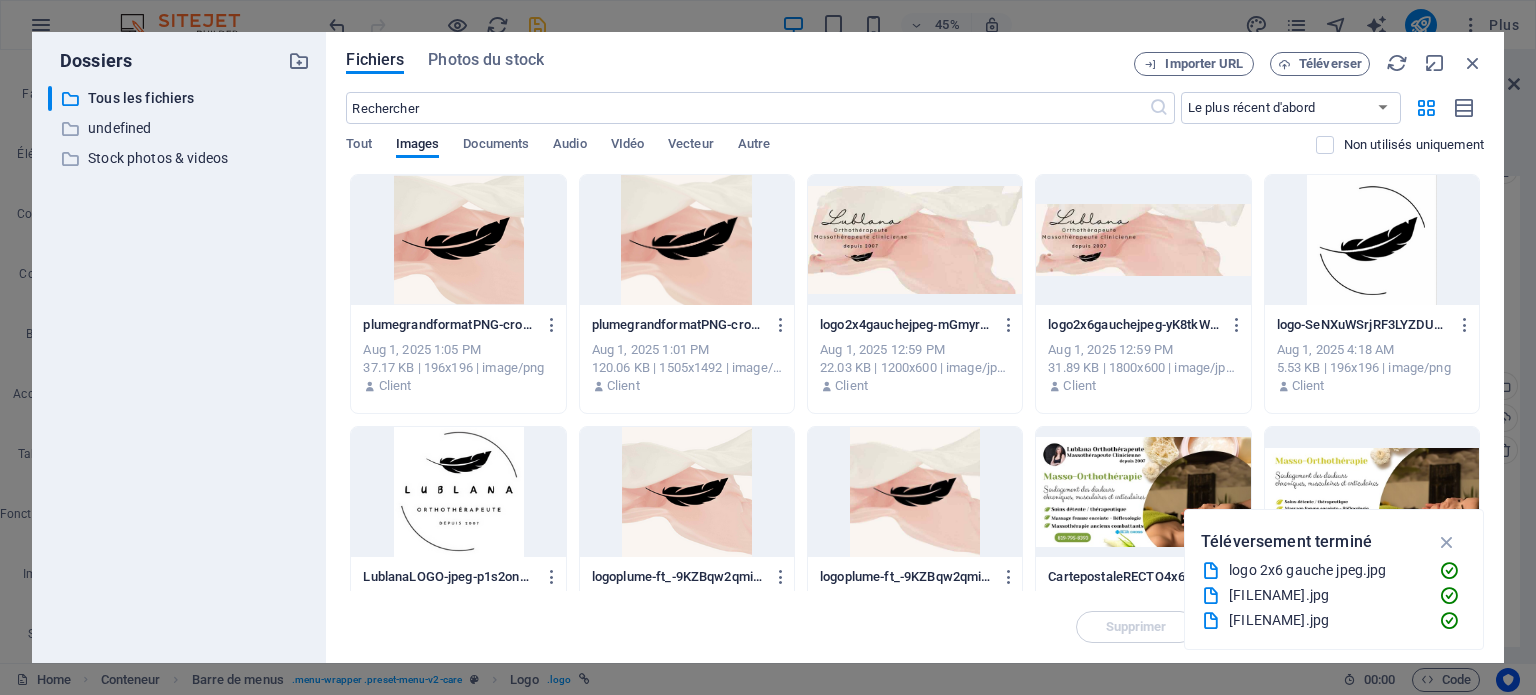 click at bounding box center (687, 492) 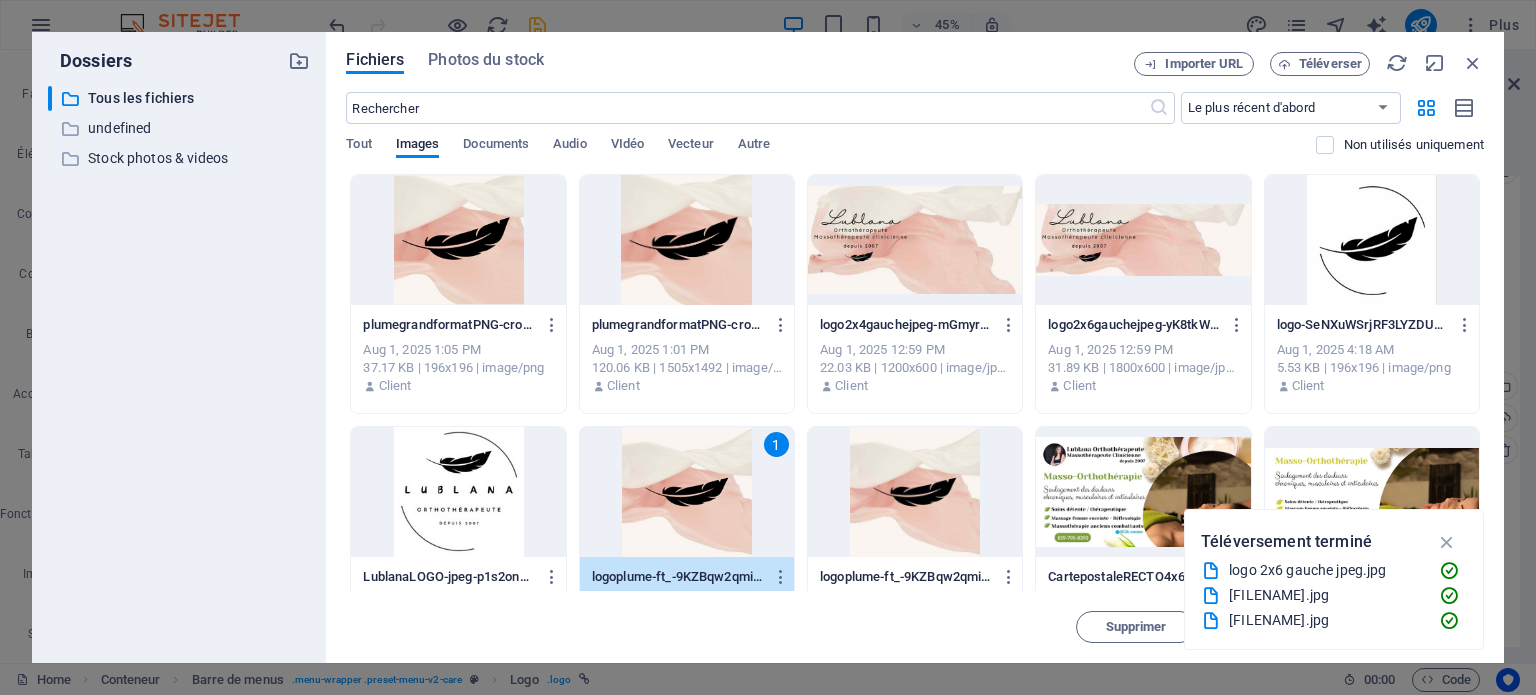 click on "1" at bounding box center (687, 492) 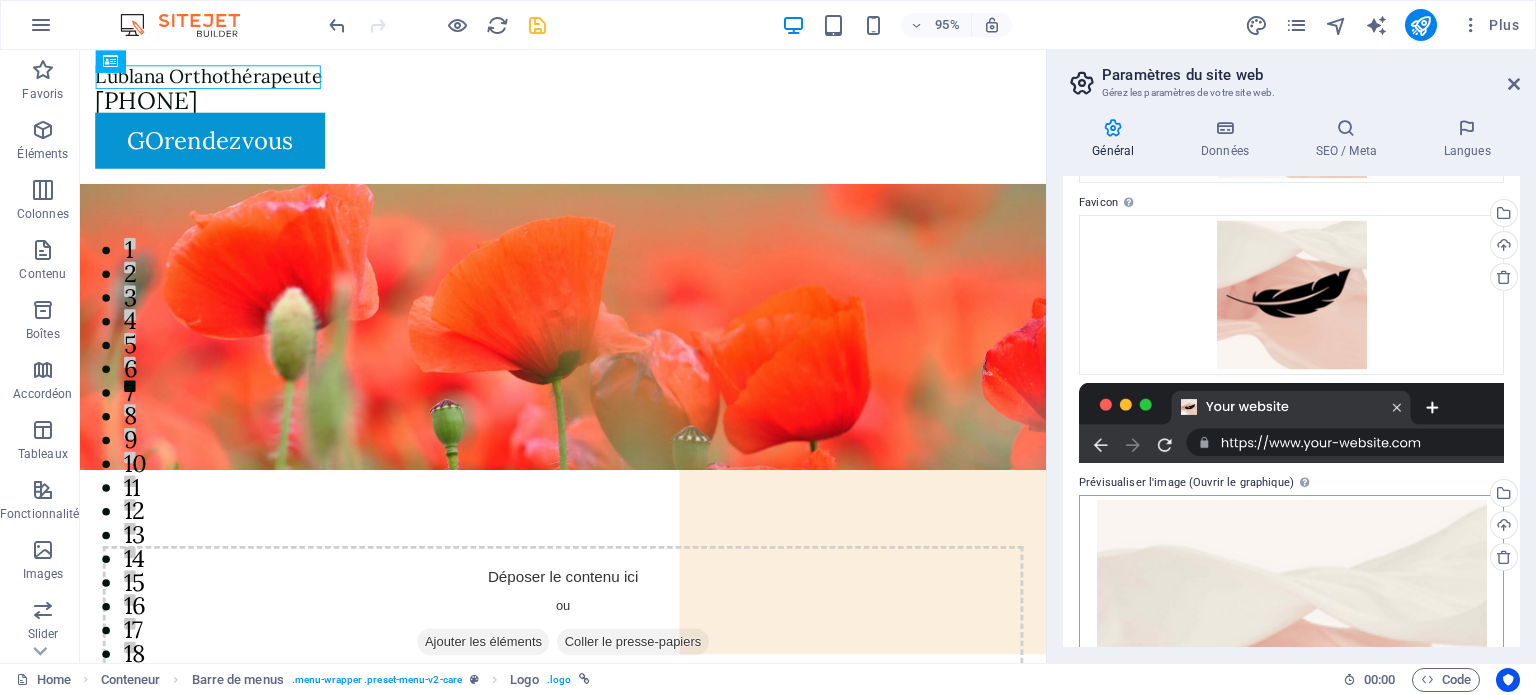 scroll, scrollTop: 243, scrollLeft: 0, axis: vertical 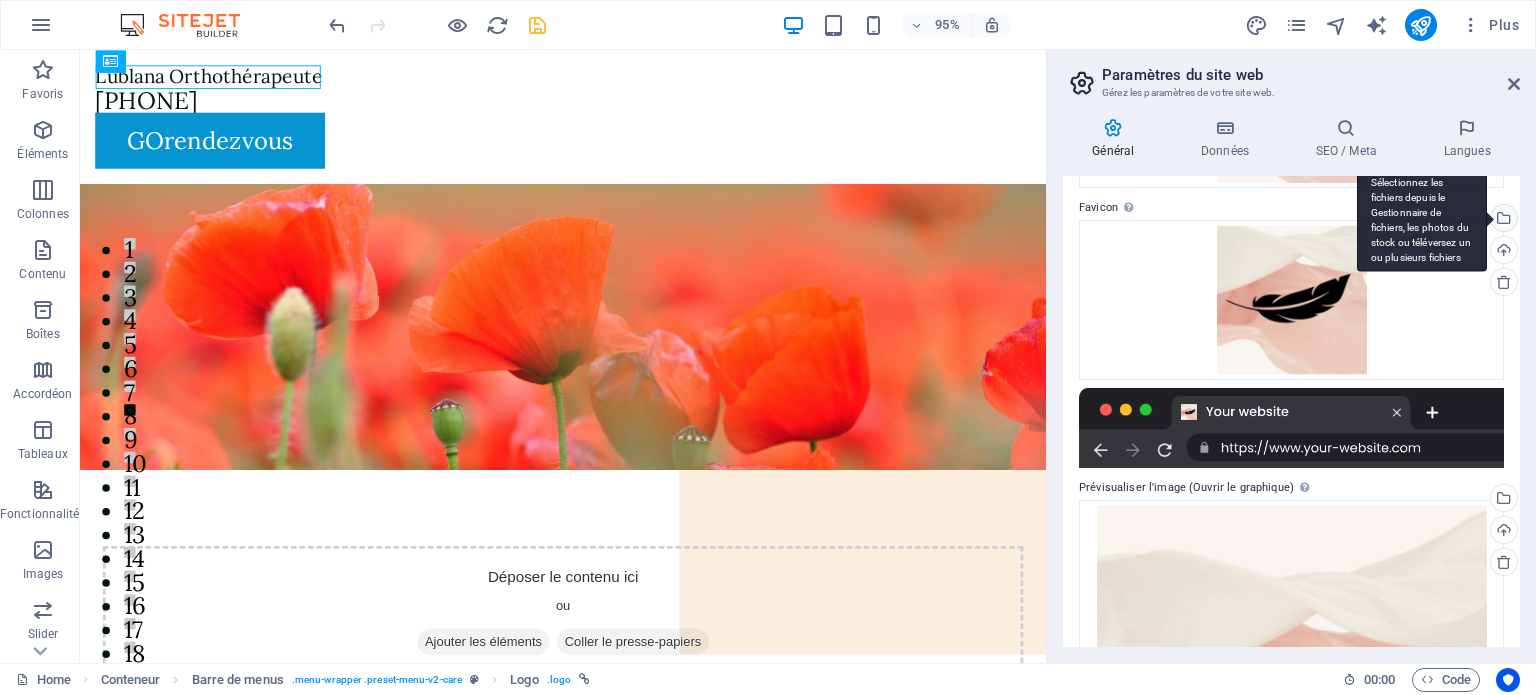 click on "Sélectionnez les fichiers depuis le Gestionnaire de fichiers, les photos du stock ou téléversez un ou plusieurs fichiers" at bounding box center [1422, 219] 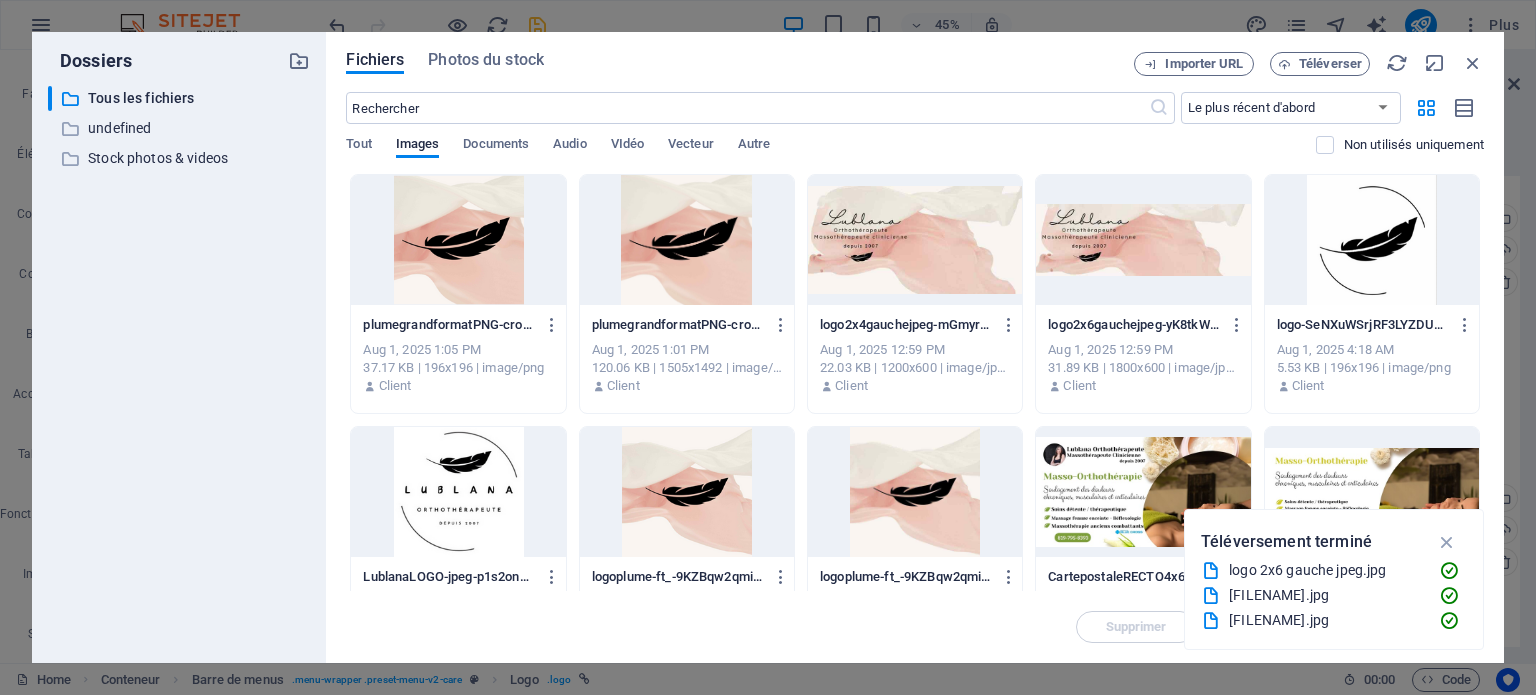 click at bounding box center (687, 492) 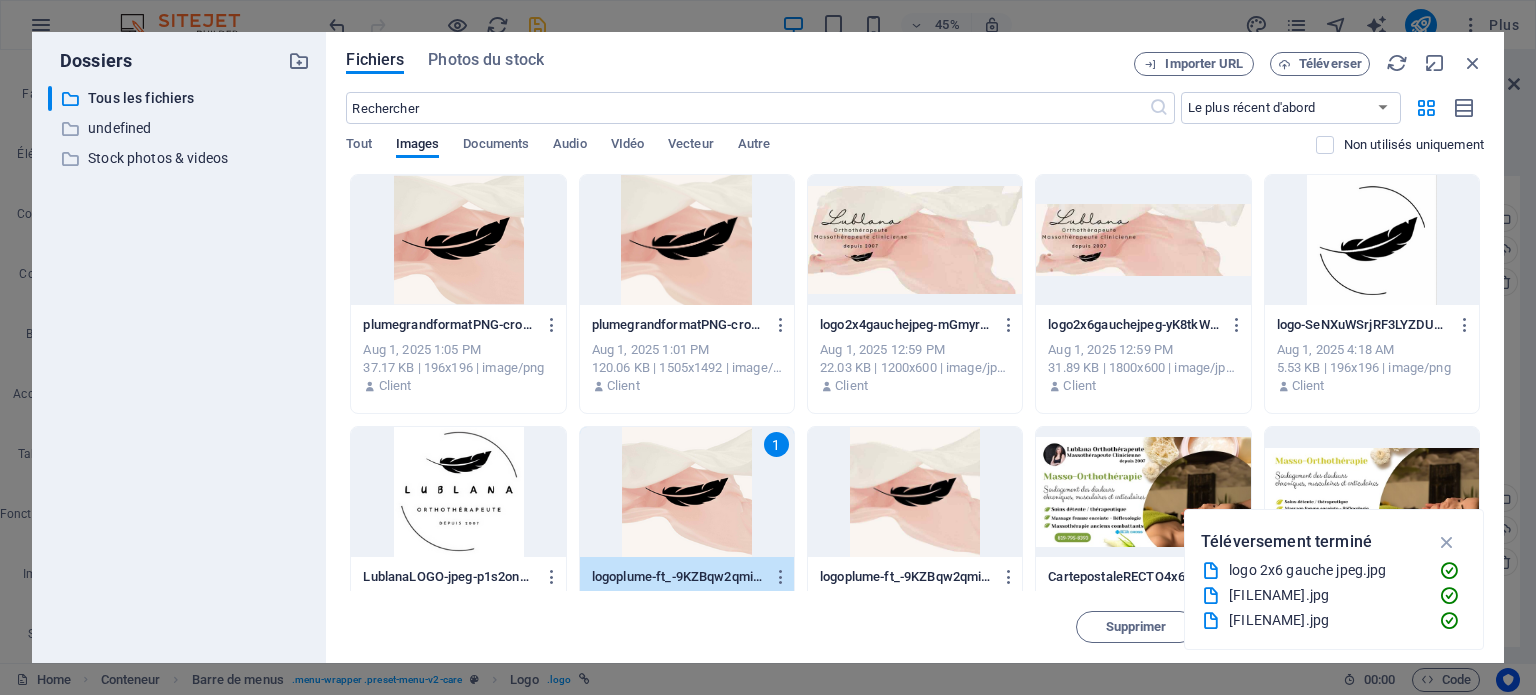 click on "1" at bounding box center [687, 492] 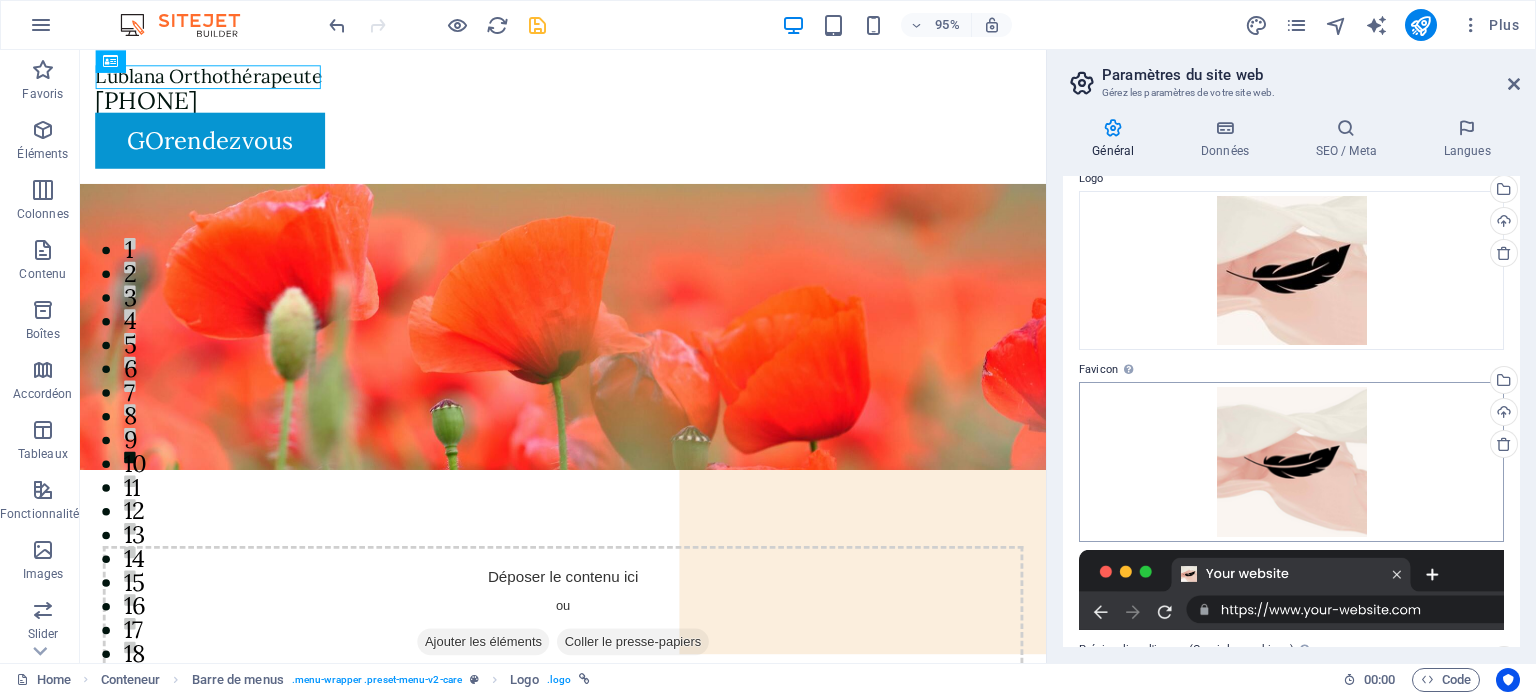 scroll, scrollTop: 75, scrollLeft: 0, axis: vertical 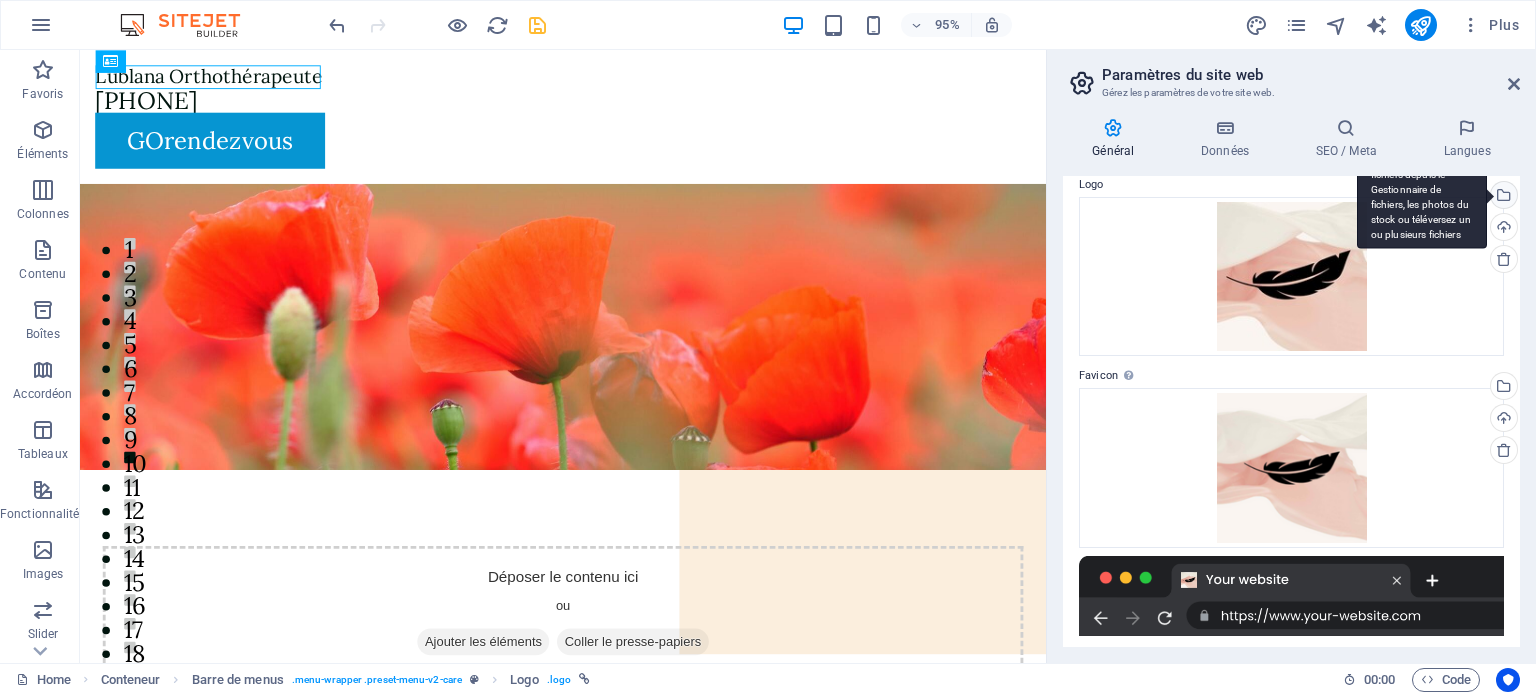 click on "Sélectionnez les fichiers depuis le Gestionnaire de fichiers, les photos du stock ou téléversez un ou plusieurs fichiers" at bounding box center [1502, 197] 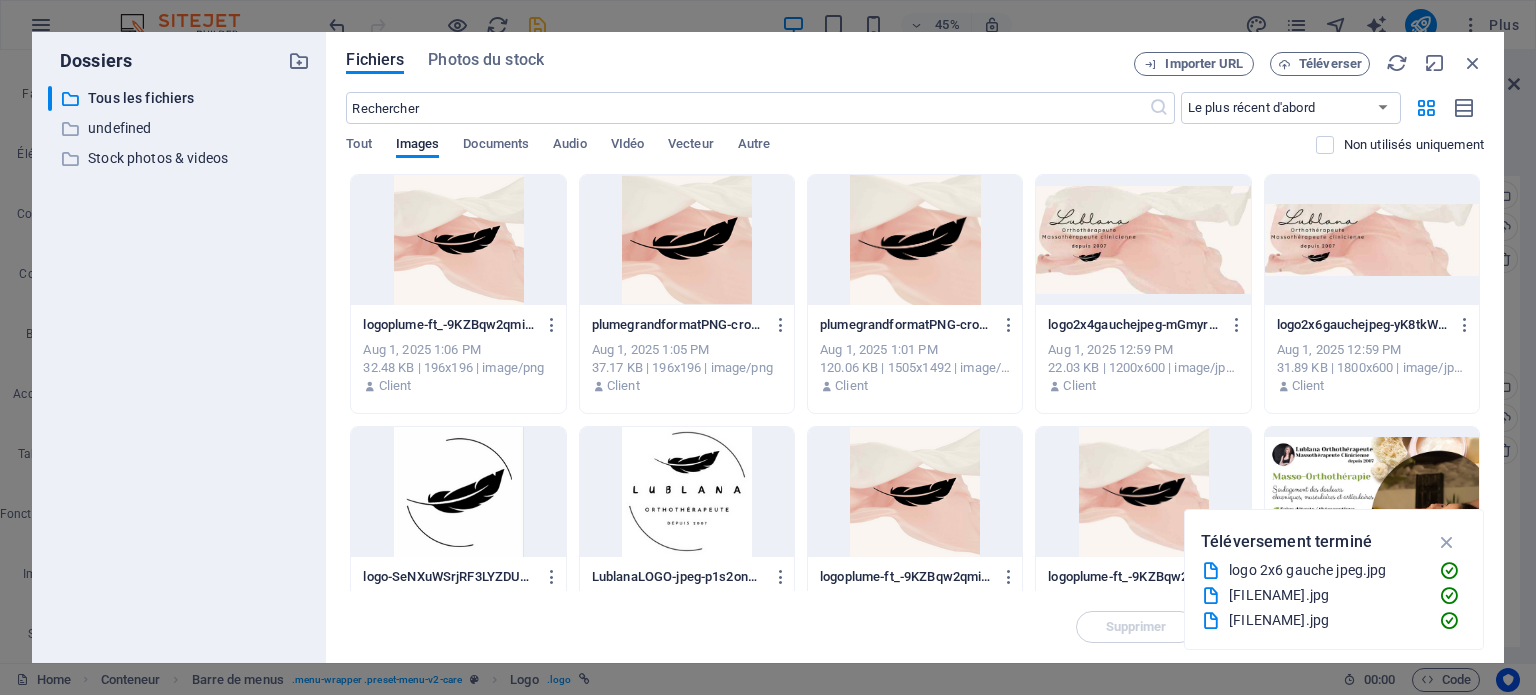 click on "logoplume-ft_-9KZBqw2qmiTVbCV1SA-1CkuLuYvL-Oi3jzLQzMIig-LXHATwtv3QcIfmiDYM1s_Q.png logoplume-ft_-9KZBqw2qmiTVbCV1SA-1CkuLuYvL-Oi3jzLQzMIig-LXHATwtv3QcIfmiDYM1s_Q.png [DATE] [TIME] [SIZE] | [RESOLUTION] | image/png Client plumegrandformatPNG-crop-7K2Br50fjPqEa0hNvlXDKg-ddt3XxYvADcrIqS8qYMt9Q.png plumegrandformatPNG-crop-7K2Br50fjPqEa0hNvlXDKg-ddt3XxYvADcrIqS8qYMt9Q.png [DATE] [TIME] [SIZE] | [RESOLUTION] | image/png Client plumegrandformatPNG-crop-7K2Br50fjPqEa0hNvlXDKg.jpg plumegrandformatPNG-crop-7K2Br50fjPqEa0hNvlXDKg.jpg [DATE] [TIME] [SIZE] | [RESOLUTION] | image/jpeg Client logo2x4gauchejpeg-mGmyrqvV8Uhih0KriTaMZg.jpg logo2x4gauchejpeg-mGmyrqvV8Uhih0KriTaMZg.jpg [DATE] [TIME] | [RESOLUTION] | image/jpeg Client logo2x6gauchejpeg-yK8tkWnndENK0Rc8MMuigA.jpg logo2x6gauchejpeg-yK8tkWnndENK0Rc8MMuigA.jpg [DATE] [TIME] | [RESOLUTION] | image/jpeg Client logo-SeNXuWSrjRF3LYZDUdWghQ.png logo-SeNXuWSrjRF3LYZDUdWghQ.png [DATE] [TIME] | [RESOLUTION] | image/png Client" at bounding box center (915, 924) 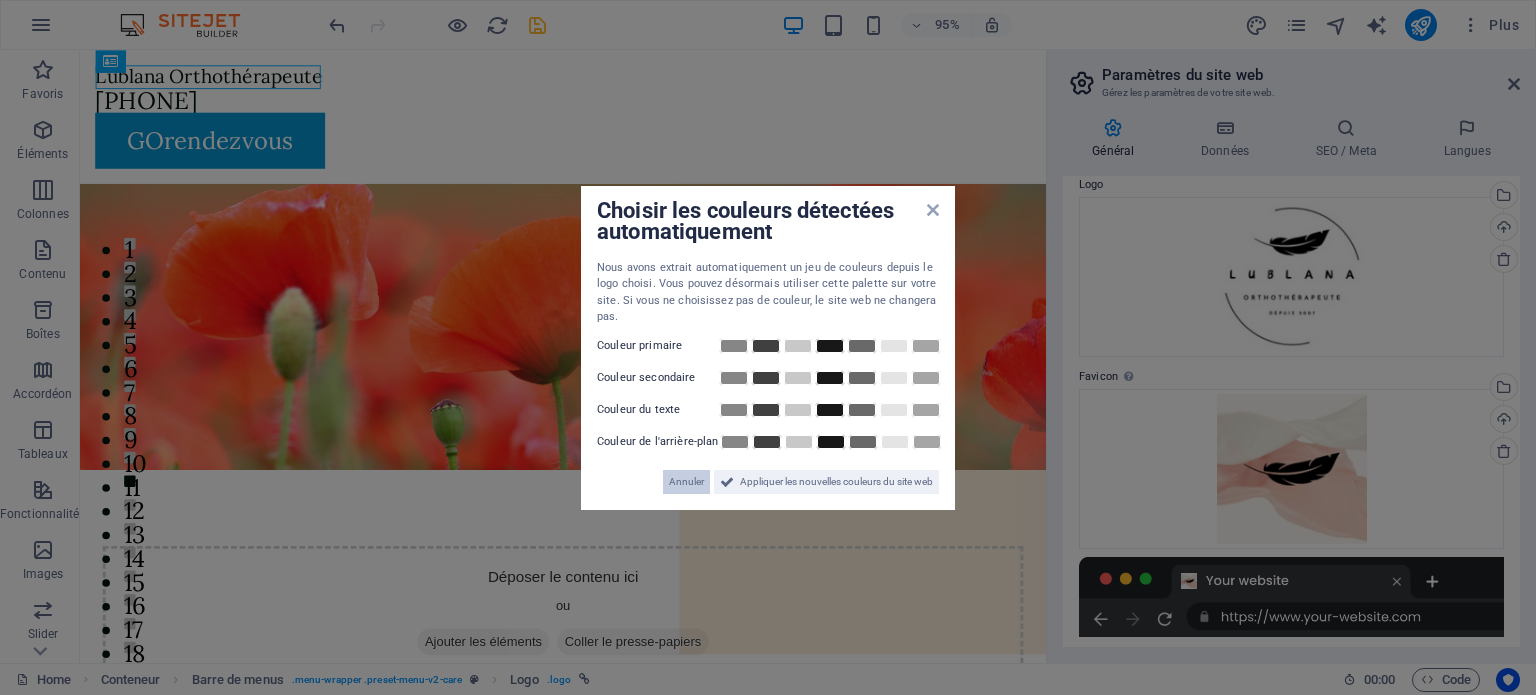 click on "Annuler" at bounding box center (686, 482) 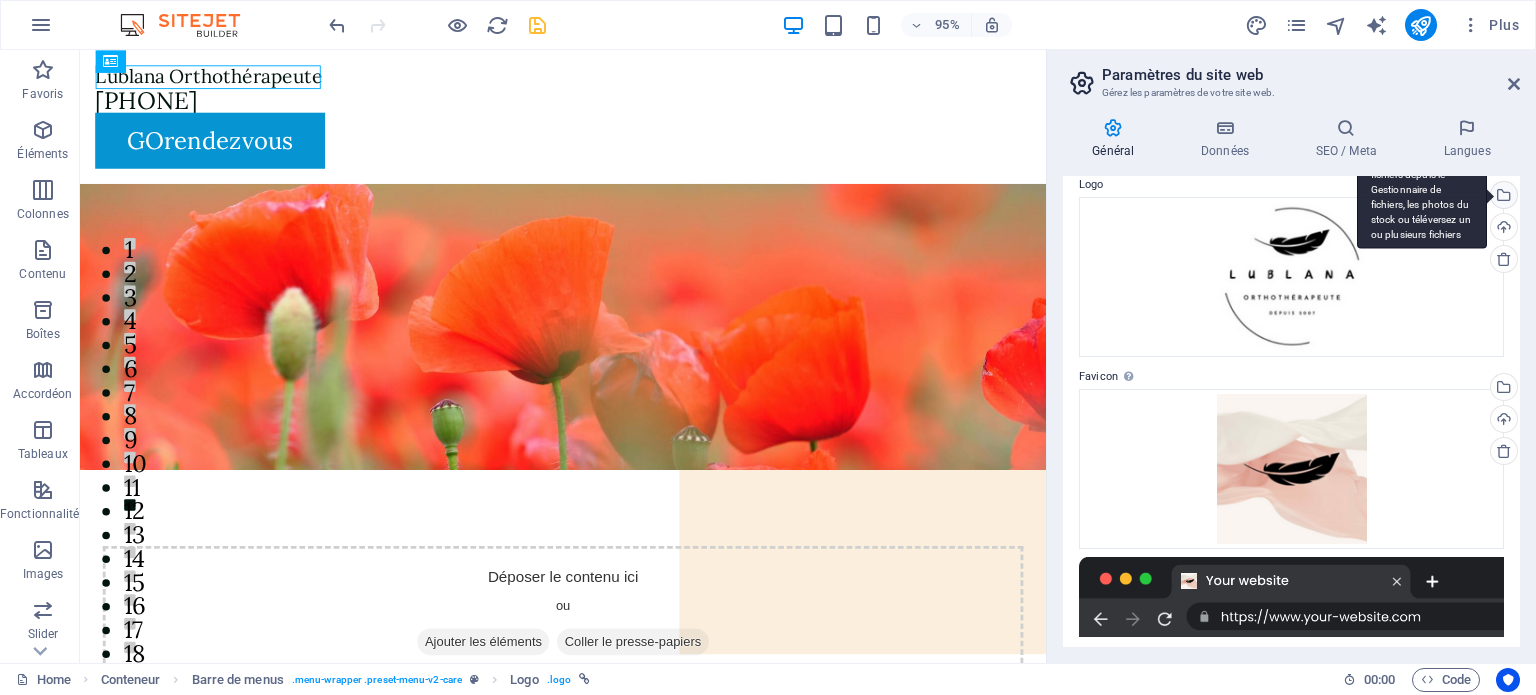 click on "Sélectionnez les fichiers depuis le Gestionnaire de fichiers, les photos du stock ou téléversez un ou plusieurs fichiers" at bounding box center [1502, 197] 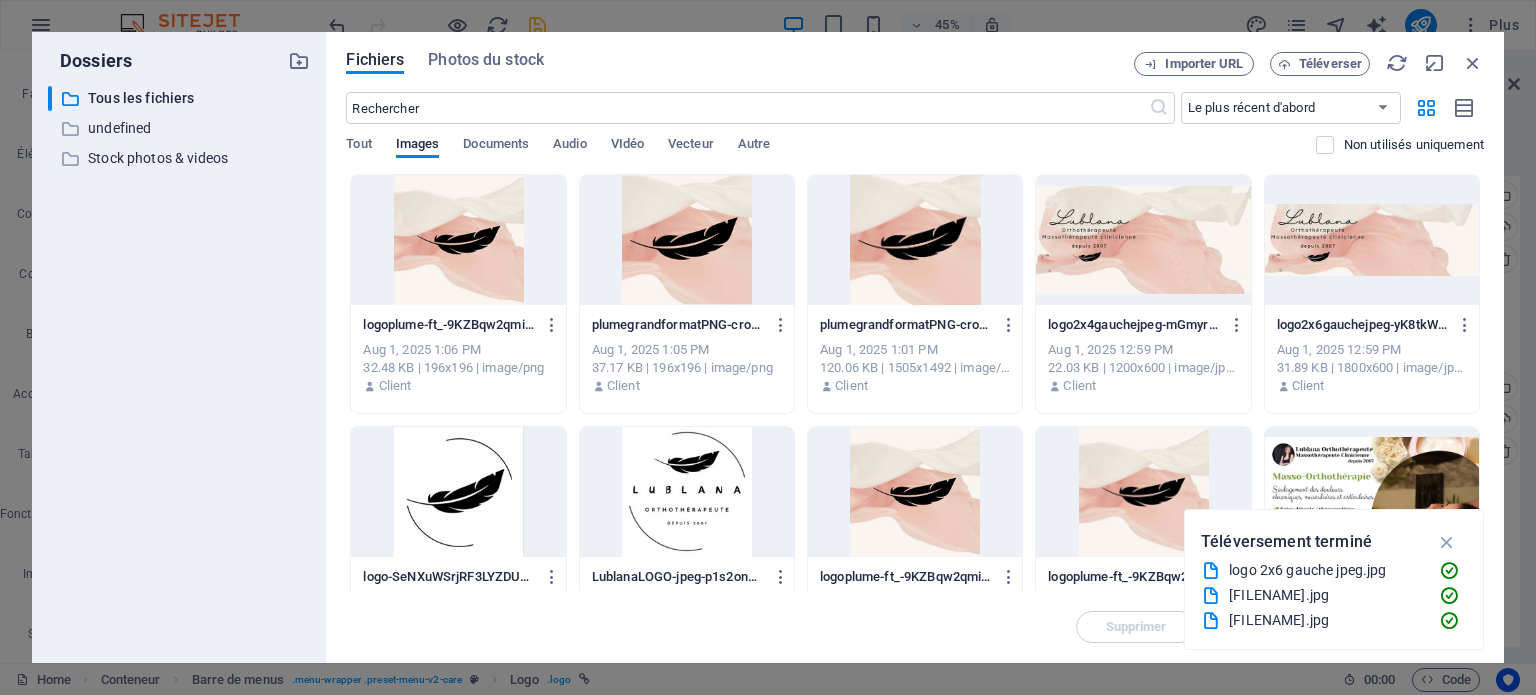 click at bounding box center [458, 240] 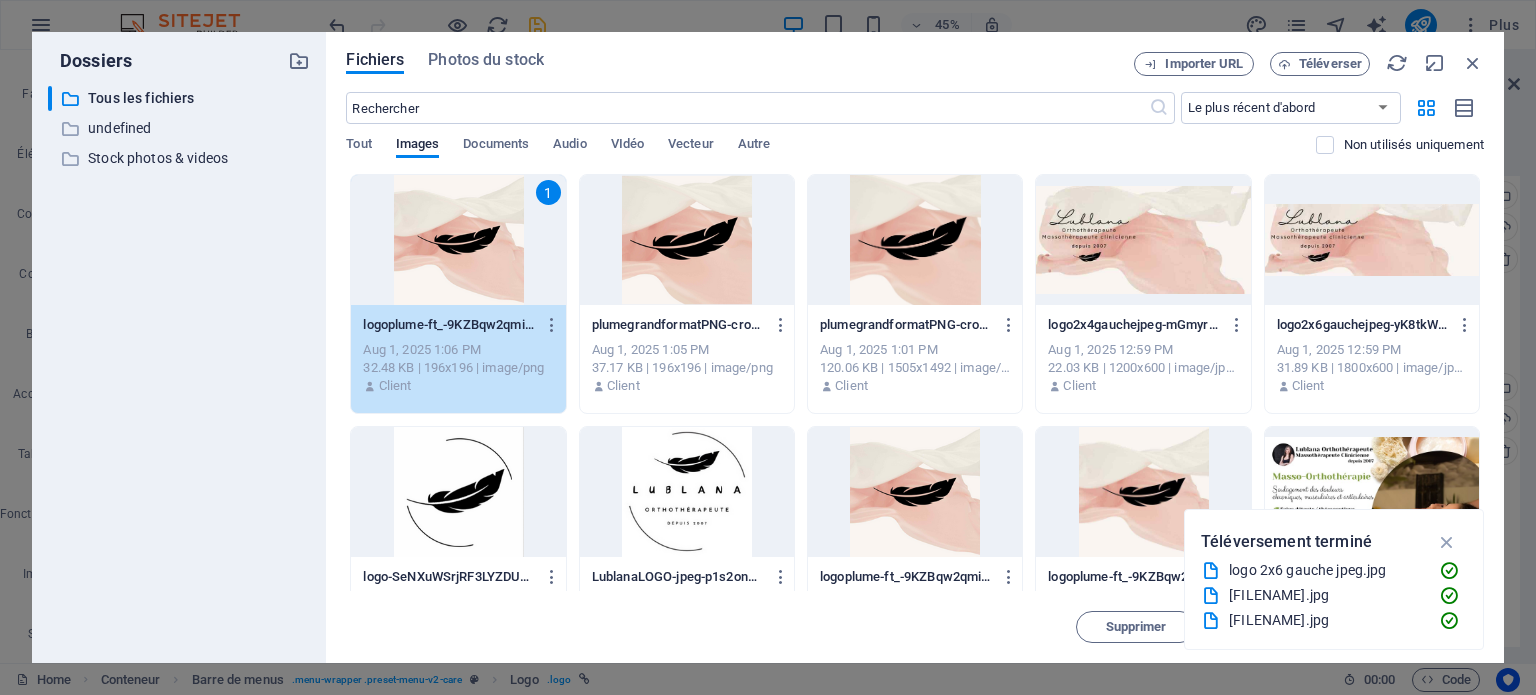 click on "1" at bounding box center (458, 240) 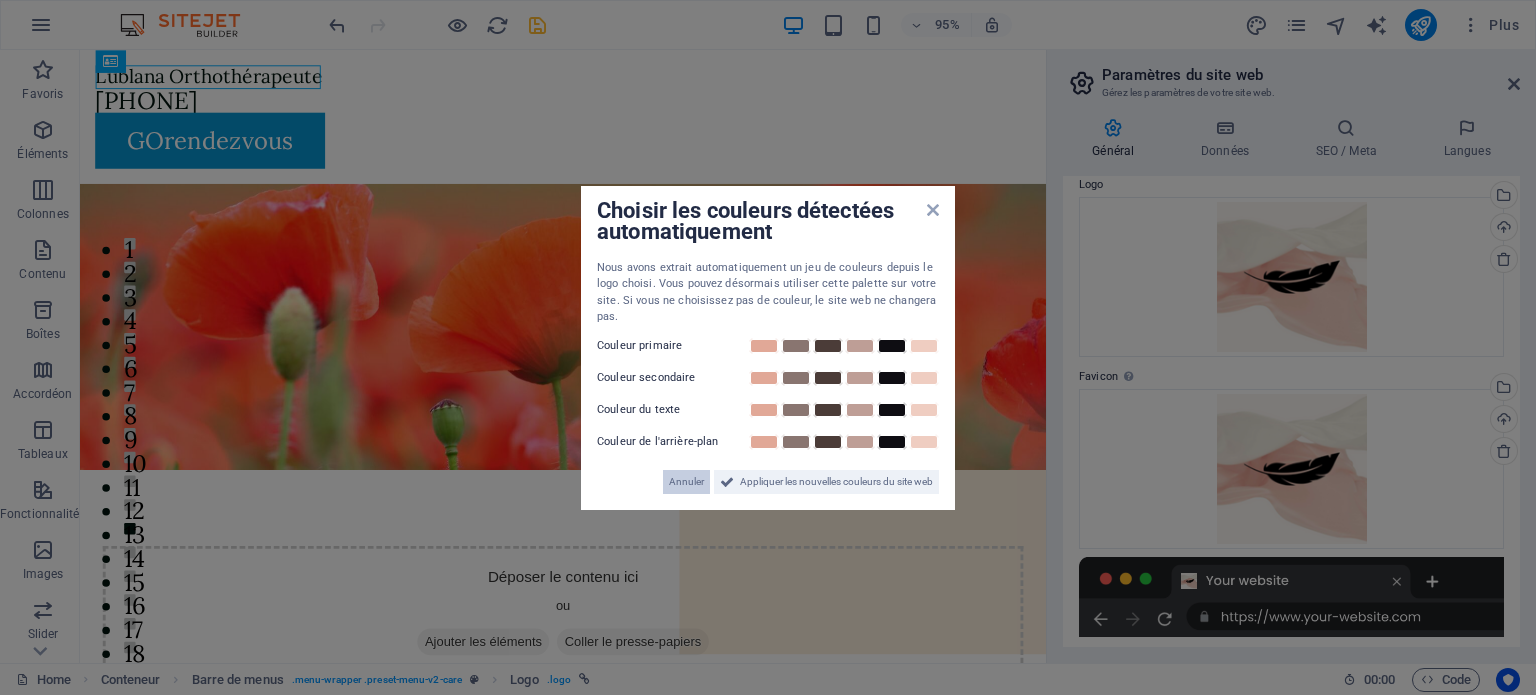 click on "Annuler" at bounding box center [686, 482] 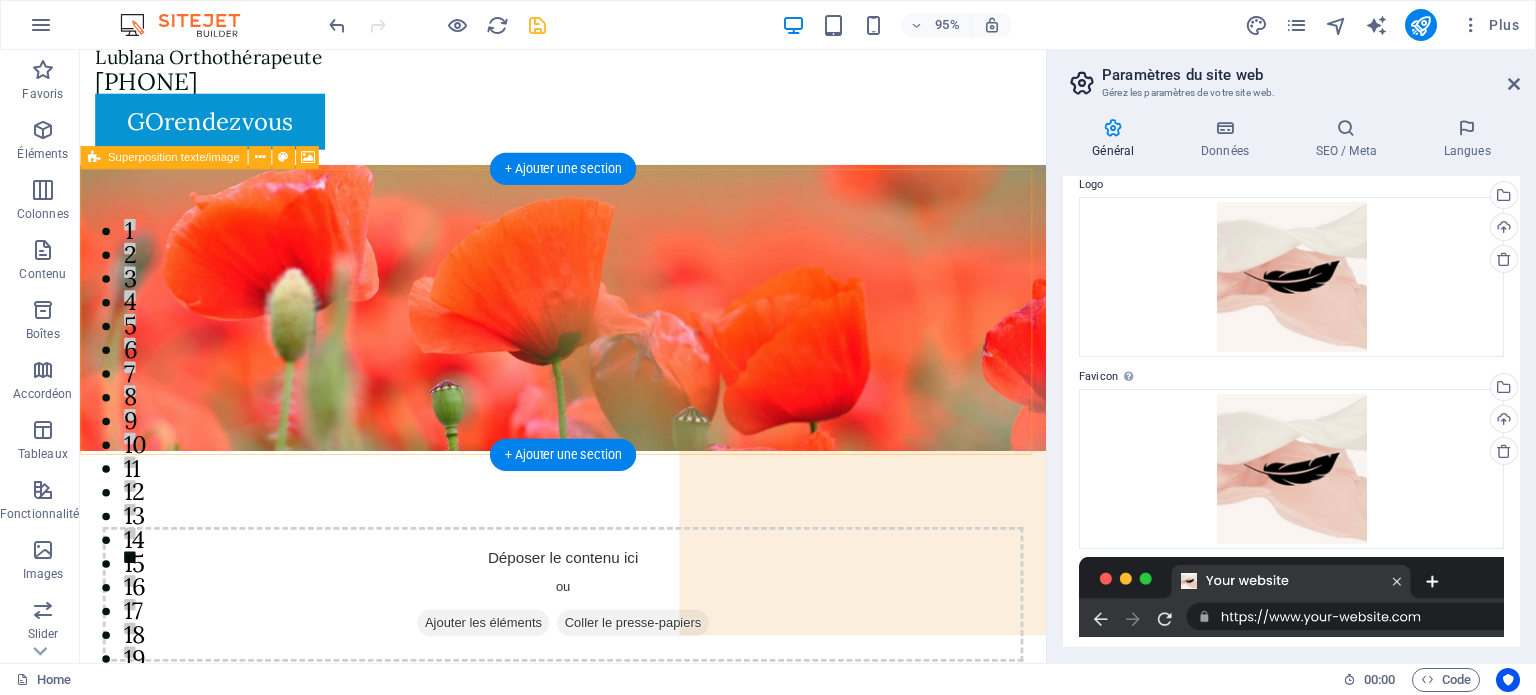 scroll, scrollTop: 15, scrollLeft: 0, axis: vertical 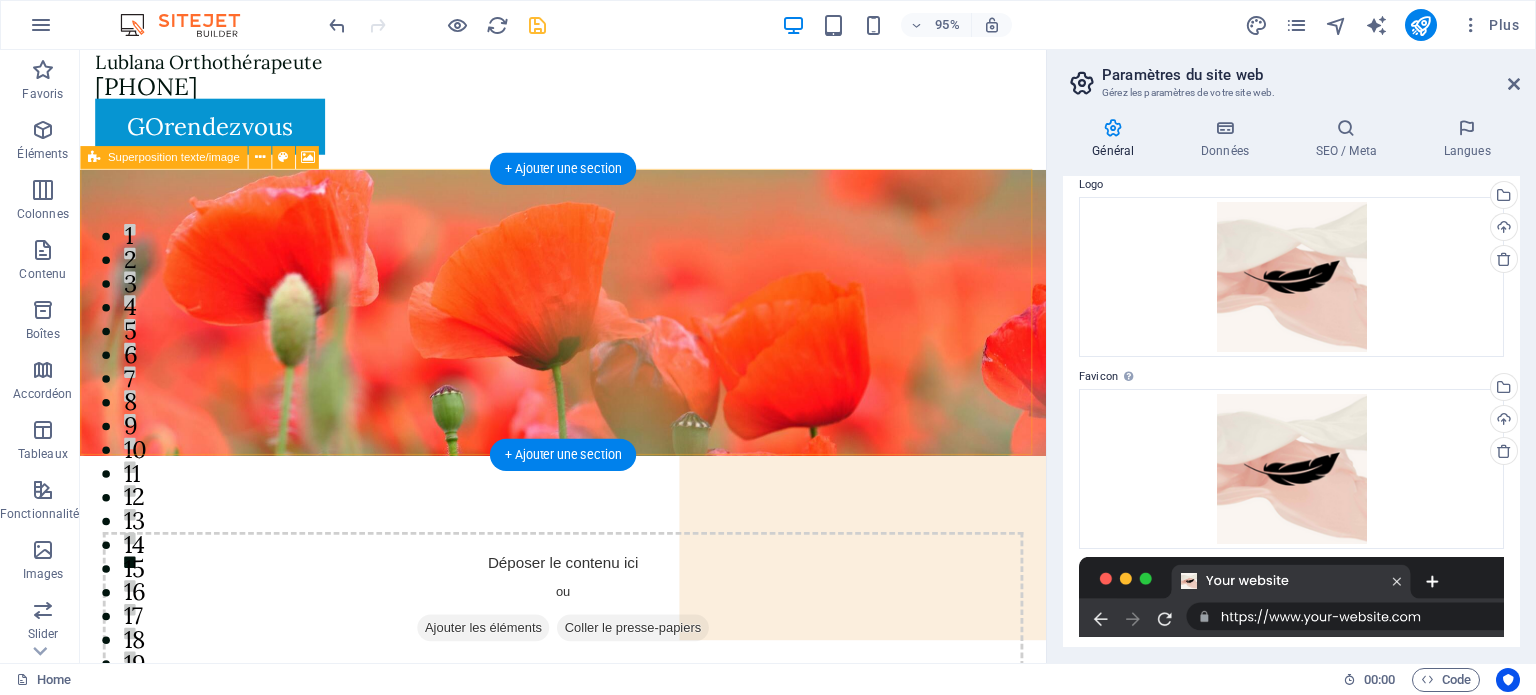 click on "Déposer le contenu ici ou  Ajouter les éléments  Coller le presse-papiers" at bounding box center (588, 628) 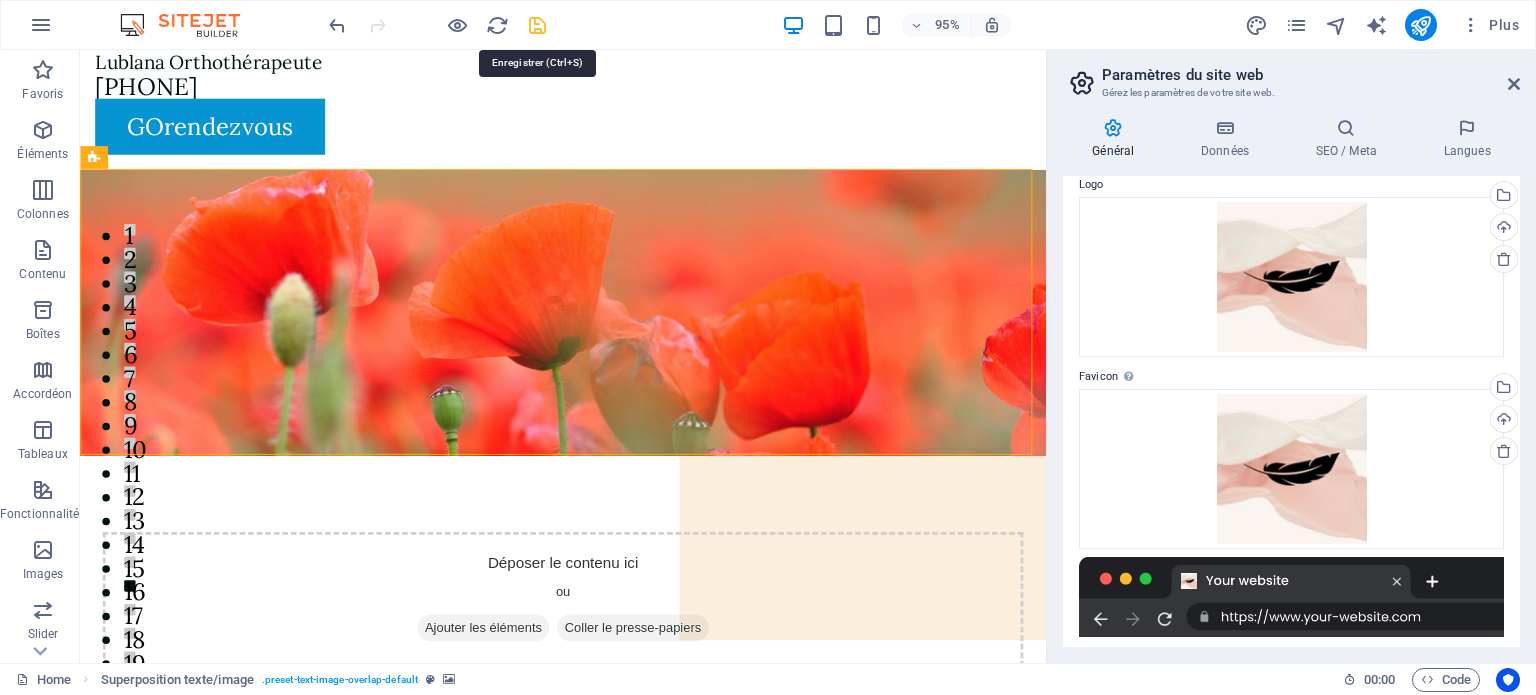 click at bounding box center (537, 25) 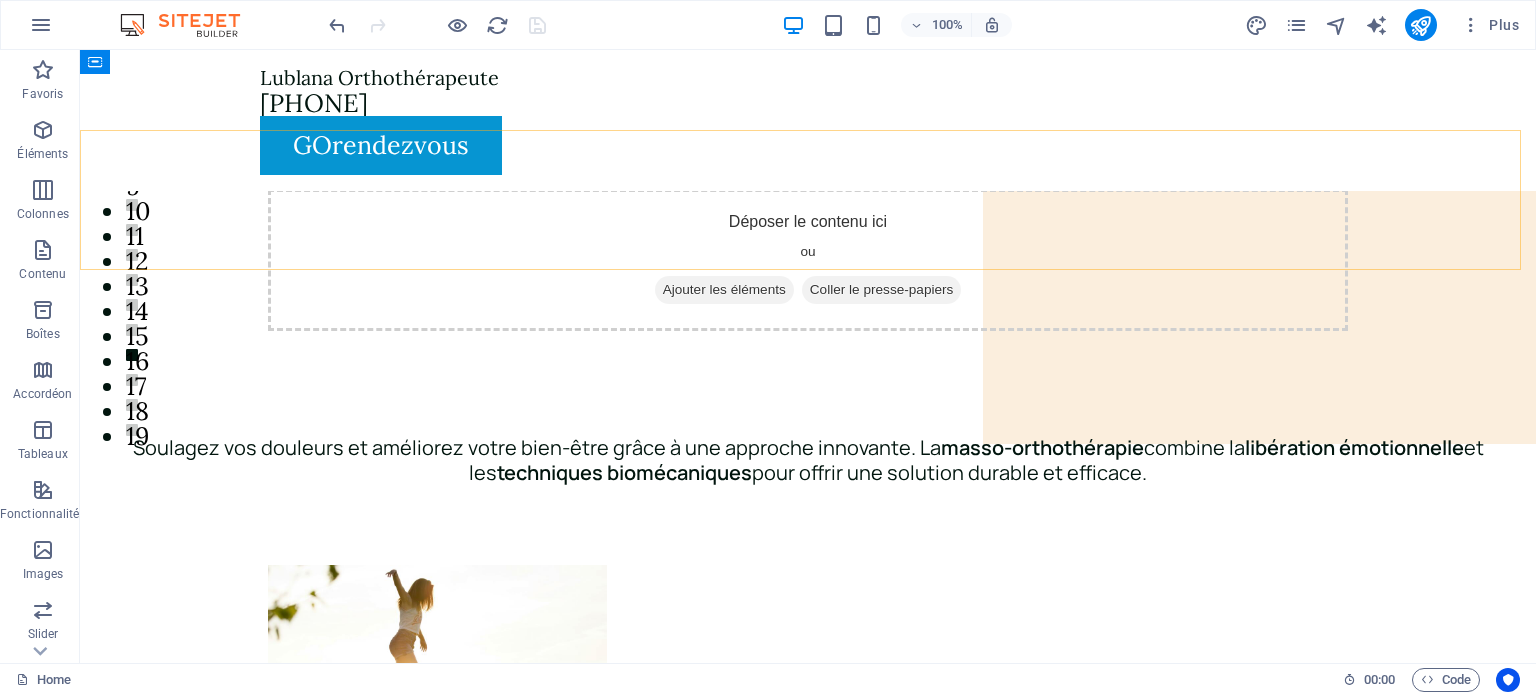 scroll, scrollTop: 0, scrollLeft: 0, axis: both 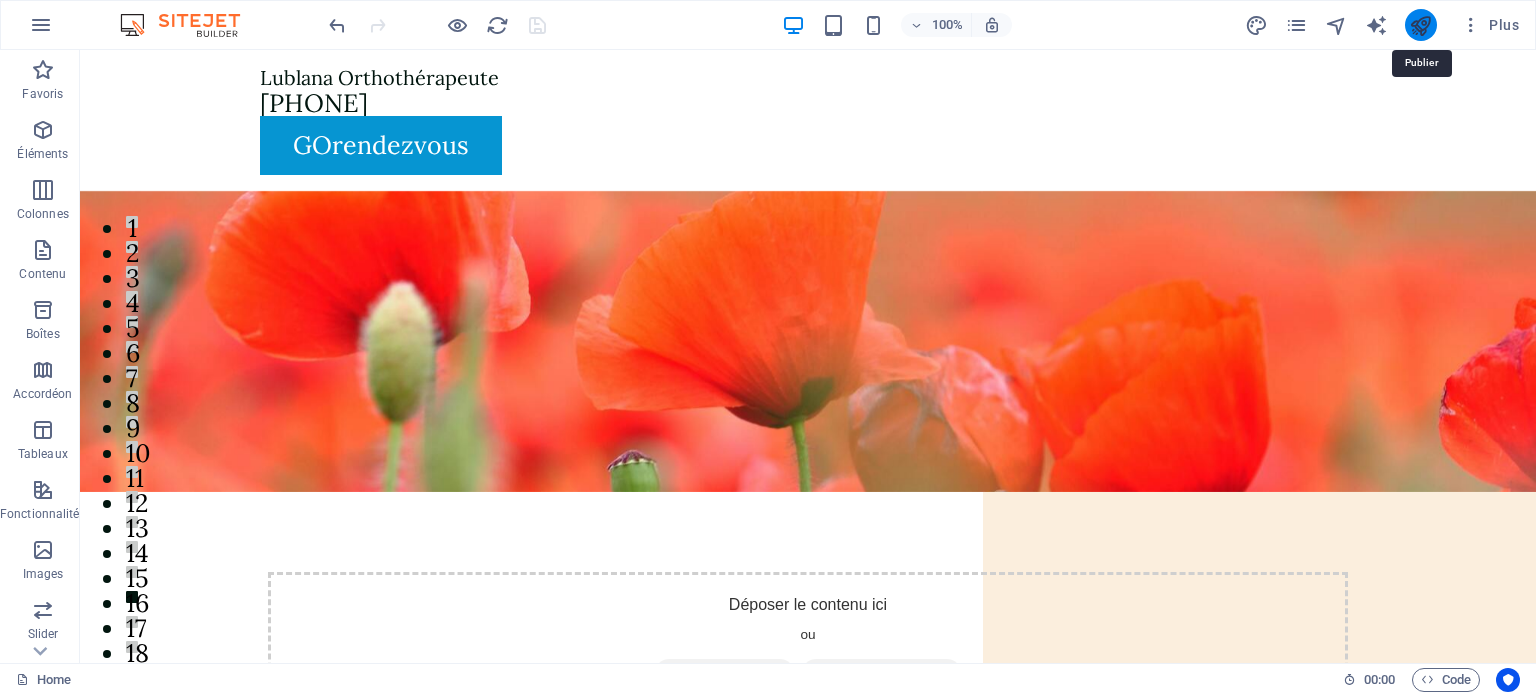 click at bounding box center (1420, 25) 